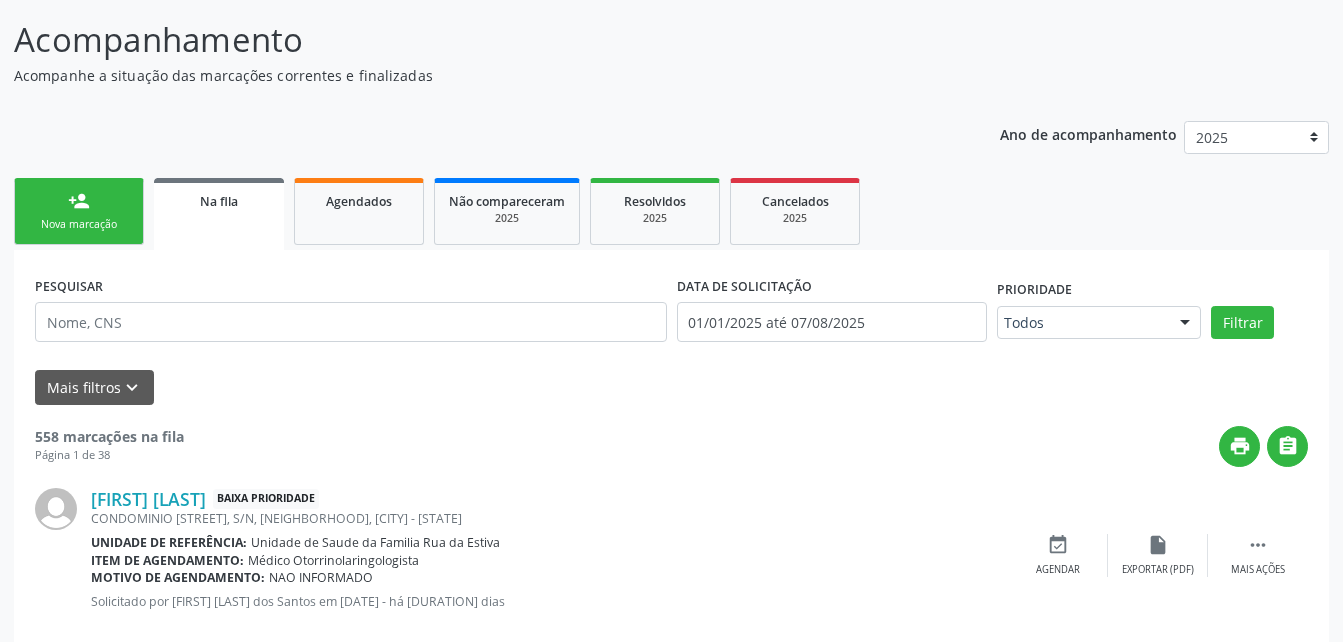 scroll, scrollTop: 74, scrollLeft: 0, axis: vertical 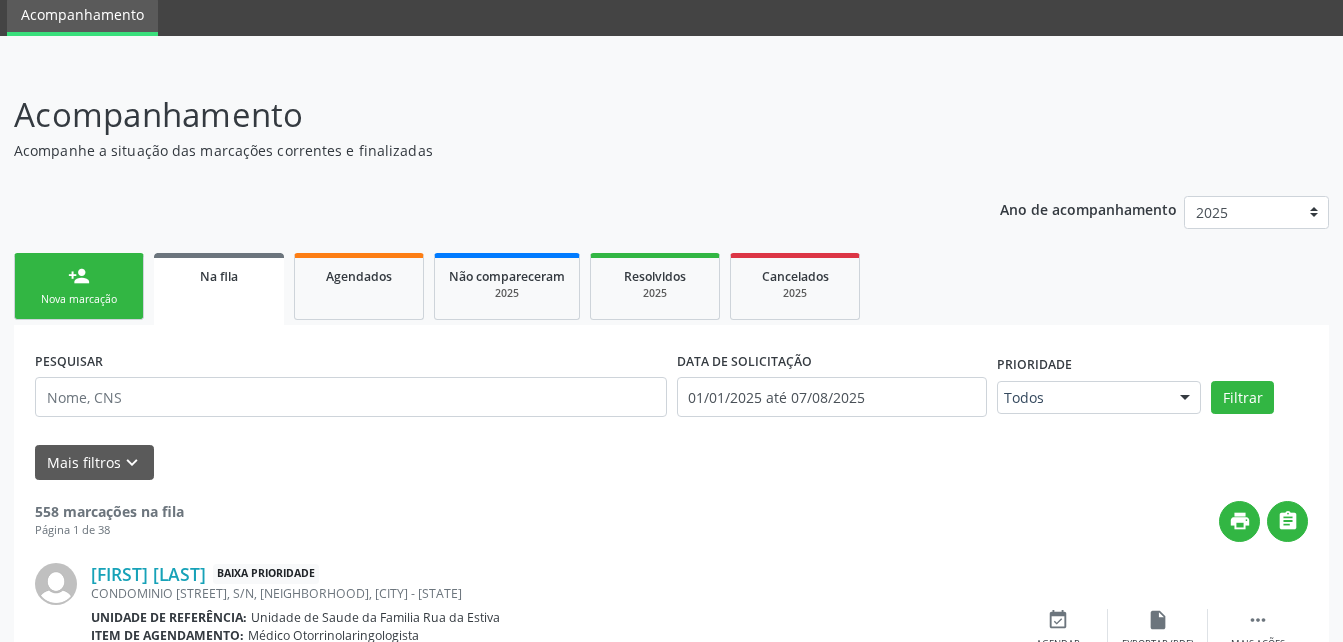 click on "person_add
Nova marcação" at bounding box center [79, 286] 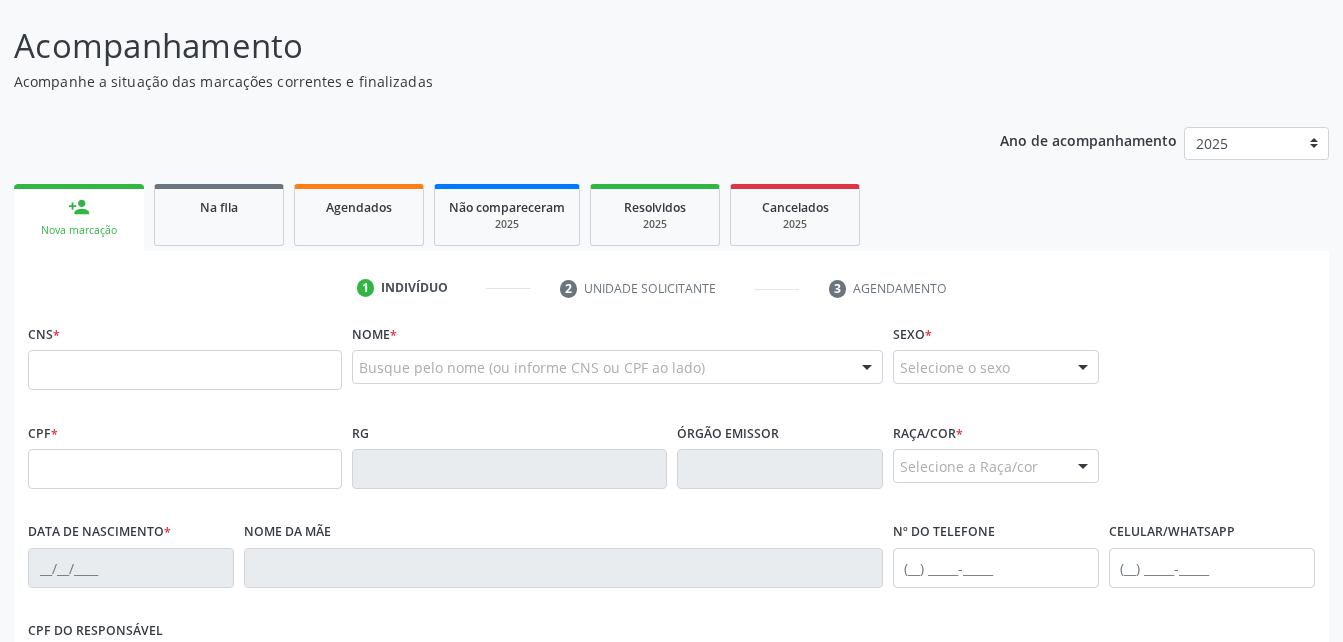 scroll, scrollTop: 174, scrollLeft: 0, axis: vertical 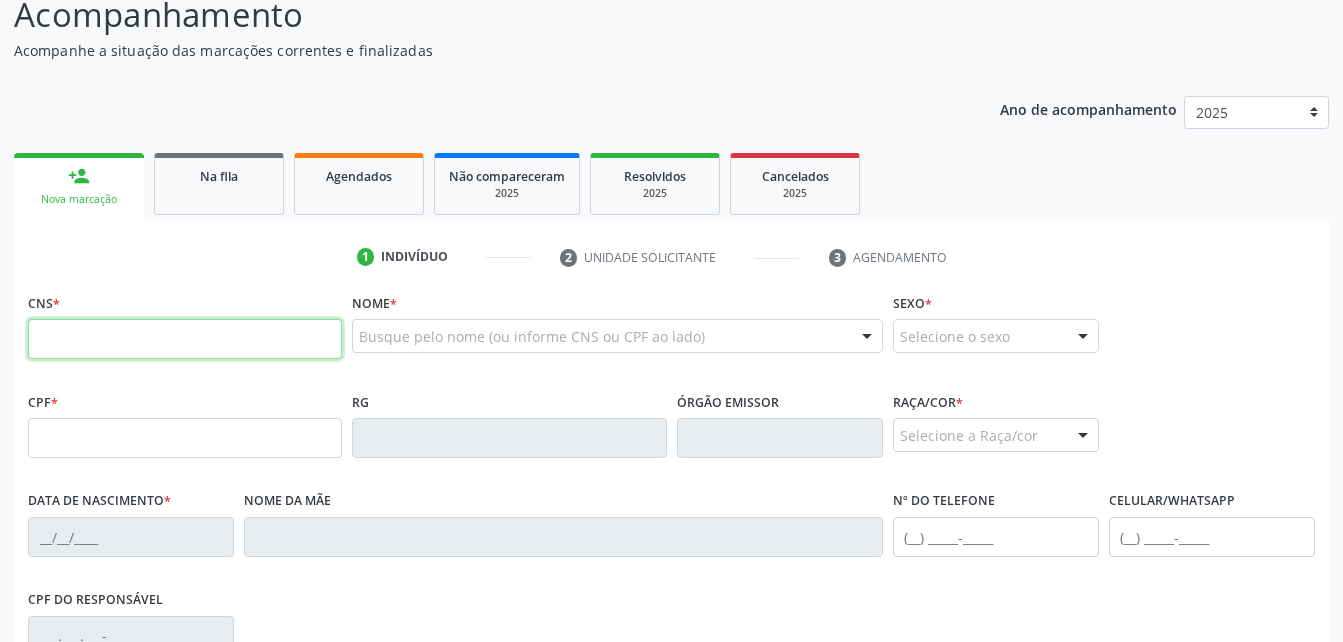 click at bounding box center [185, 339] 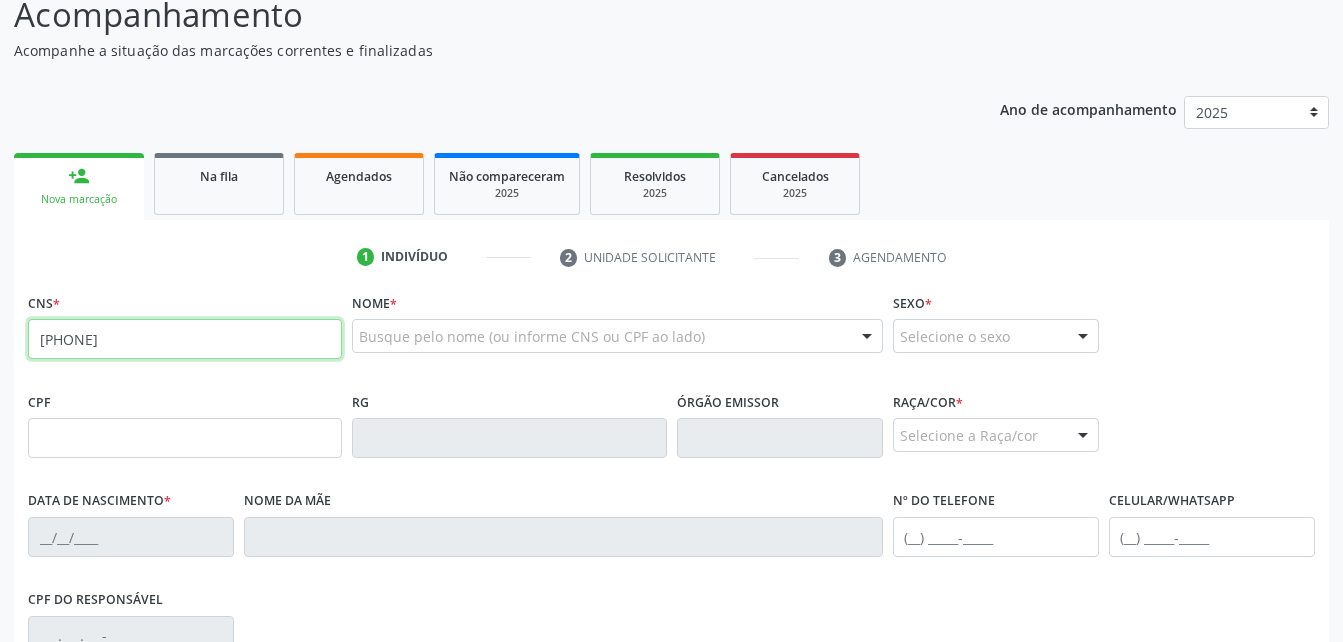 type on "[PHONE]" 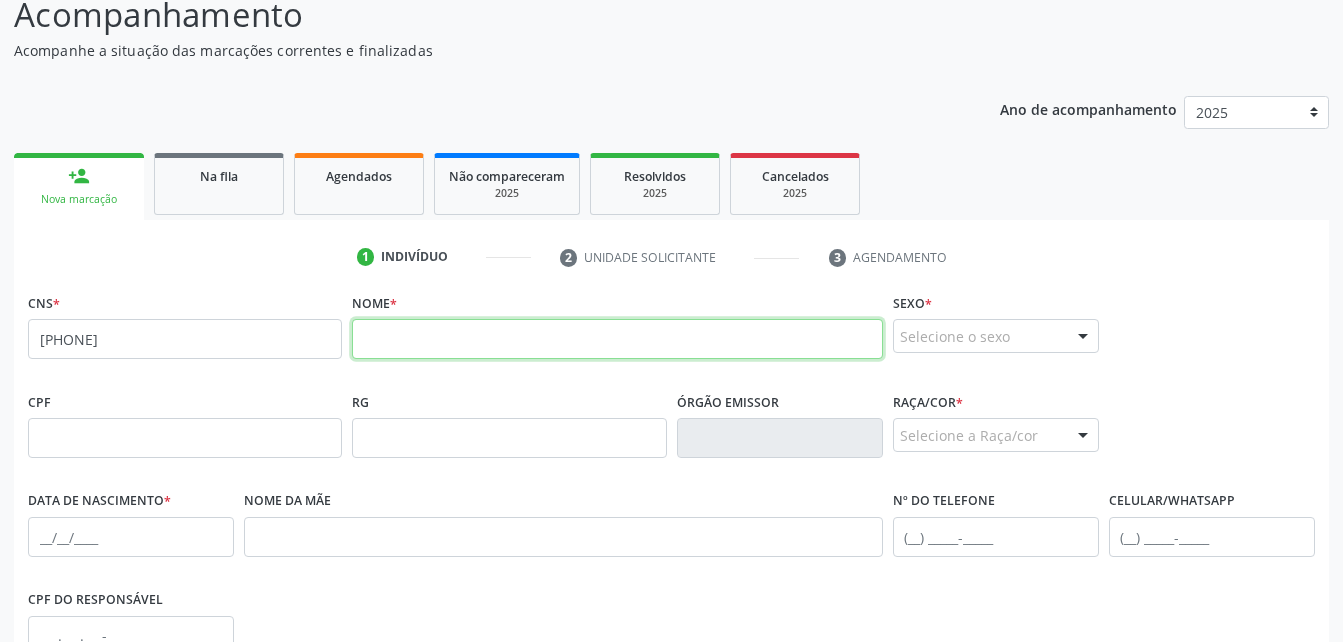 click at bounding box center [617, 339] 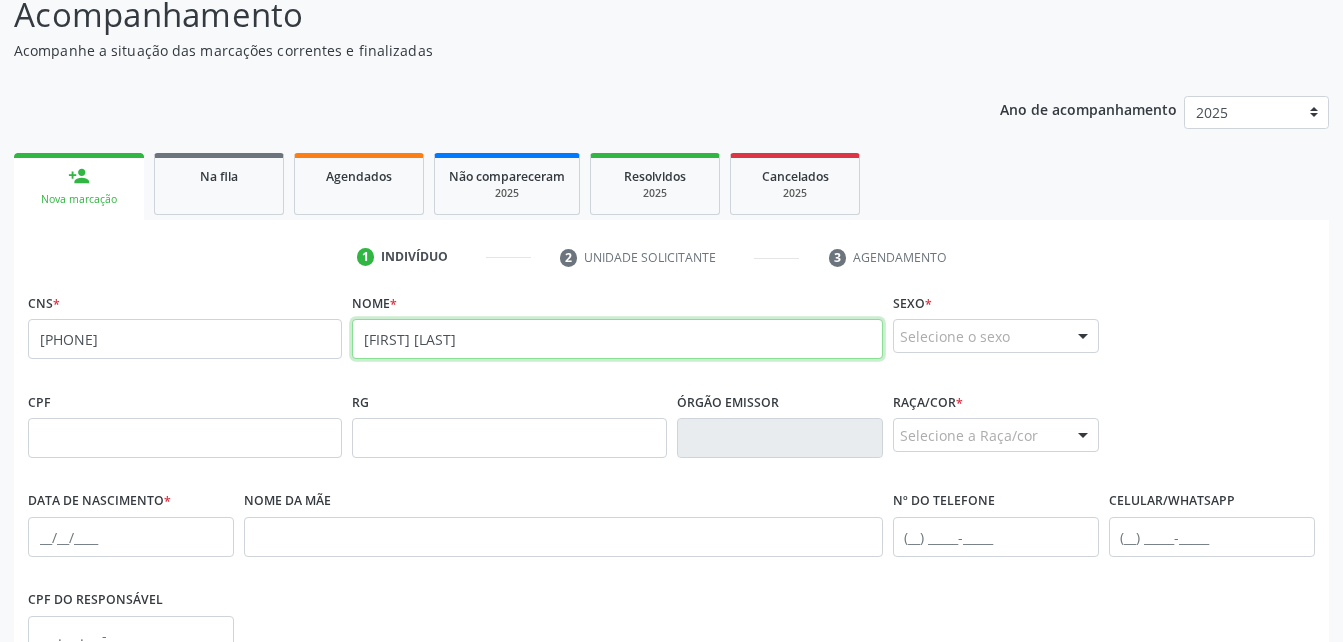 type on "[FIRST] [LAST]" 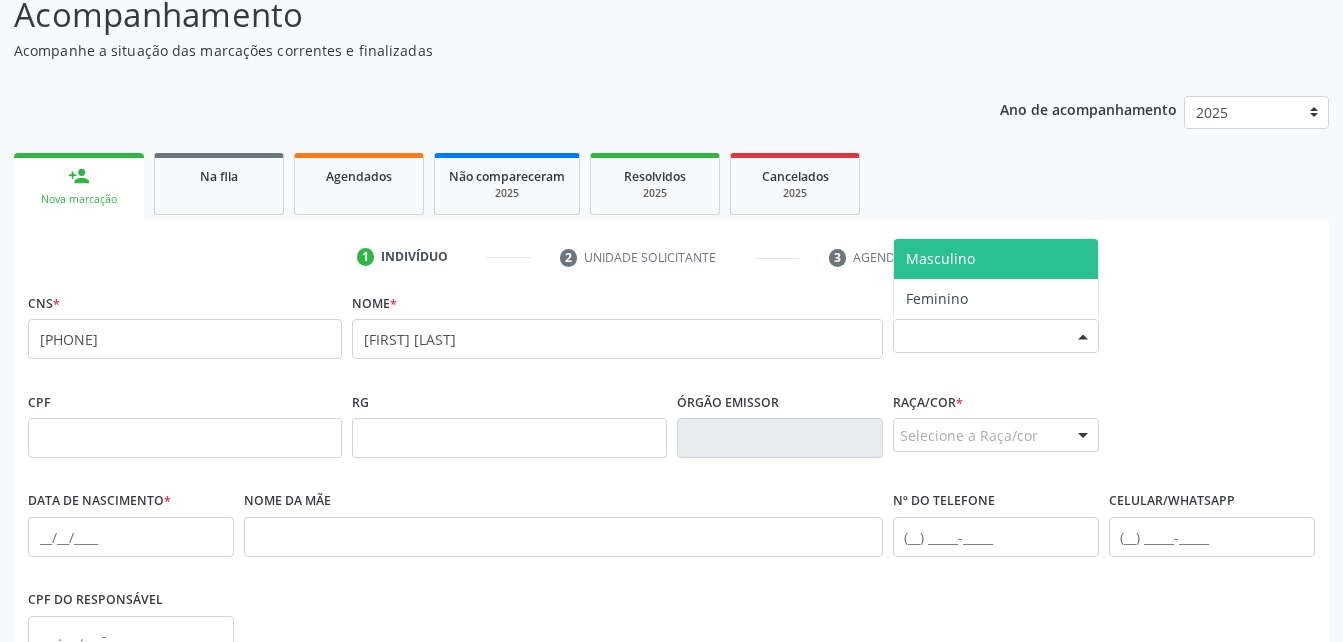 click on "Selecione o sexo" at bounding box center (996, 336) 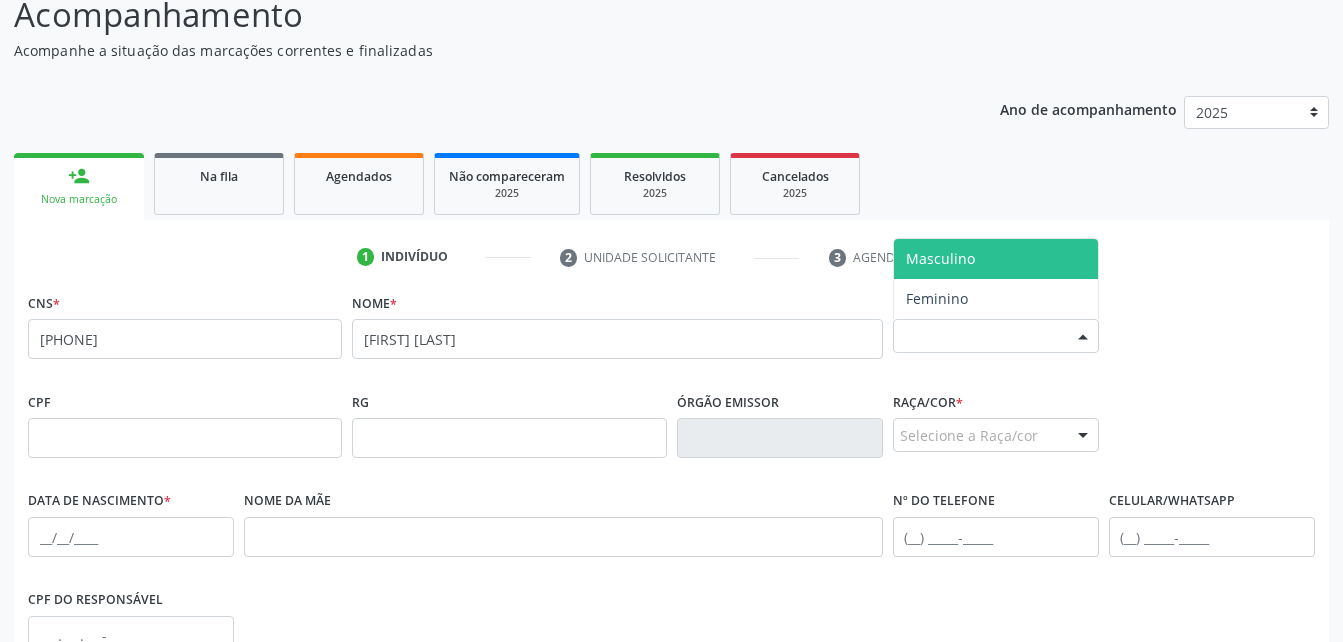 click on "Masculino" at bounding box center [996, 259] 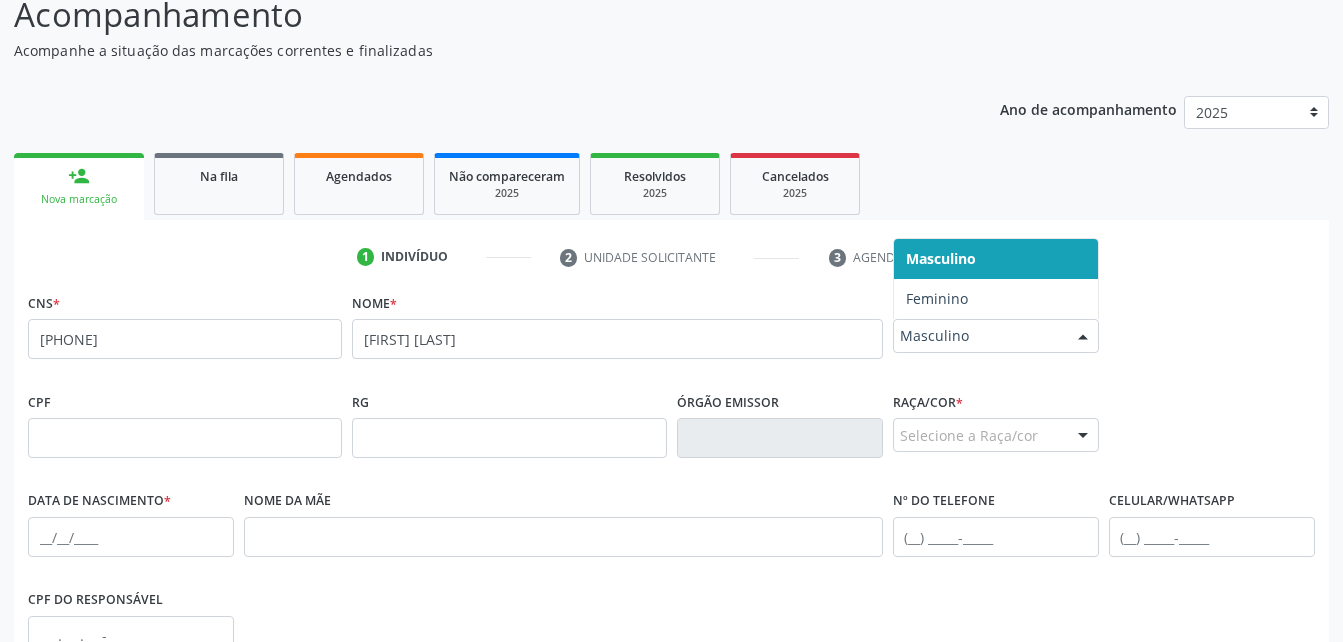 click on "Masculino" at bounding box center (979, 336) 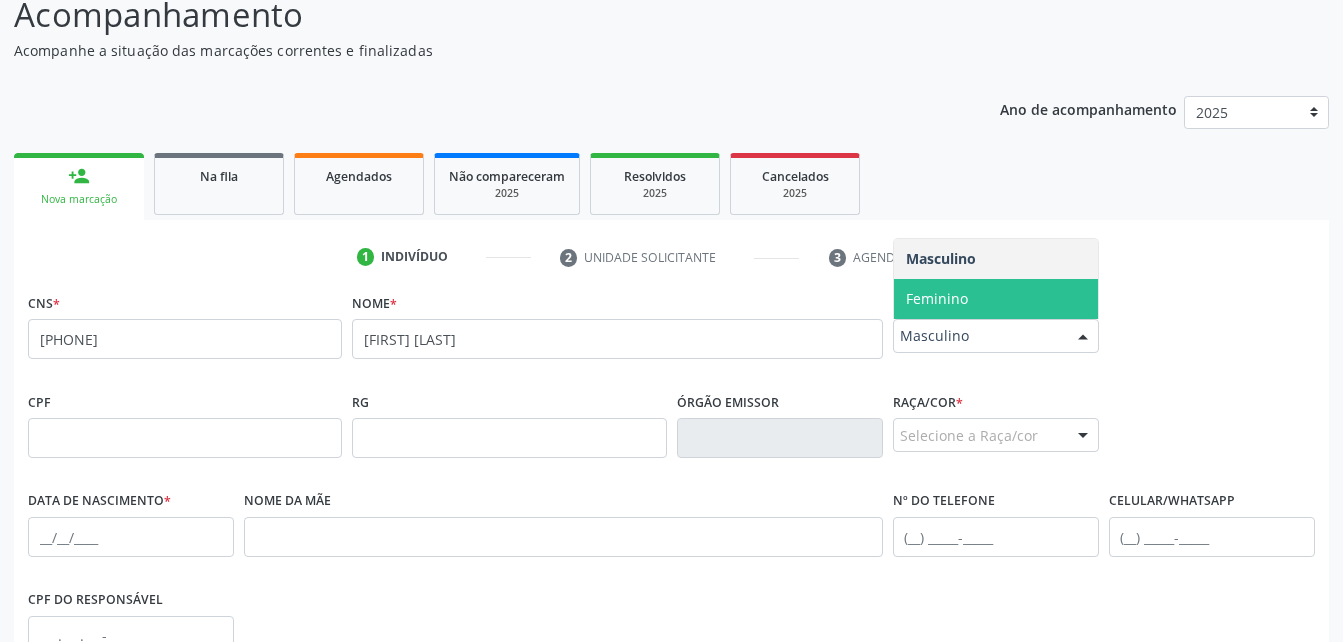 click on "Feminino" at bounding box center (996, 299) 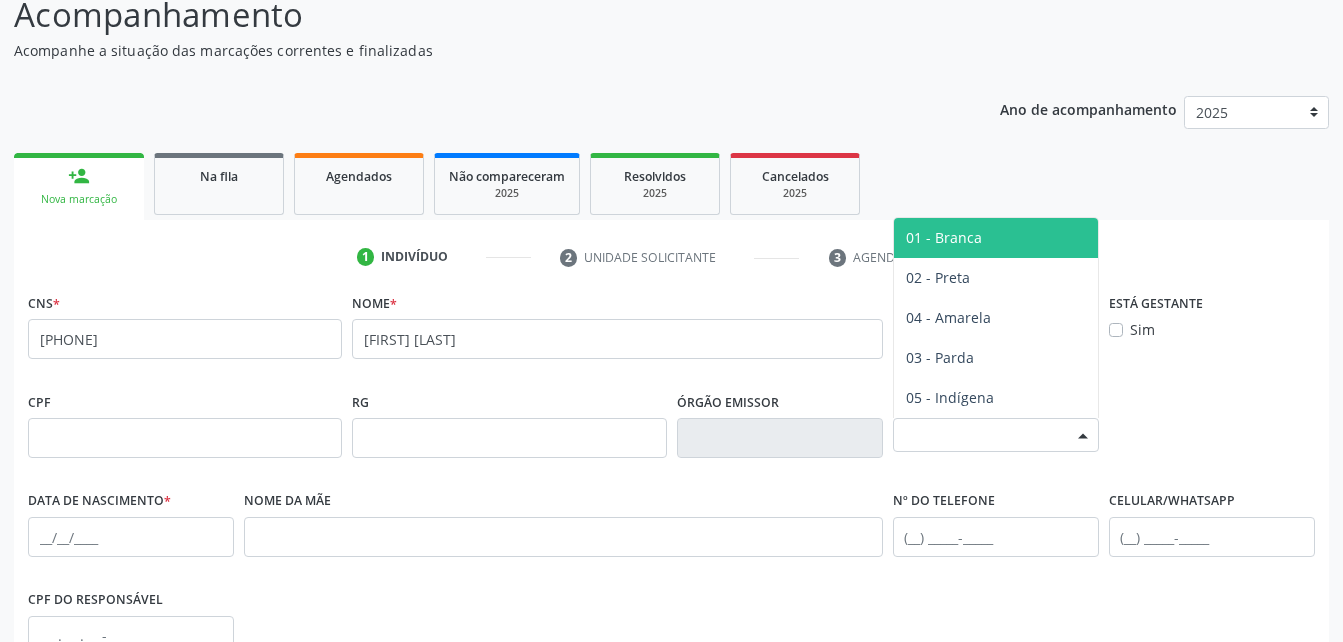 click on "Selecione a Raça/cor" at bounding box center [996, 435] 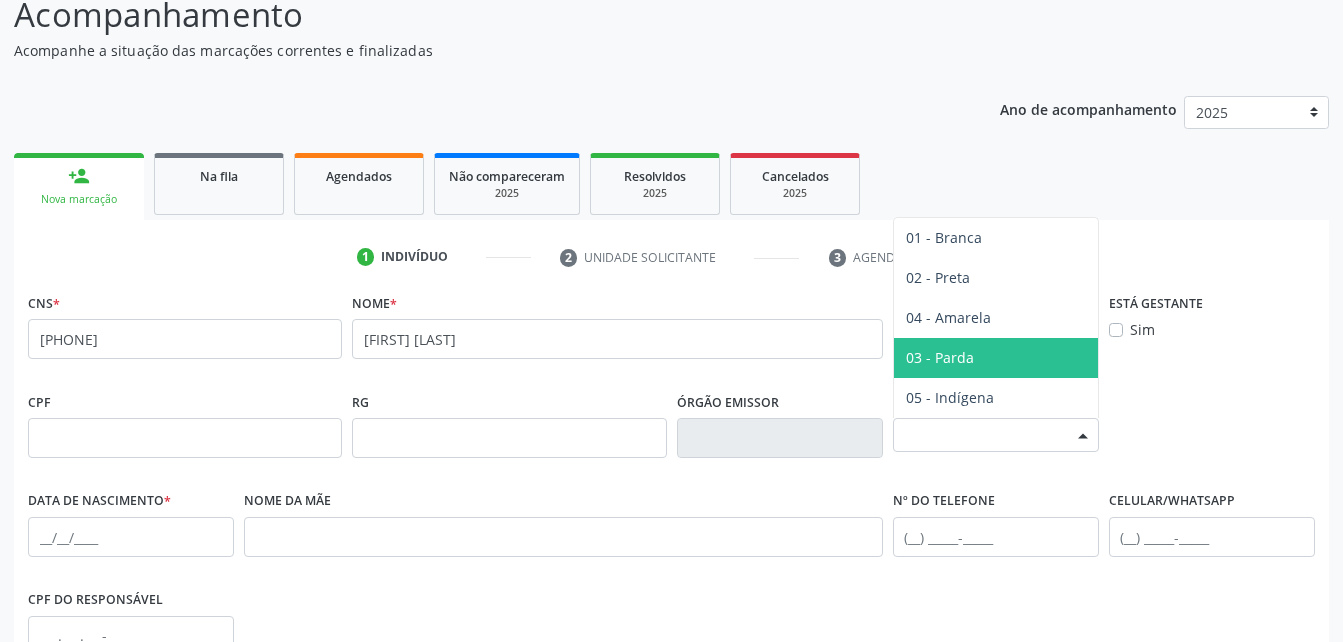 click on "03 - Parda" at bounding box center [940, 357] 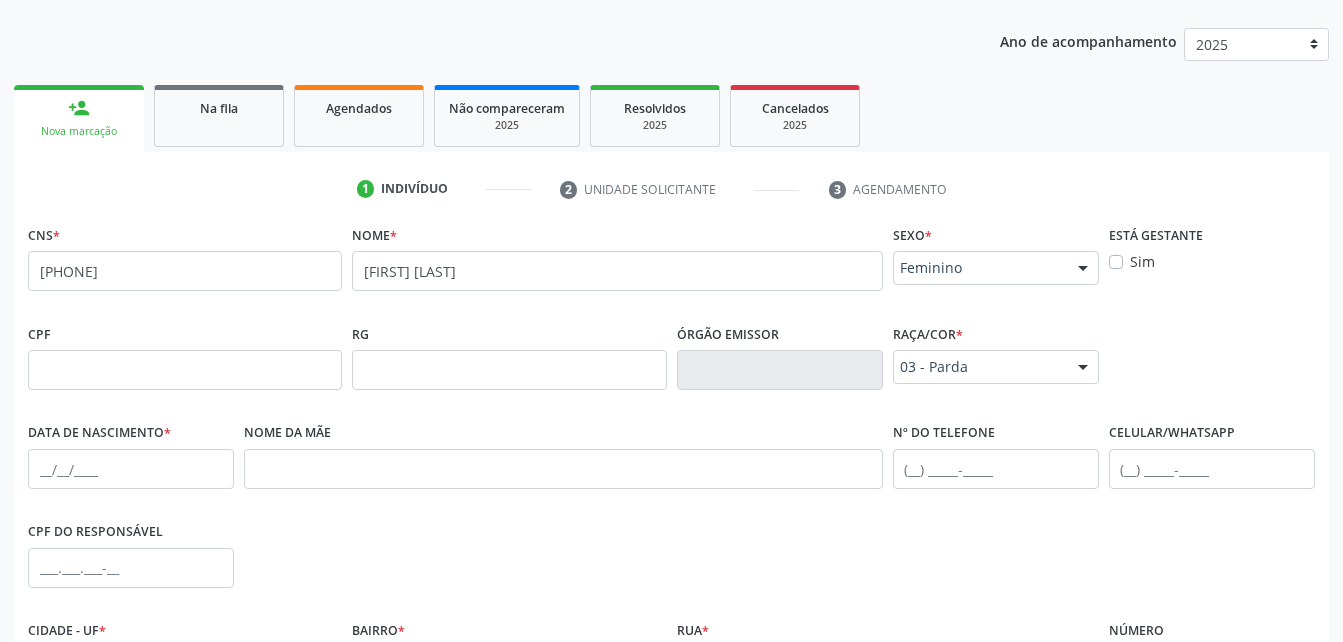 scroll, scrollTop: 274, scrollLeft: 0, axis: vertical 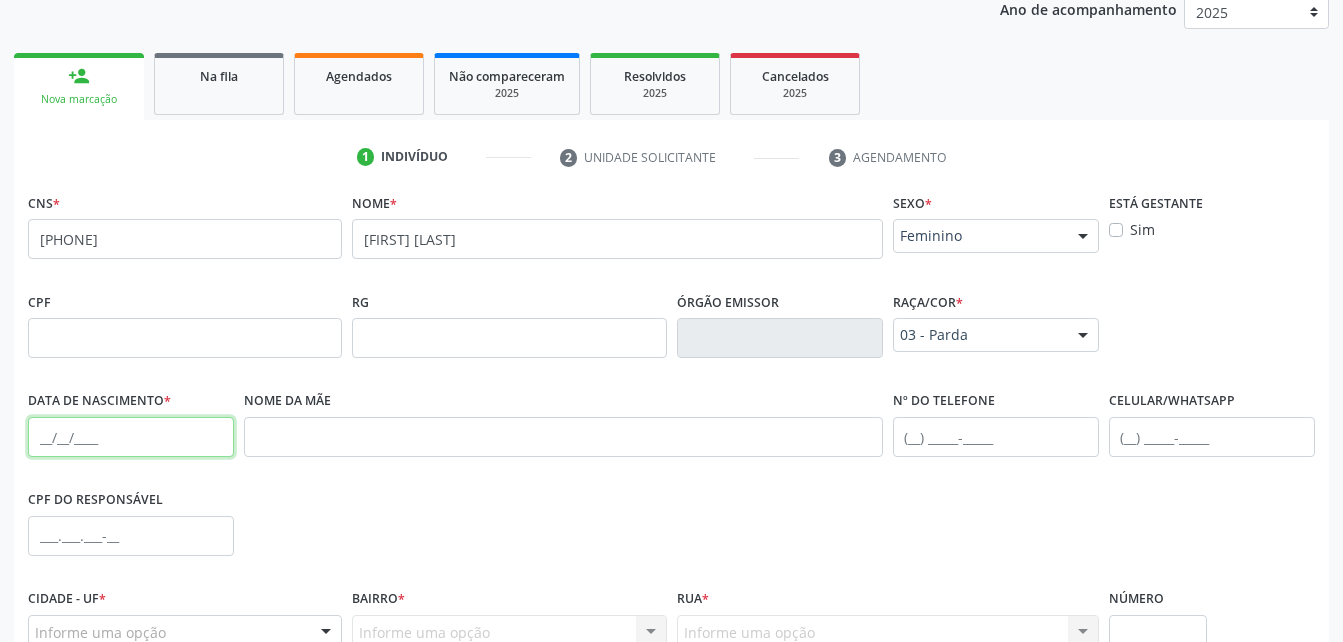 click at bounding box center [131, 437] 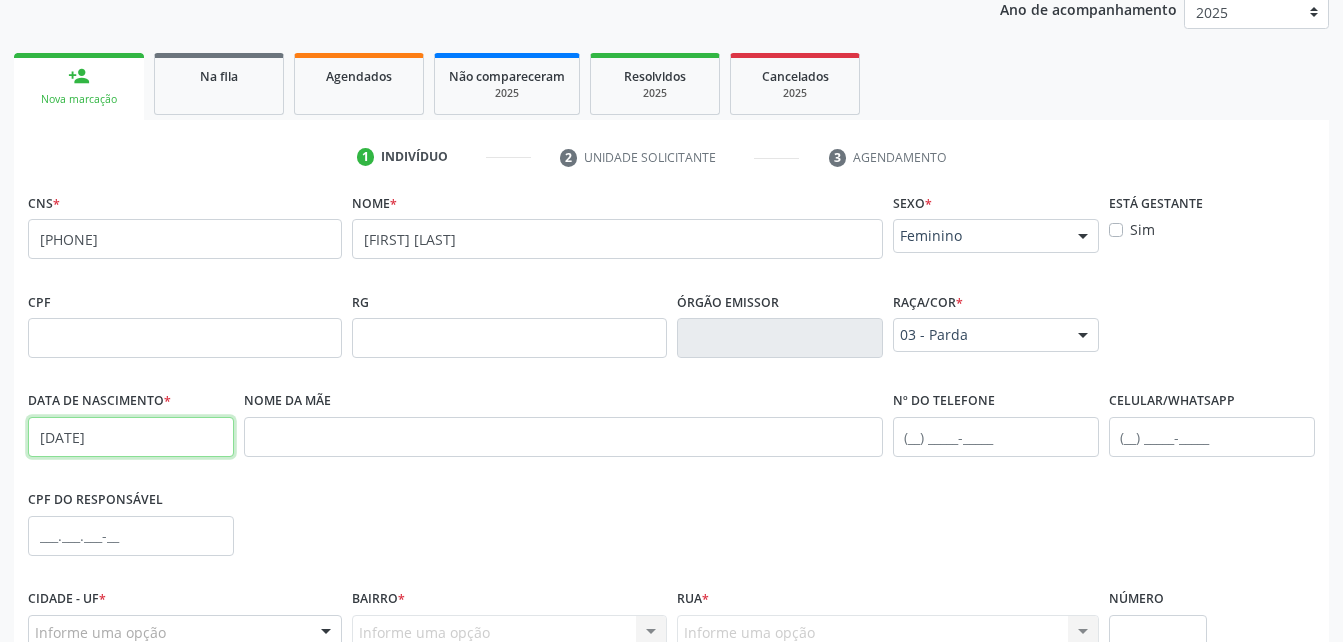type on "[DATE]" 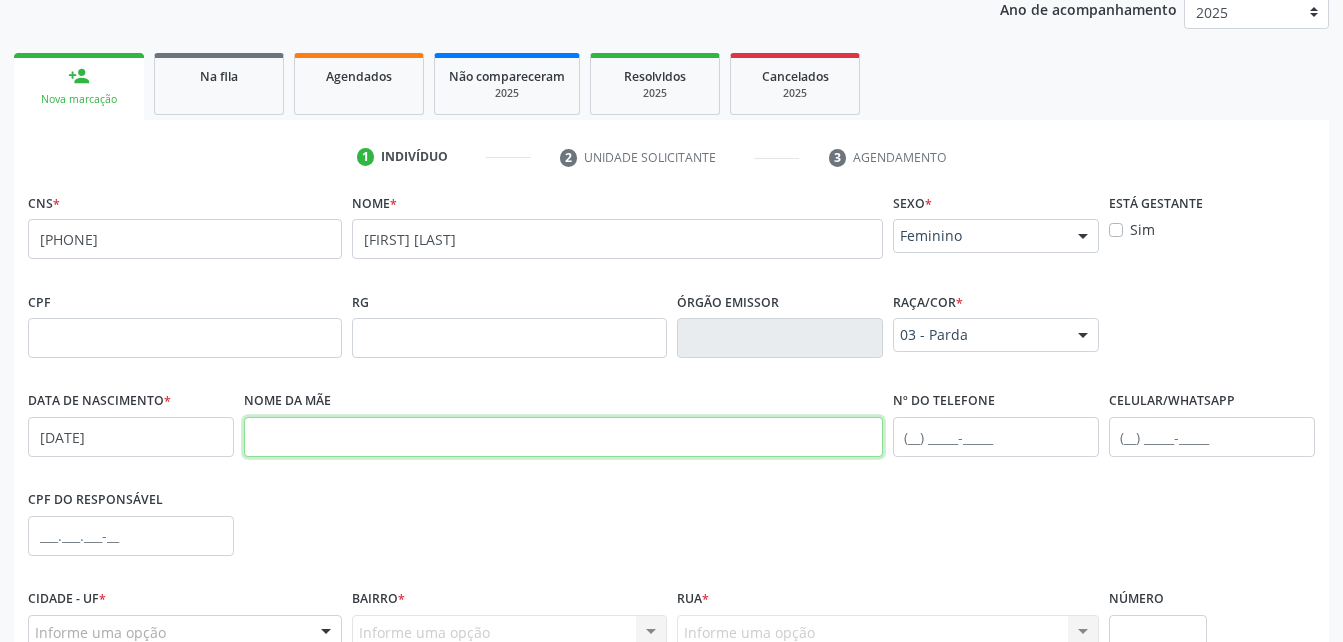 click at bounding box center [563, 437] 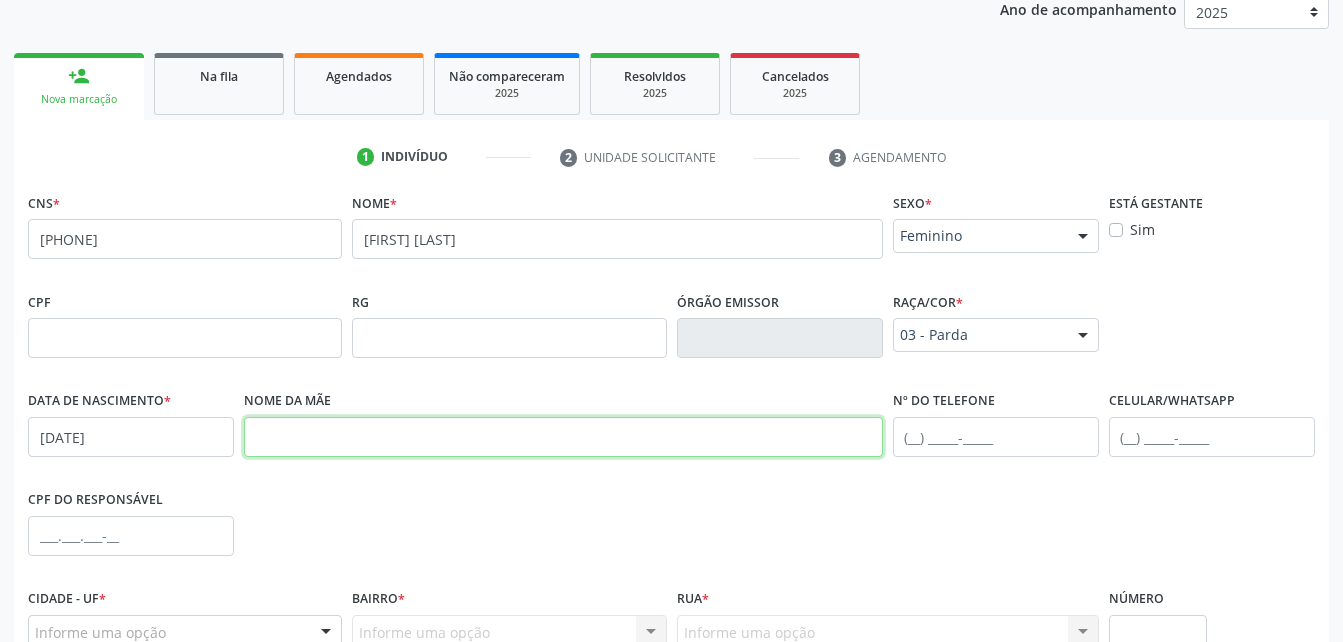 click at bounding box center [563, 437] 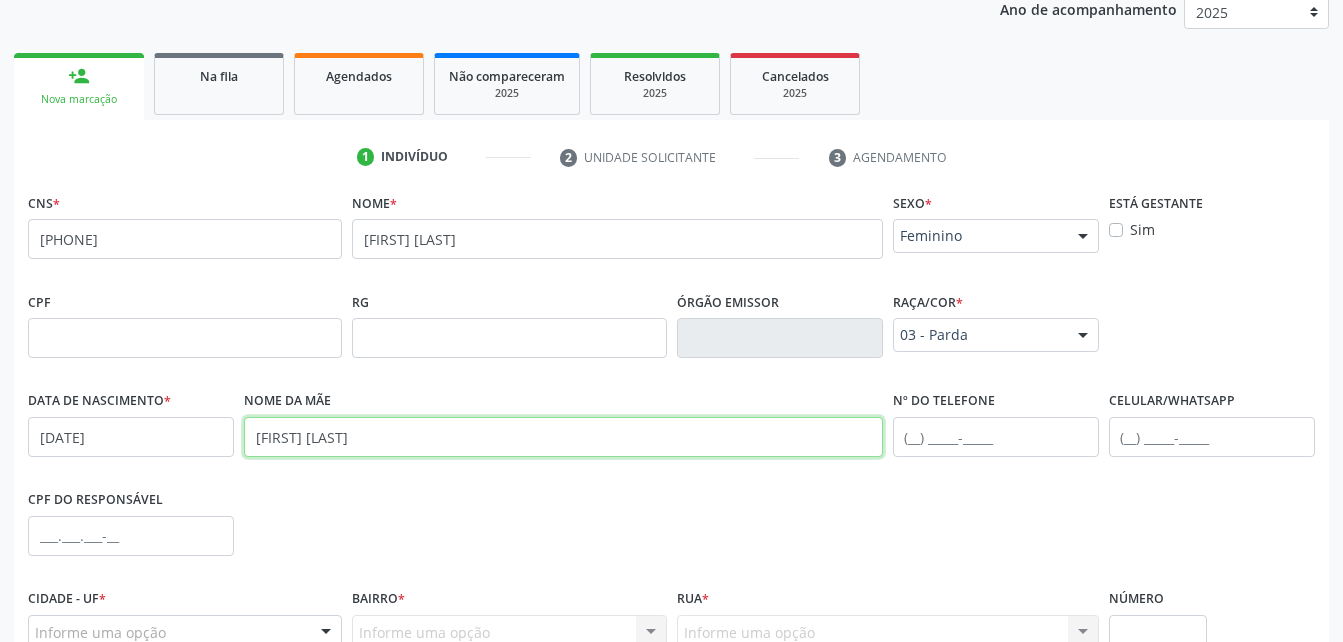 type on "[FIRST] [LAST]" 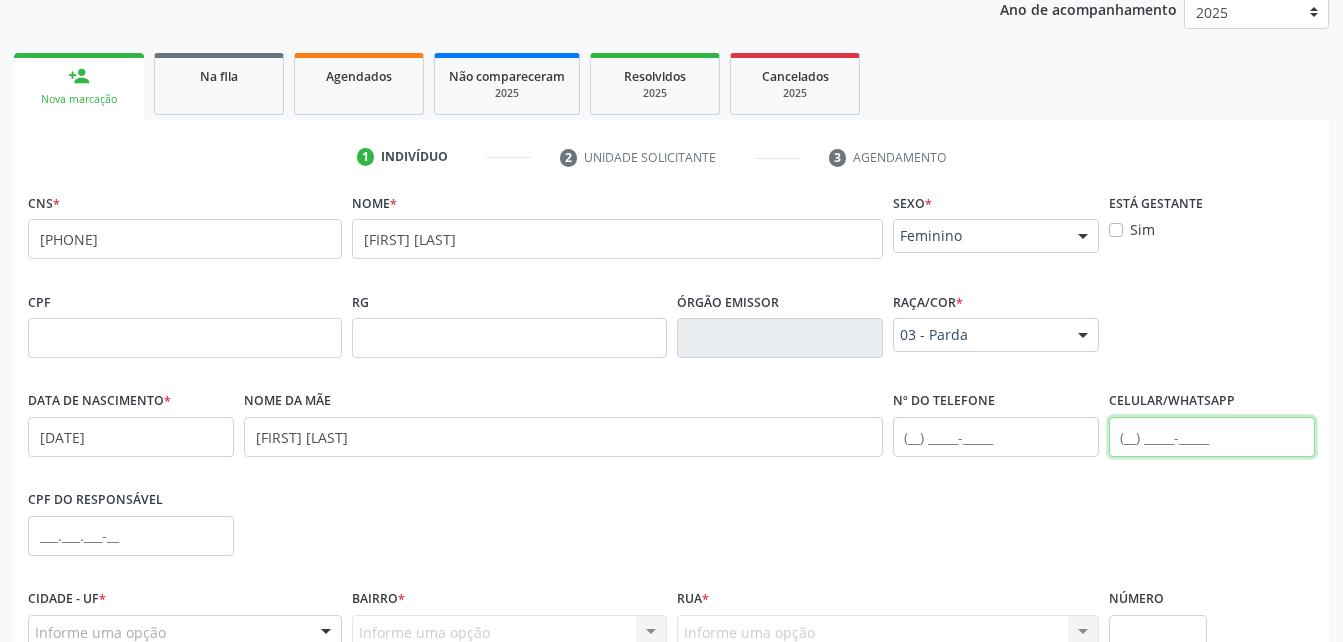 click at bounding box center [1212, 437] 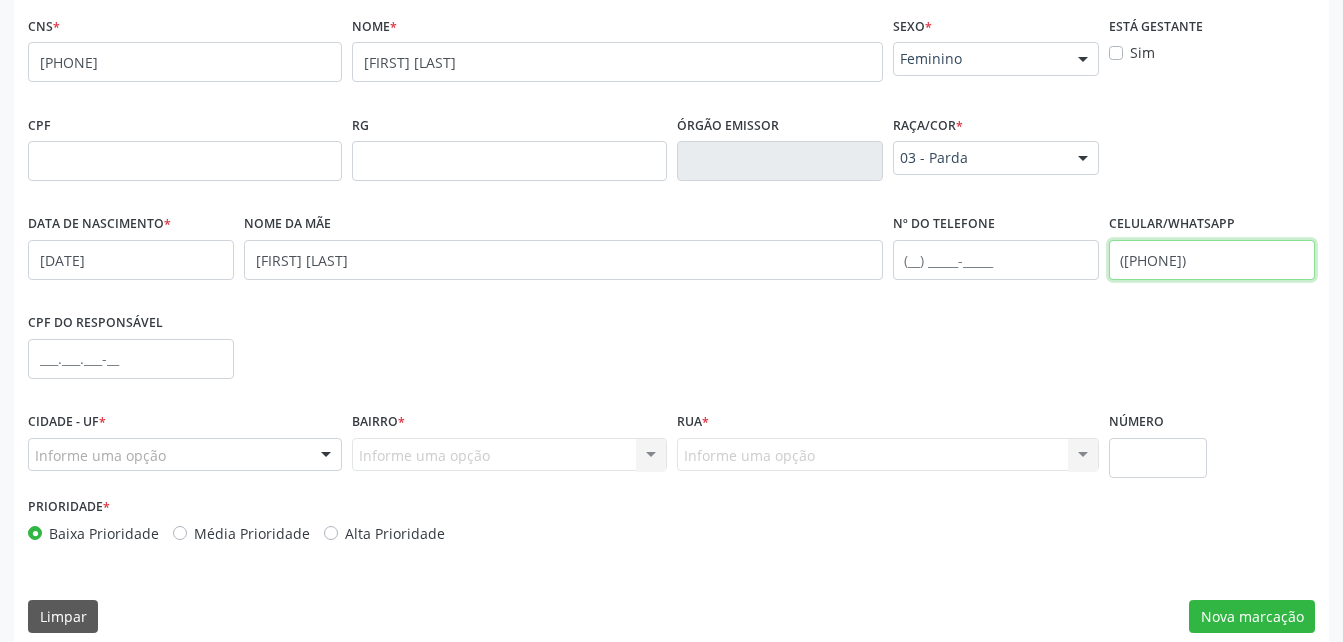 scroll, scrollTop: 470, scrollLeft: 0, axis: vertical 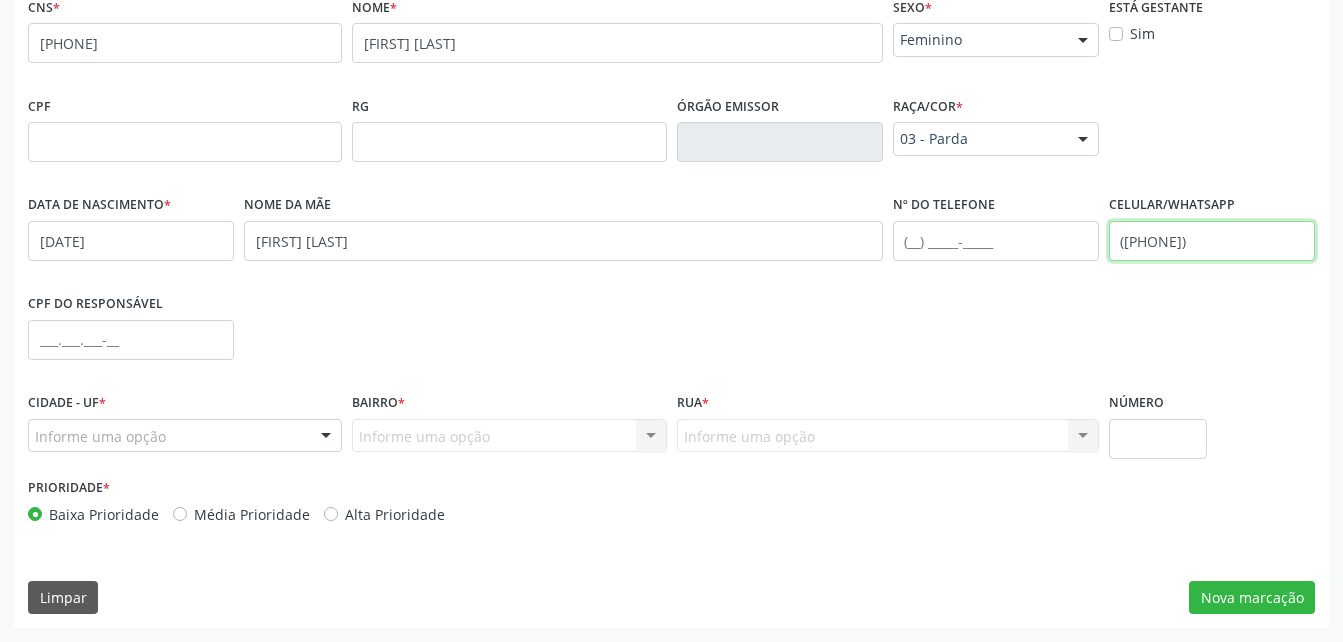 type on "([PHONE])" 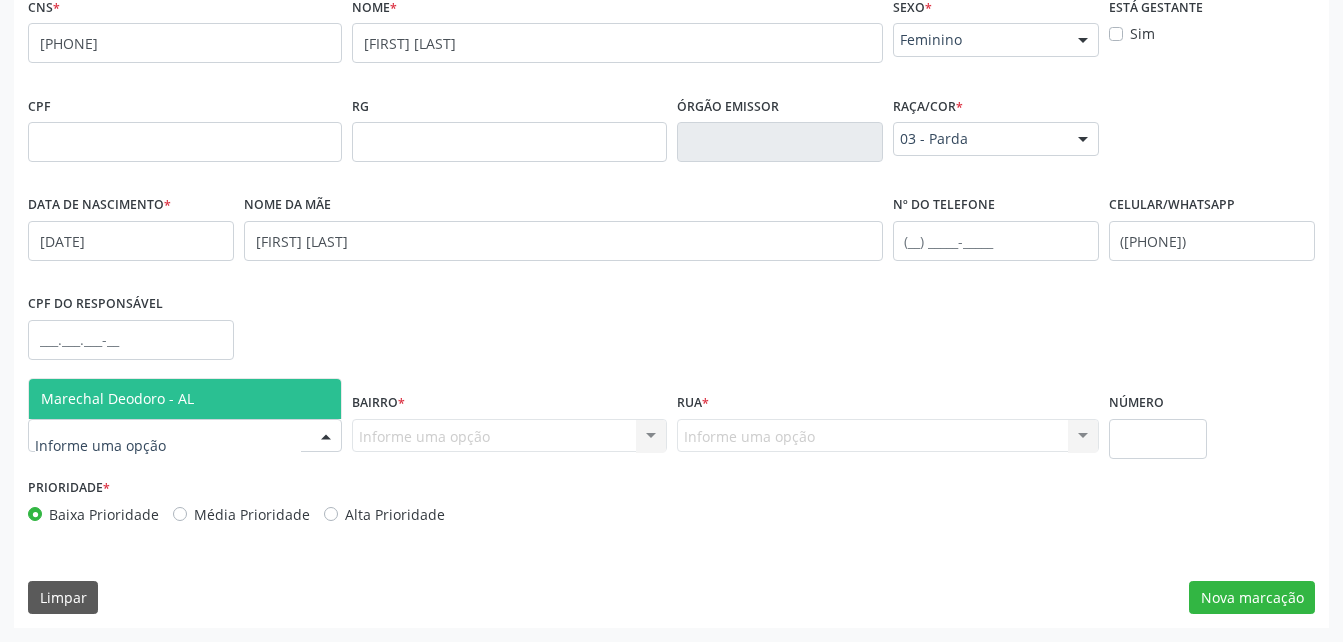 click at bounding box center (185, 436) 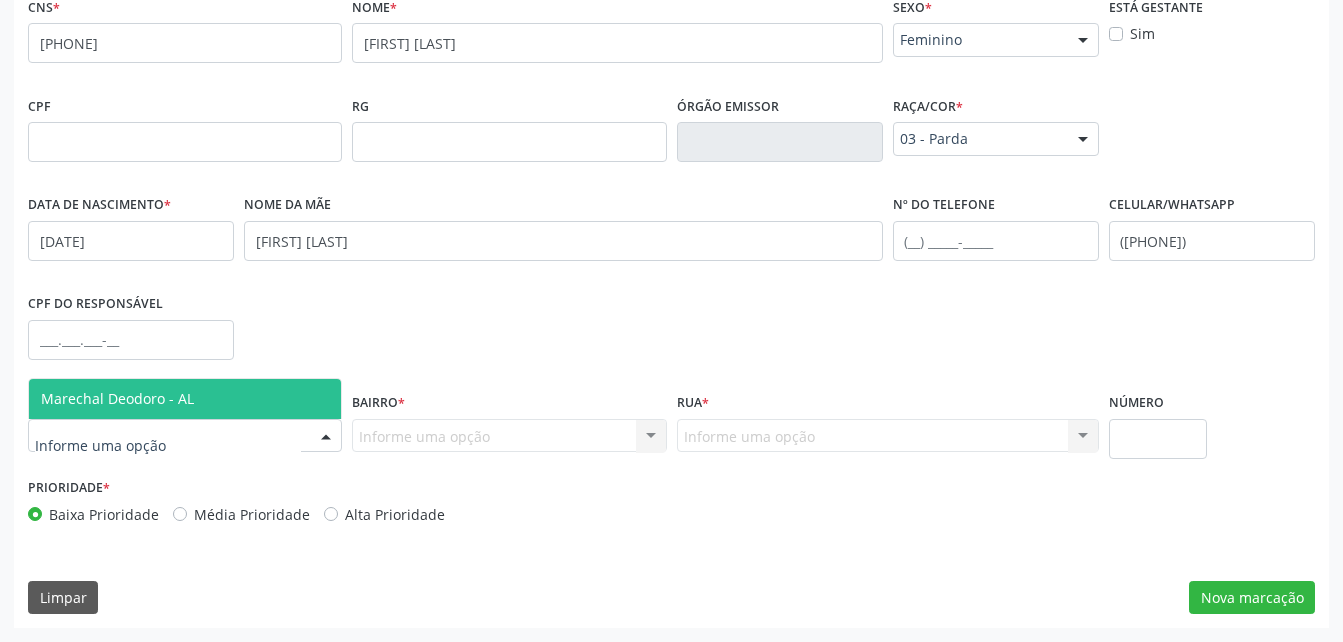 drag, startPoint x: 237, startPoint y: 399, endPoint x: 327, endPoint y: 419, distance: 92.19544 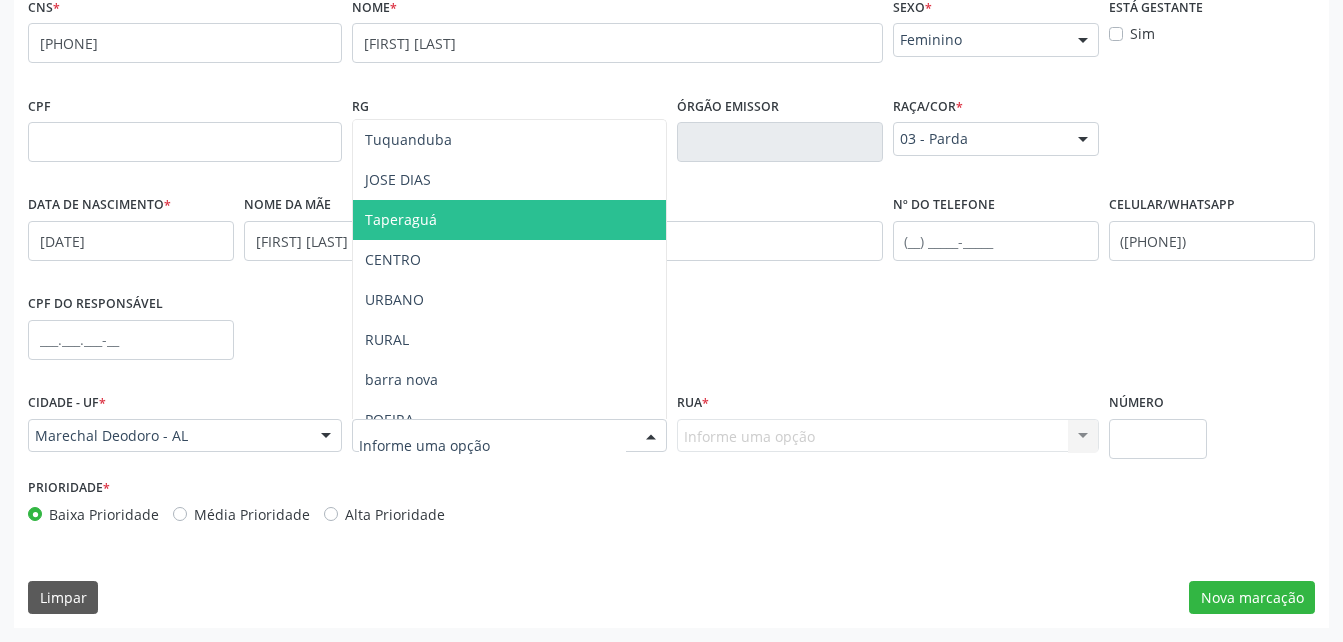 drag, startPoint x: 412, startPoint y: 230, endPoint x: 596, endPoint y: 304, distance: 198.32297 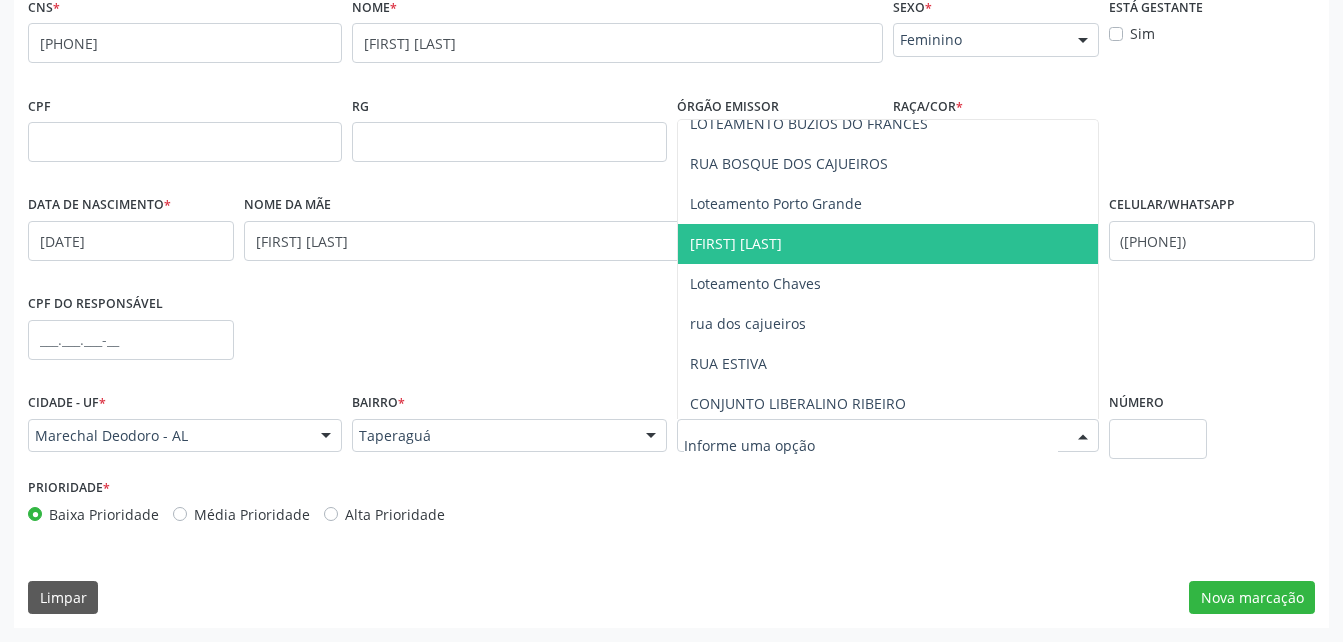 scroll, scrollTop: 461, scrollLeft: 0, axis: vertical 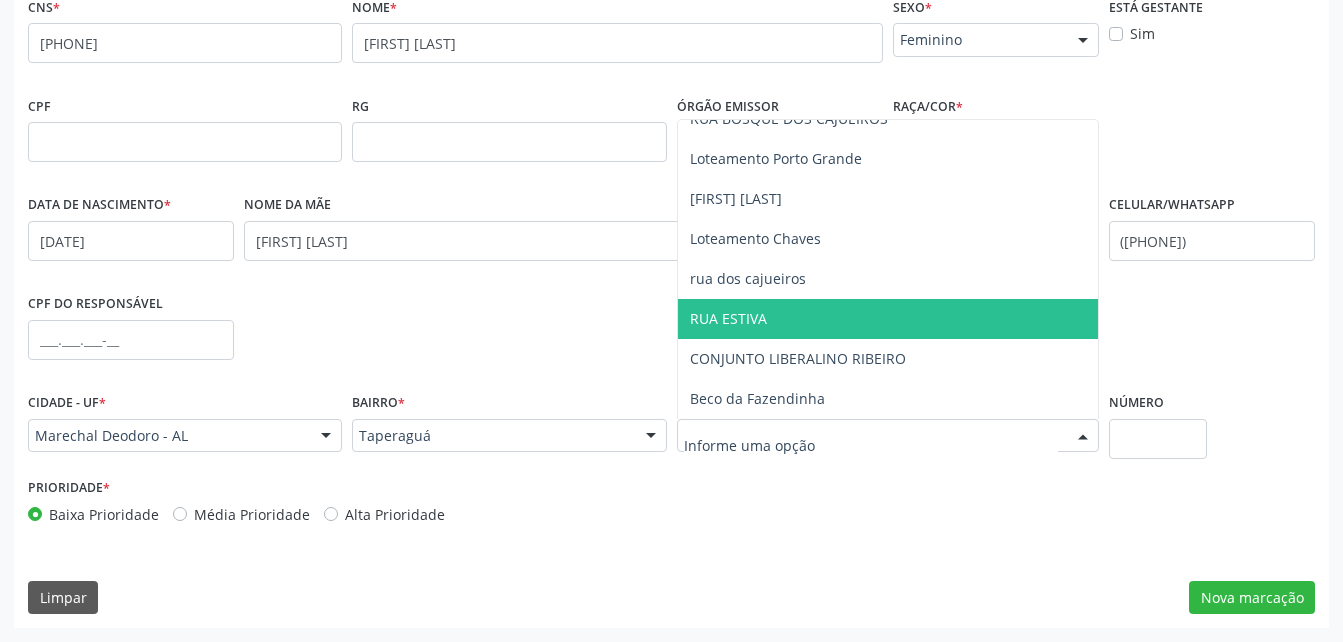 drag, startPoint x: 812, startPoint y: 323, endPoint x: 962, endPoint y: 381, distance: 160.82289 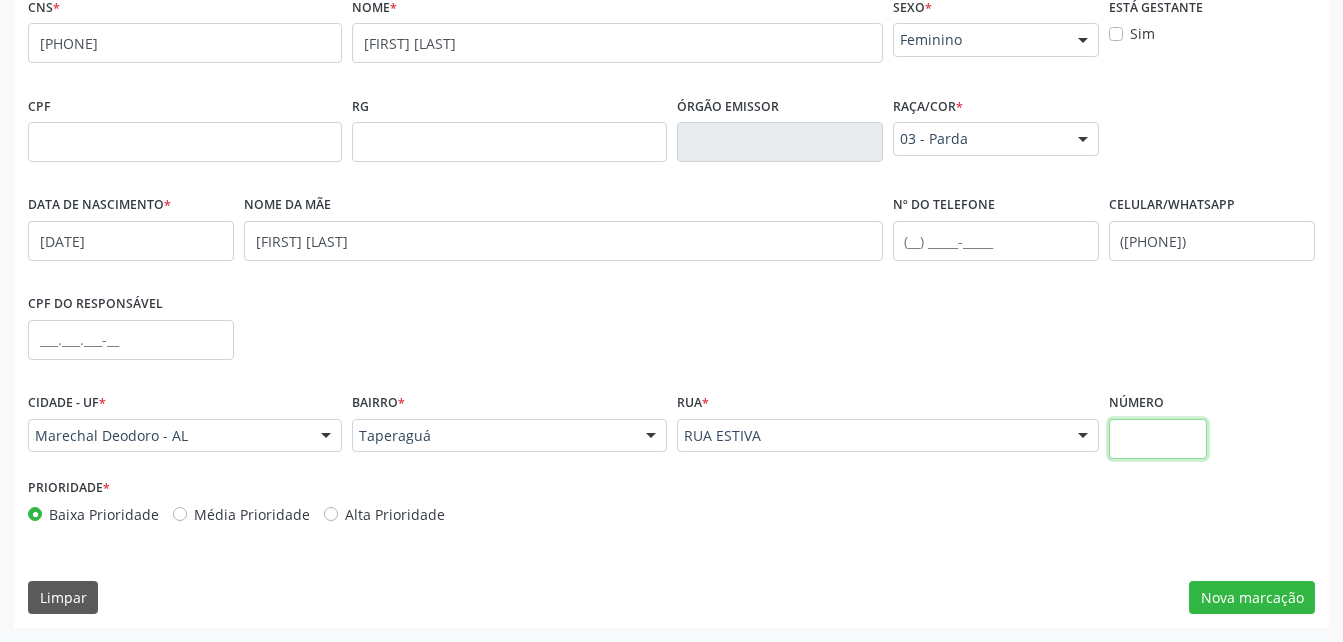 click at bounding box center [1158, 439] 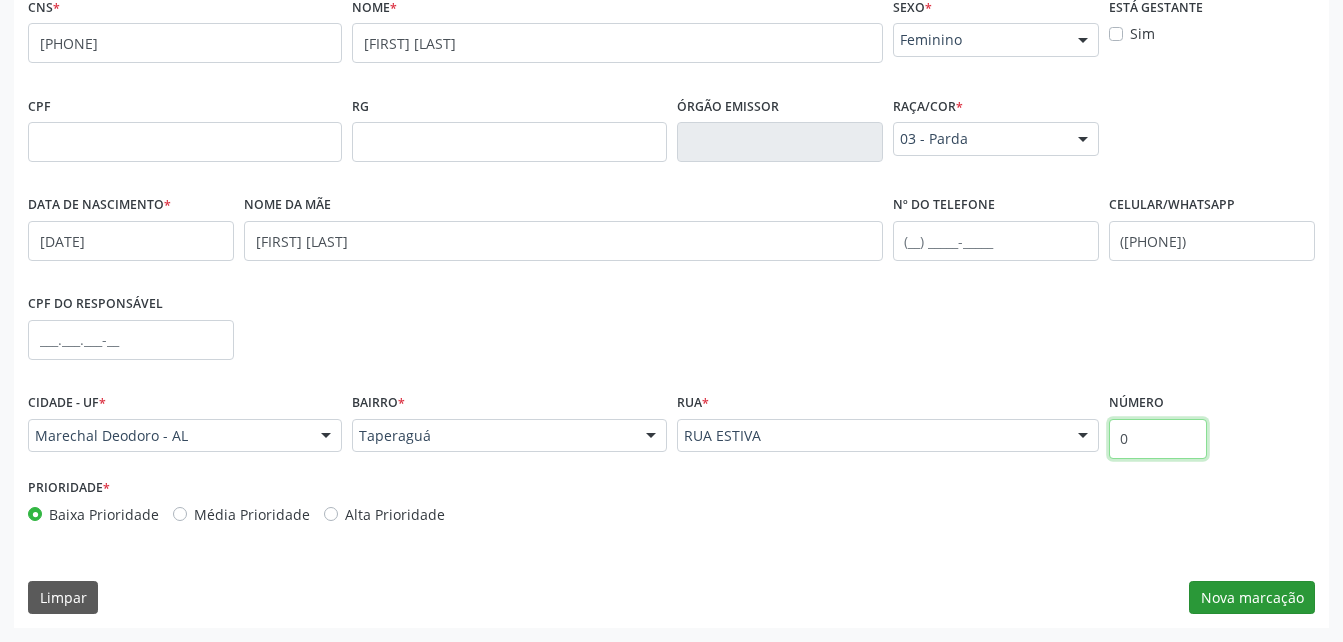 type on "0" 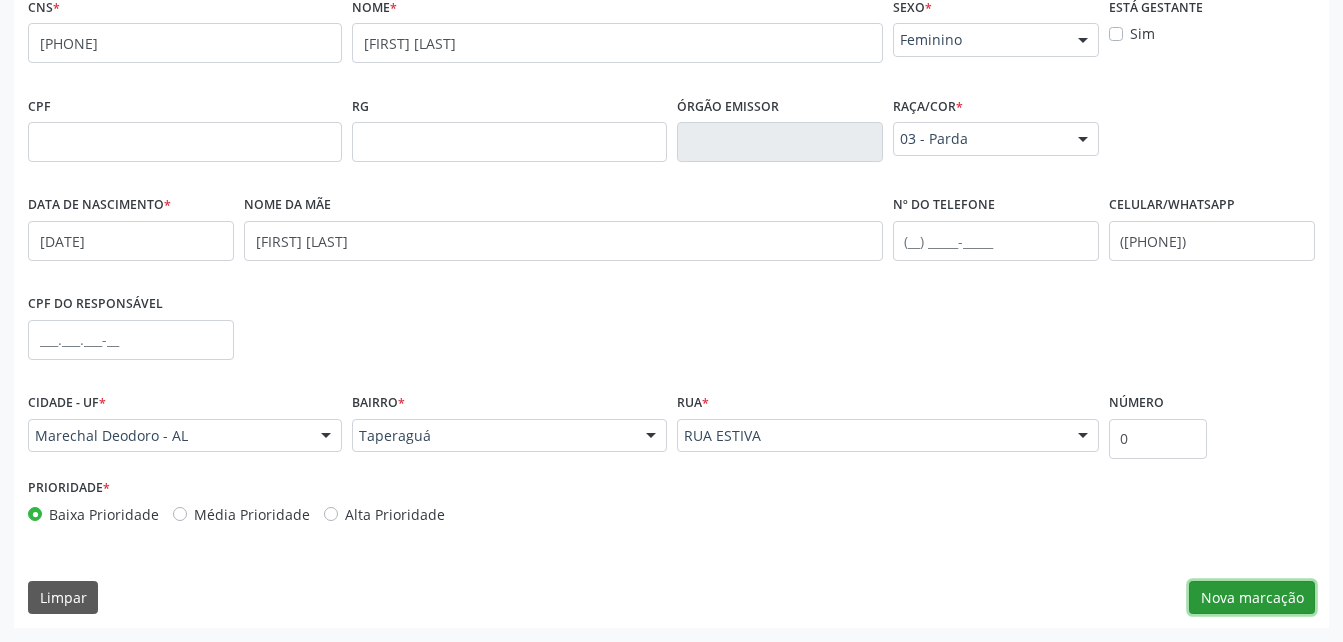 click on "Nova marcação" at bounding box center (1252, 598) 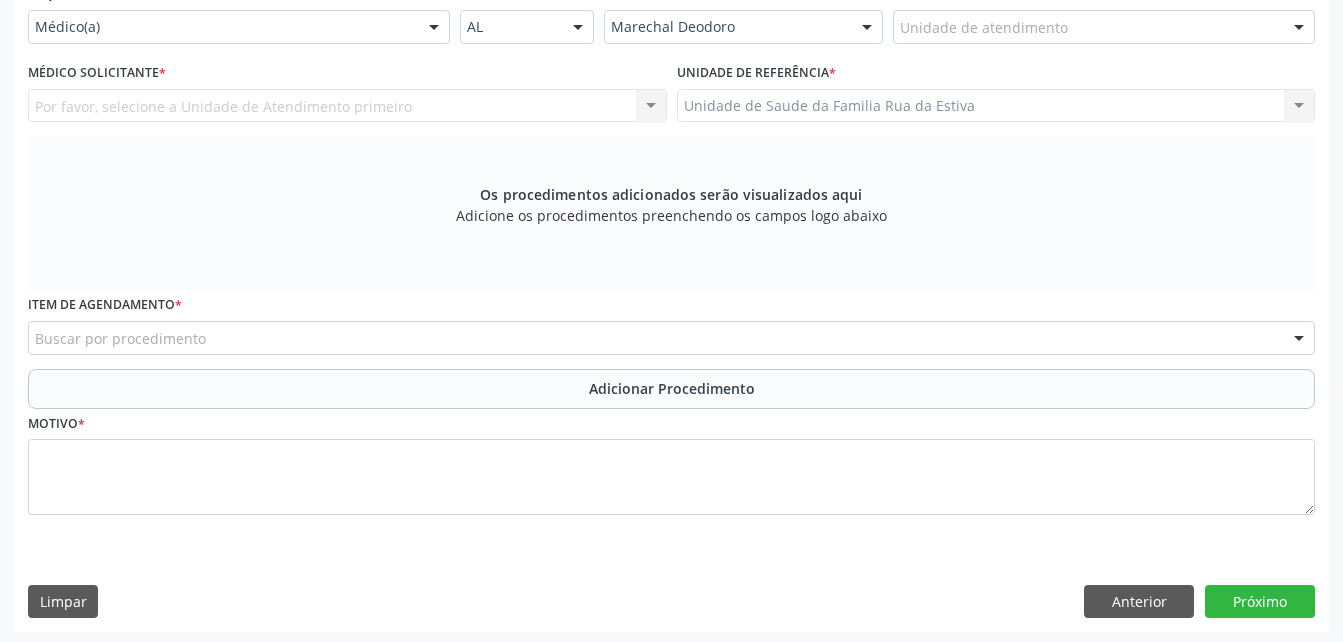 scroll, scrollTop: 487, scrollLeft: 0, axis: vertical 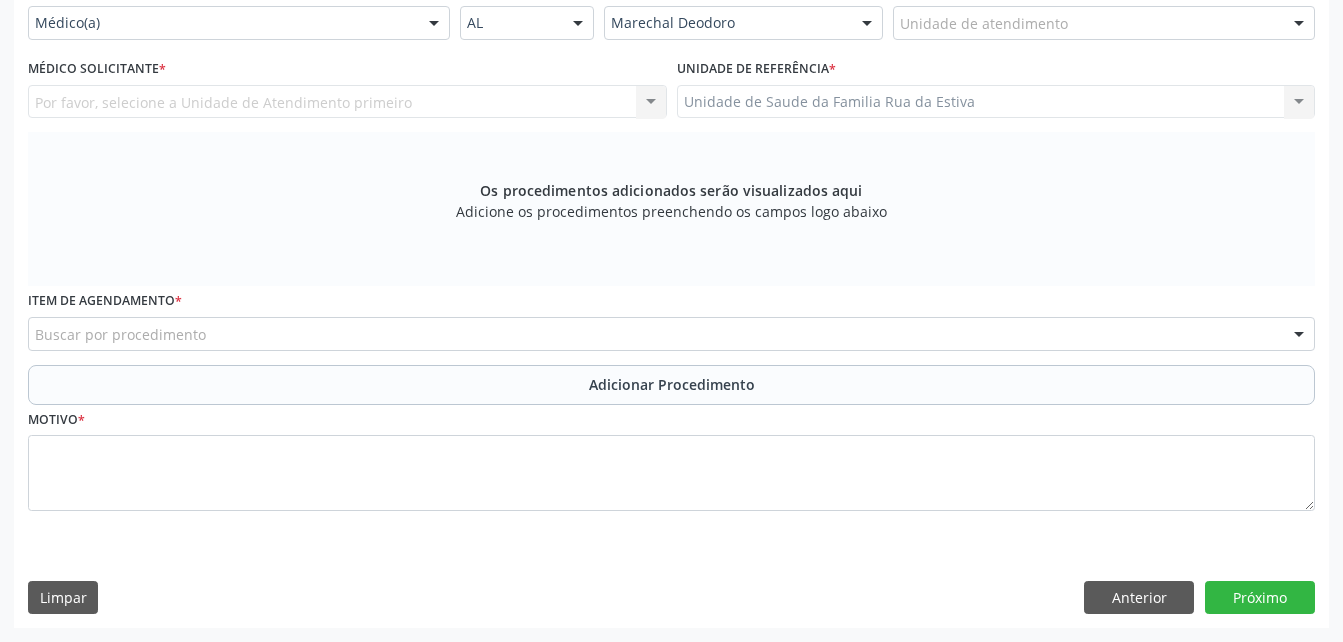 click on "Buscar por procedimento" at bounding box center [671, 334] 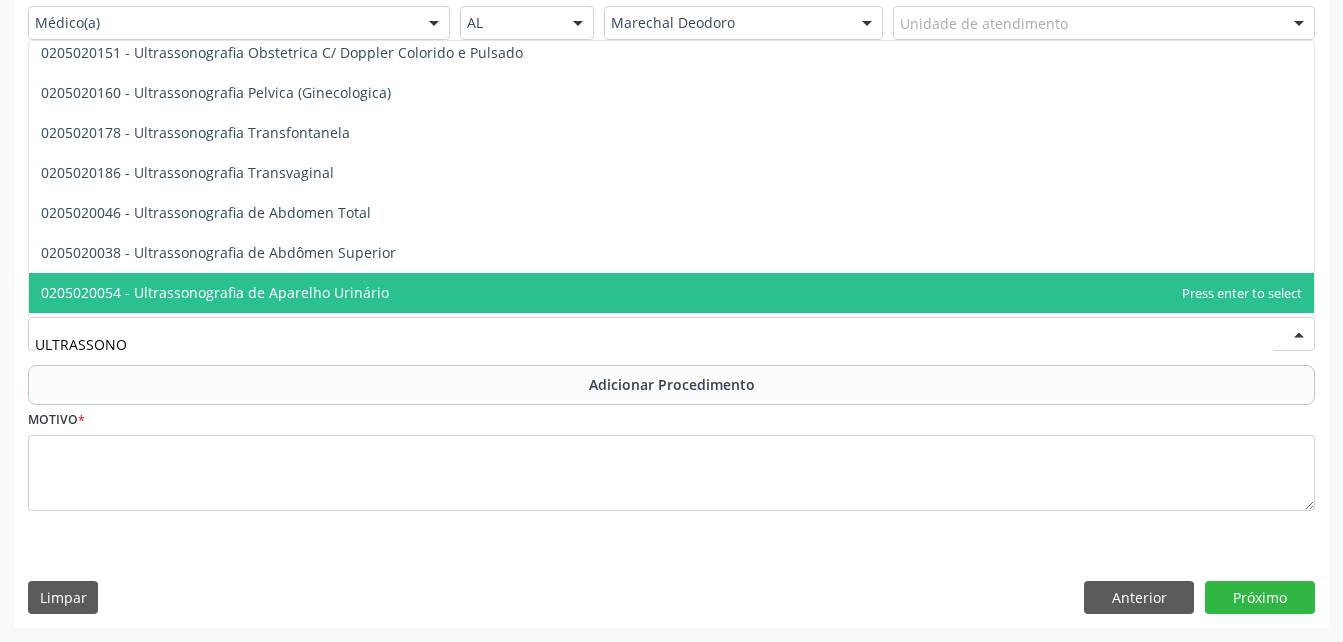scroll, scrollTop: 264, scrollLeft: 0, axis: vertical 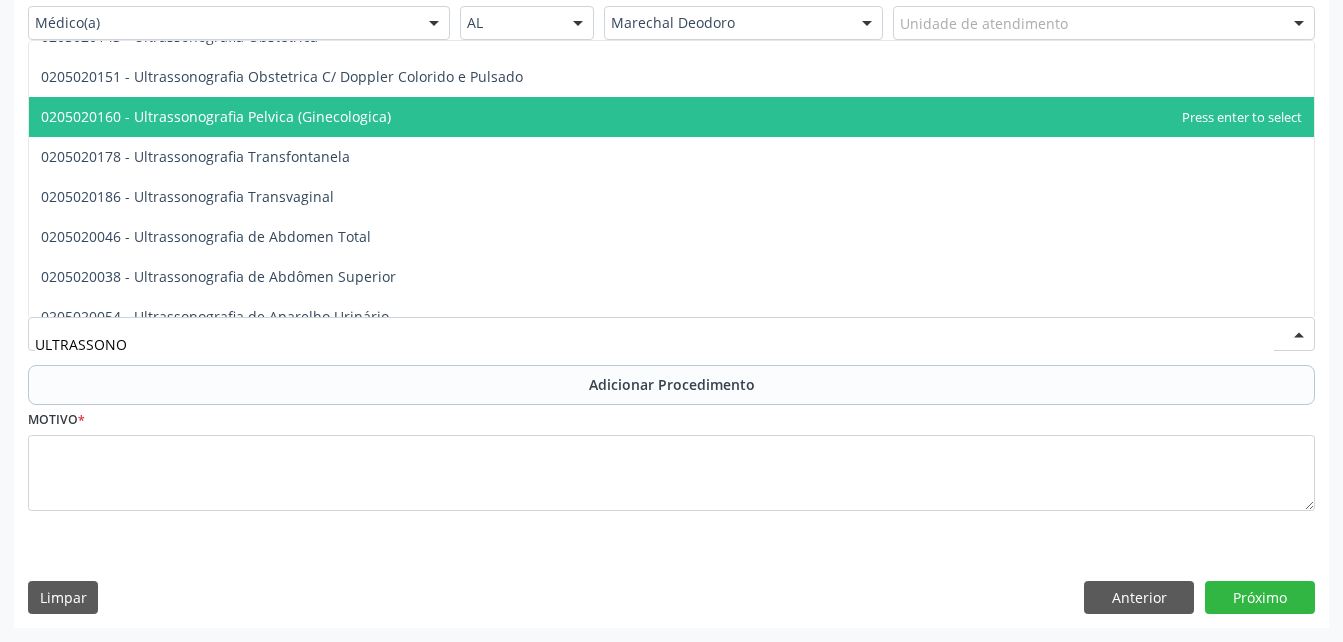 click on "0205020160 - Ultrassonografia Pelvica (Ginecologica)" at bounding box center (671, 117) 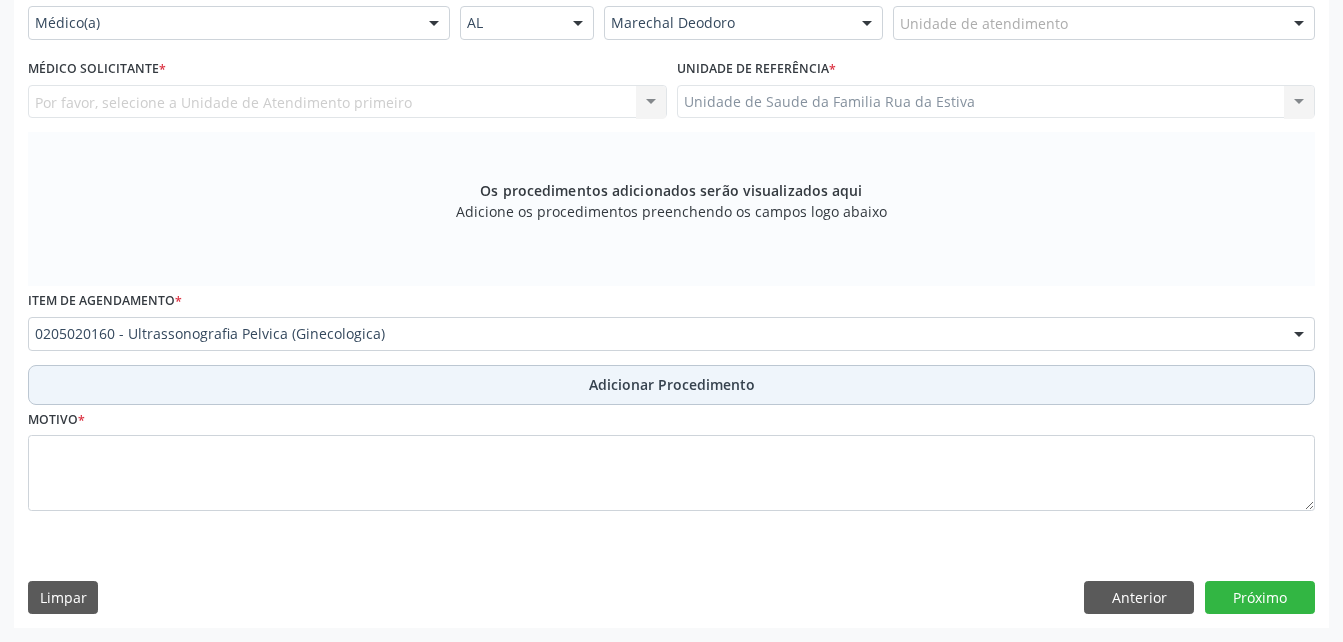 click on "Adicionar Procedimento" at bounding box center (671, 385) 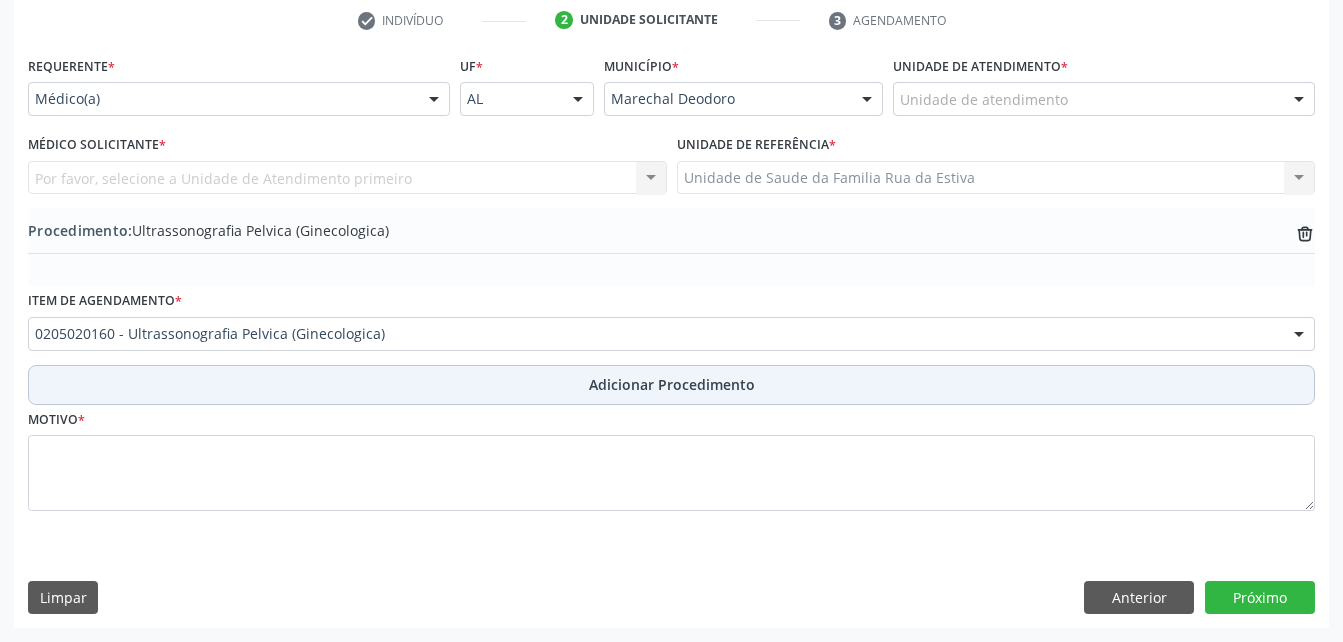 scroll, scrollTop: 411, scrollLeft: 0, axis: vertical 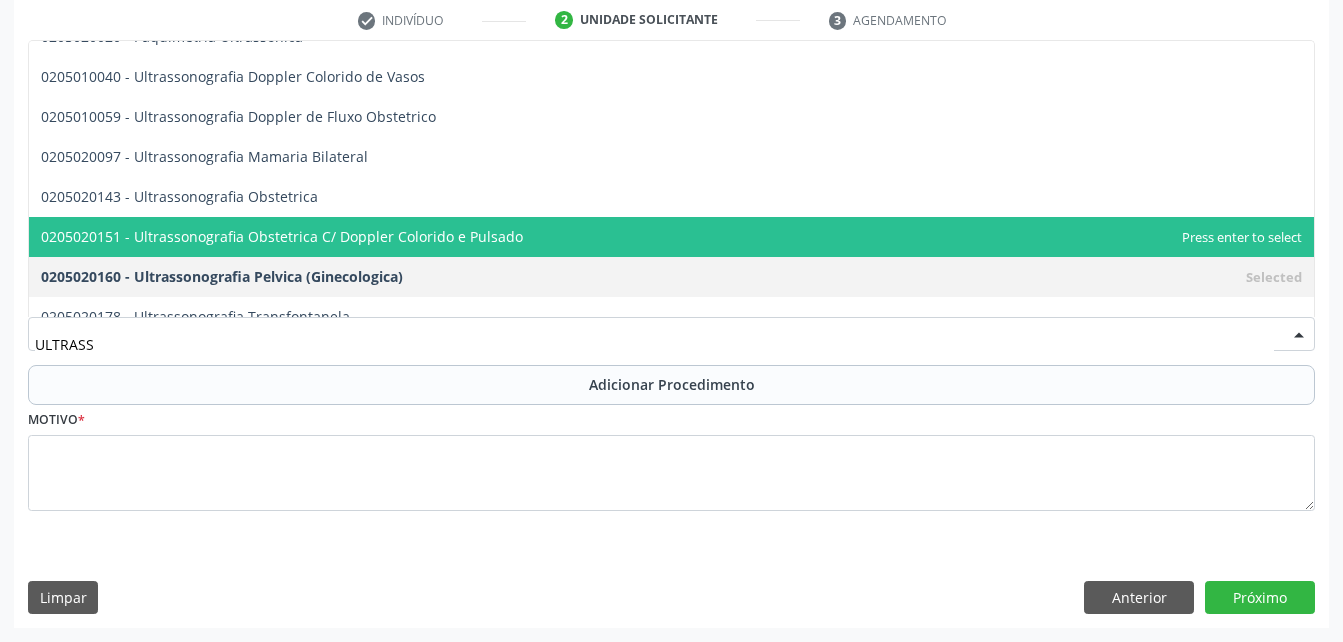 type on "ULTRASSO" 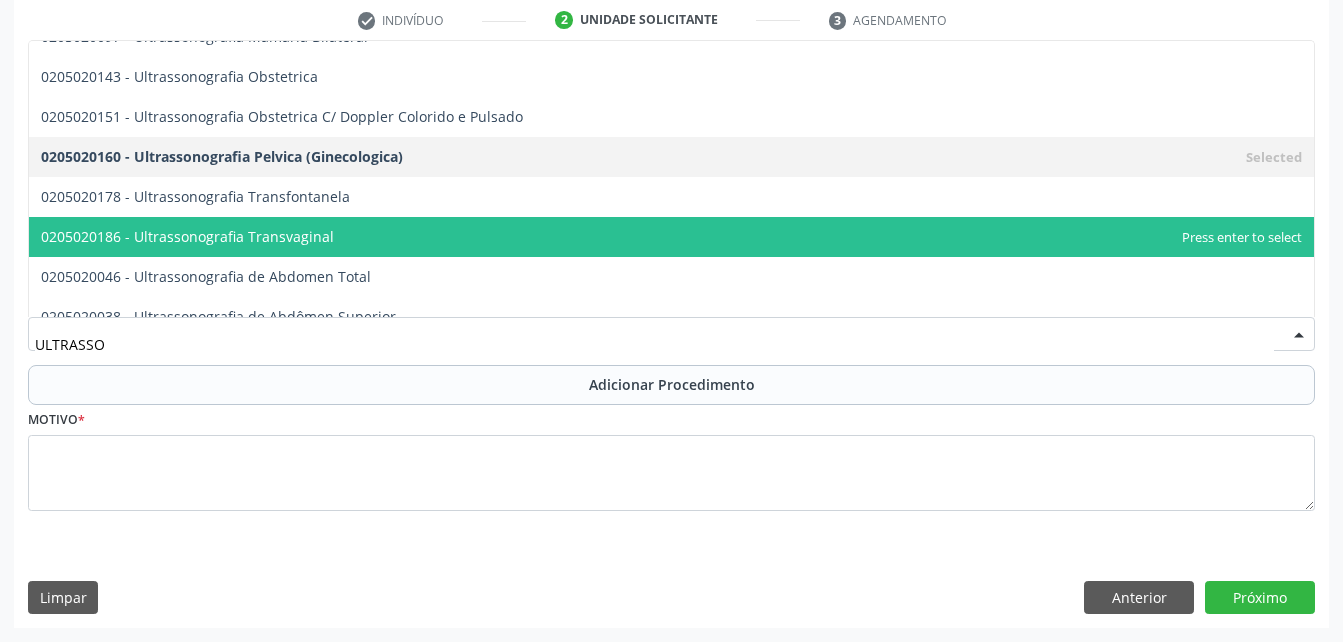 click on "0205020186 - Ultrassonografia Transvaginal" at bounding box center (671, 237) 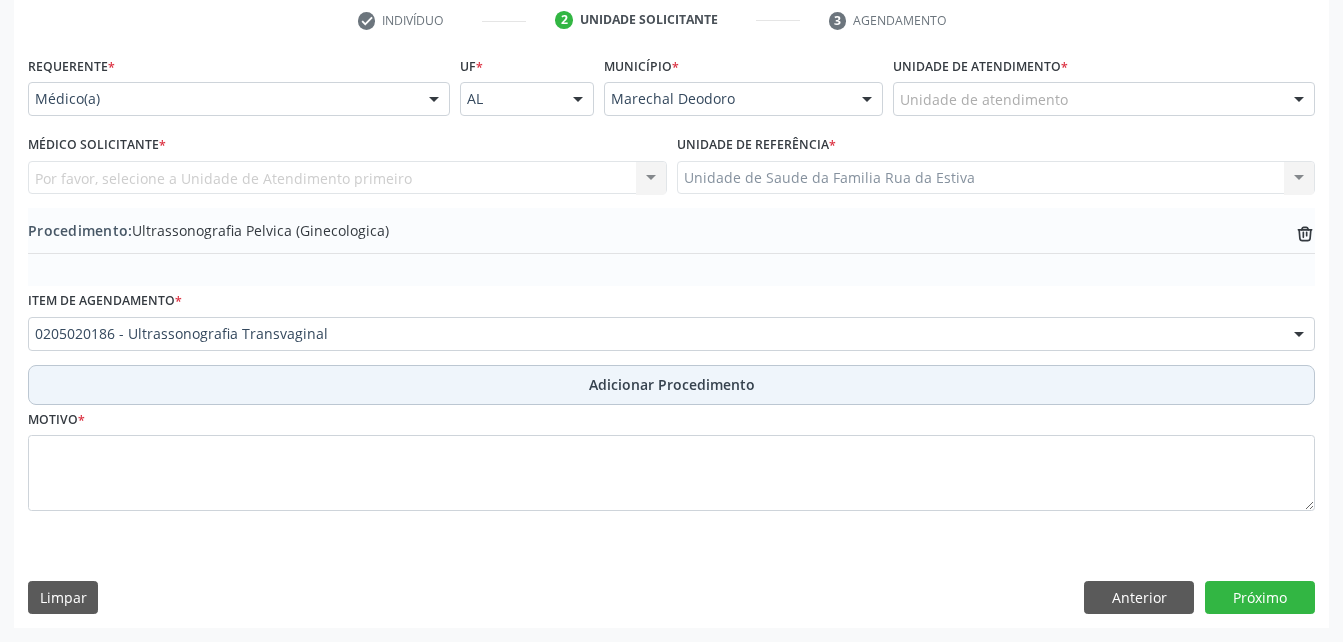 click on "Adicionar Procedimento" at bounding box center (671, 385) 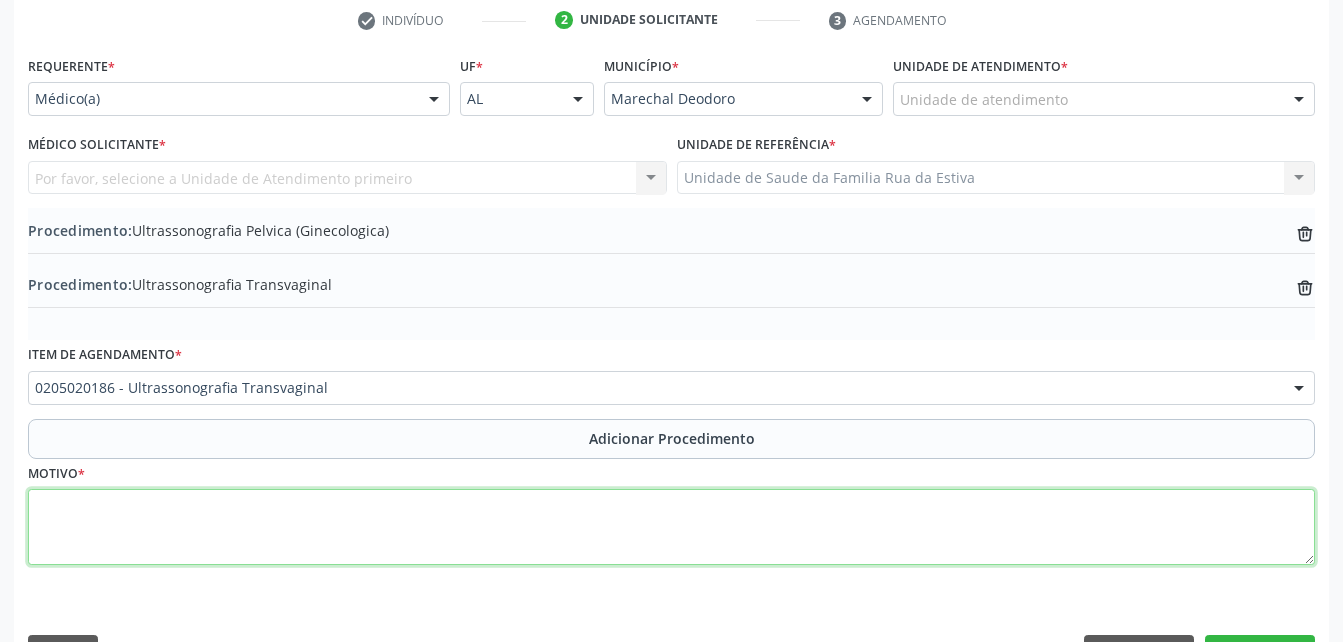 click at bounding box center (671, 527) 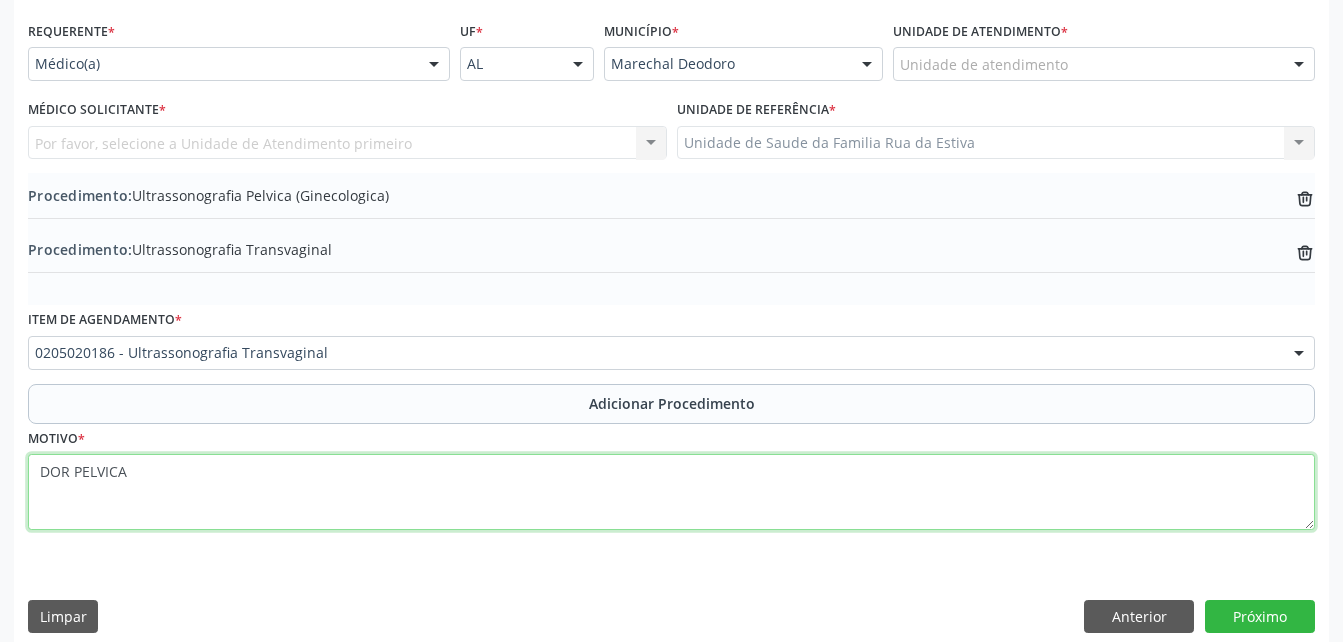 scroll, scrollTop: 465, scrollLeft: 0, axis: vertical 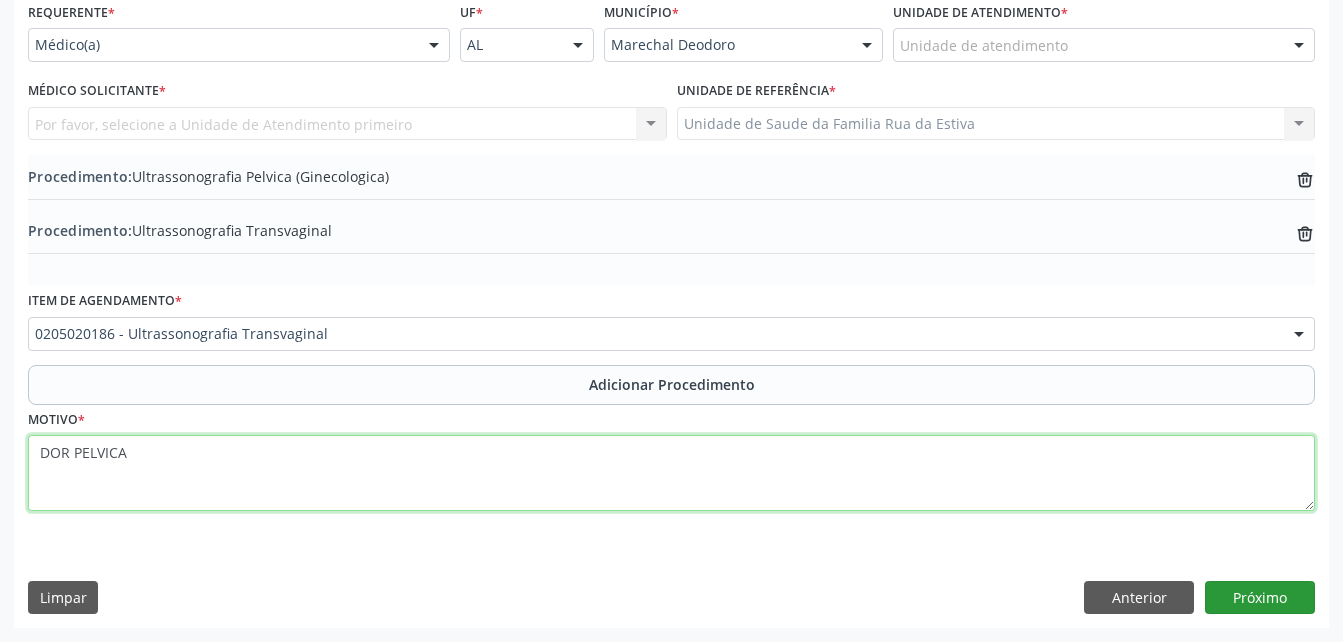 type on "DOR PELVICA" 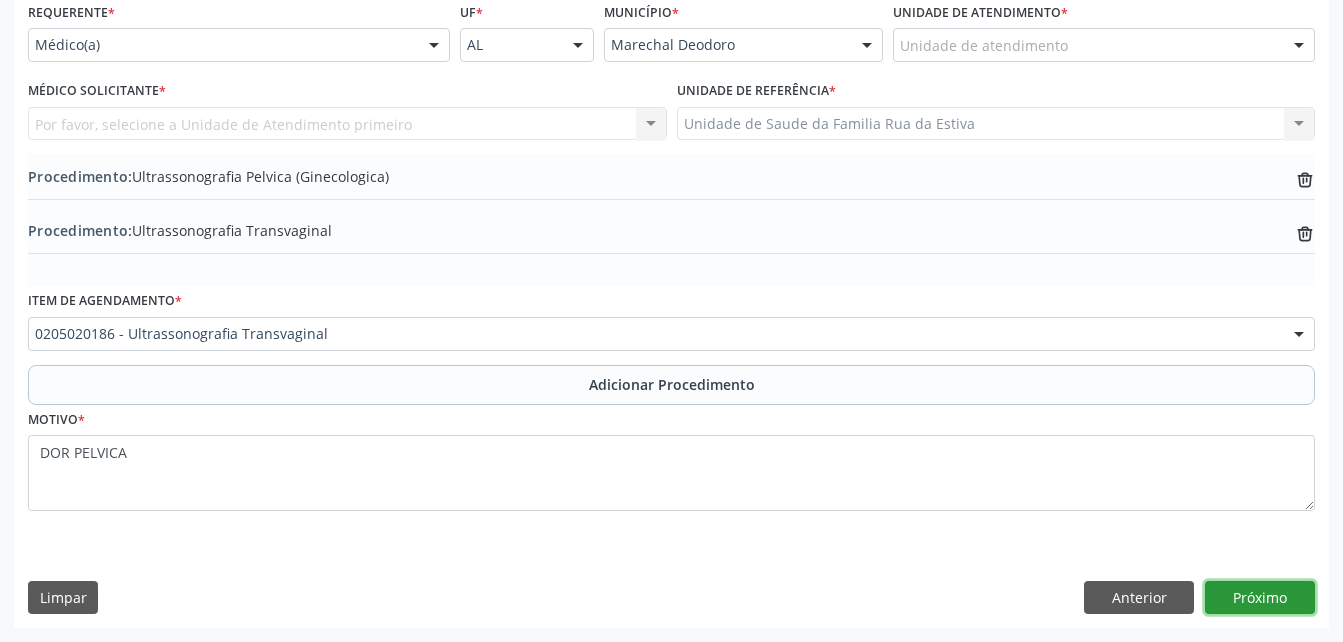 click on "Próximo" at bounding box center (1260, 598) 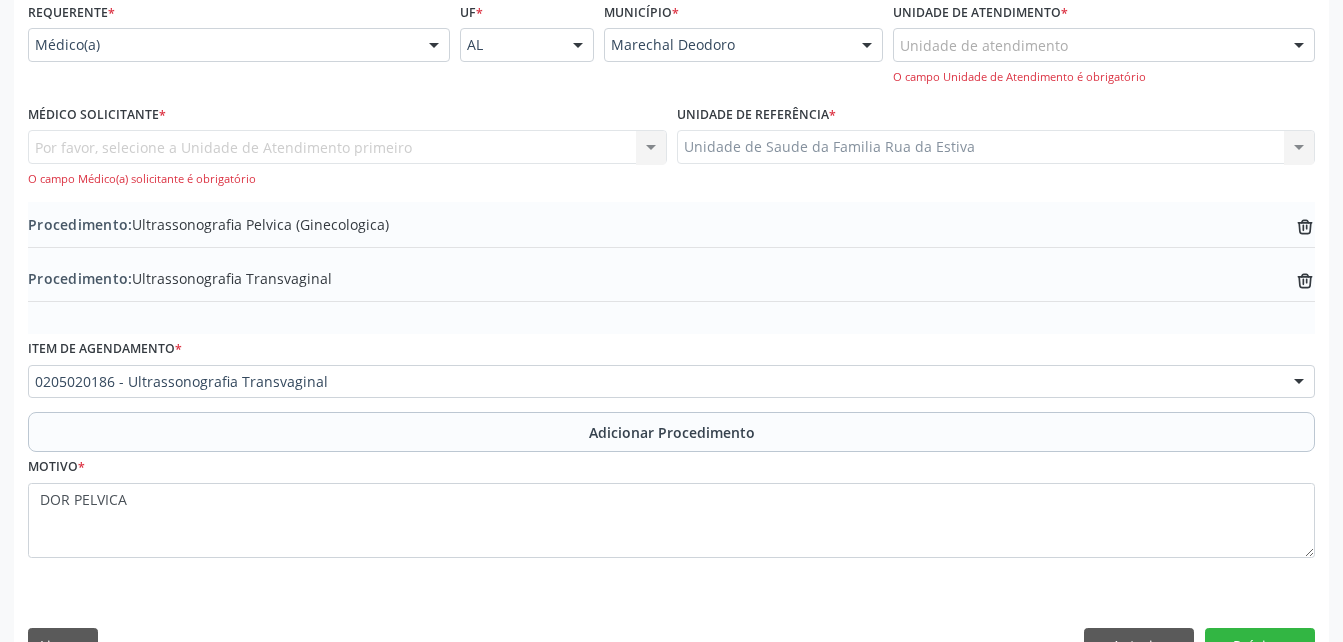 click on "Por favor, selecione a Unidade de Atendimento primeiro
Nenhum resultado encontrado para: "   "
Não há nenhuma opção para ser exibida.
O campo Médico(a) solicitante é obrigatório" at bounding box center (347, 158) 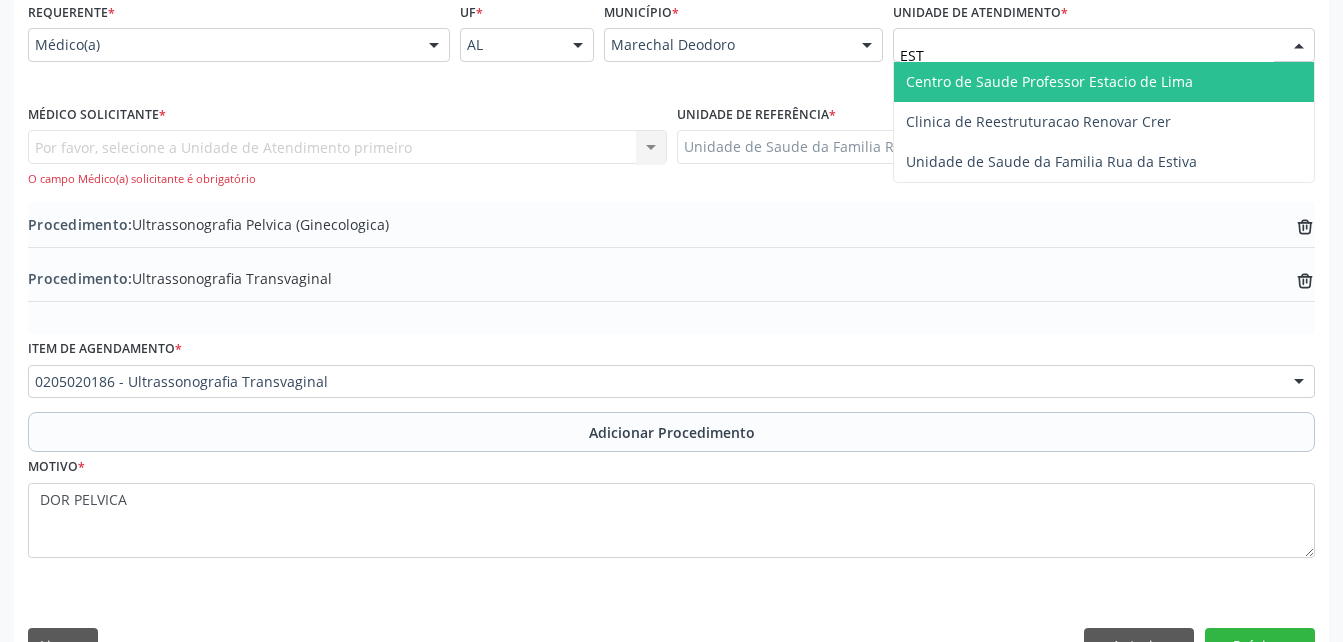 type on "ESTI" 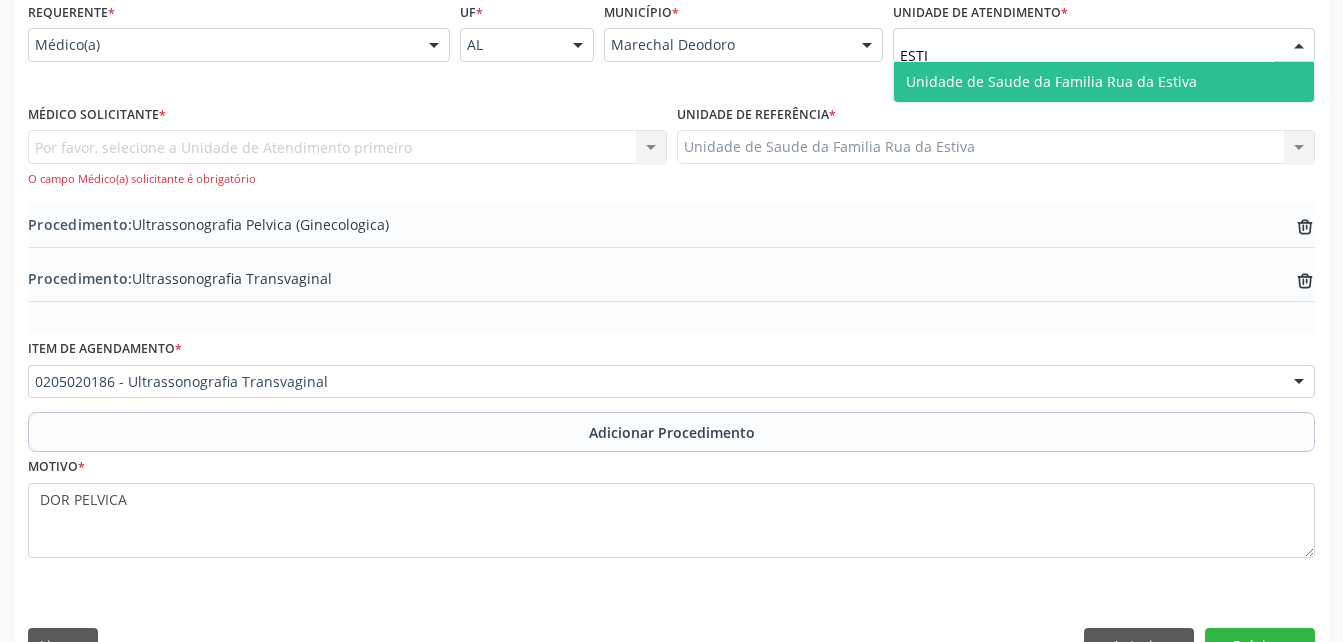 drag, startPoint x: 990, startPoint y: 90, endPoint x: 724, endPoint y: 92, distance: 266.0075 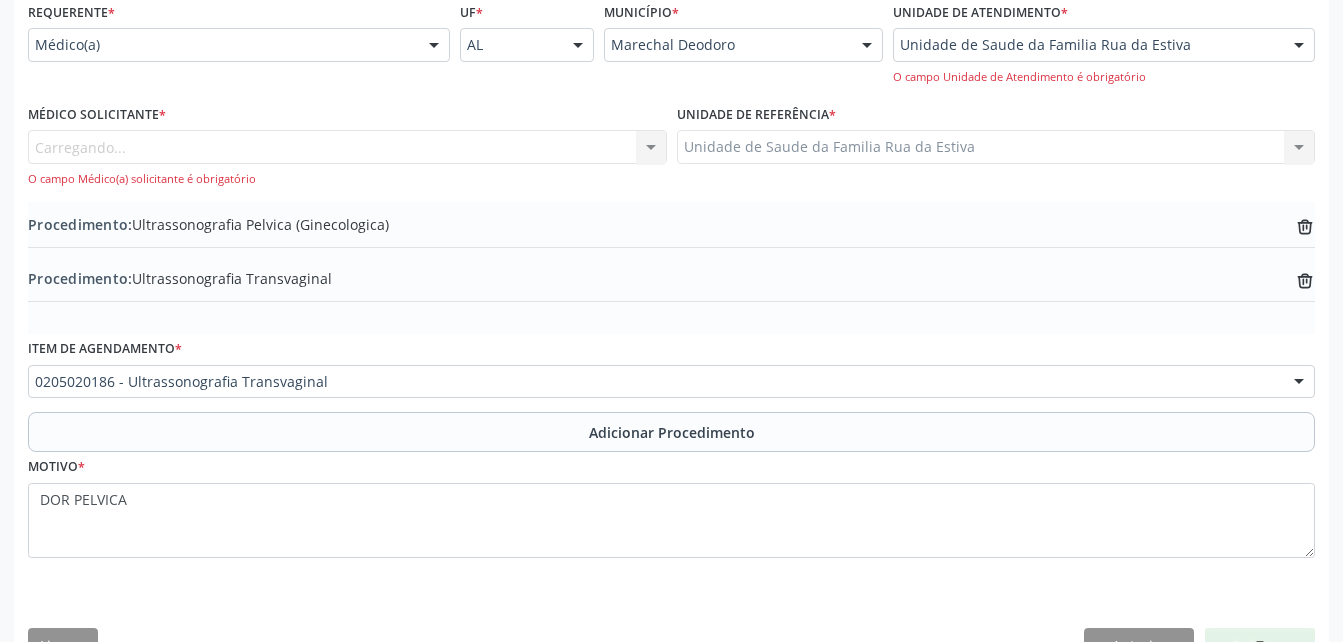 click on "Carregando...
Nenhum resultado encontrado para: "   "
Não há nenhuma opção para ser exibida.
O campo Médico(a) solicitante é obrigatório" at bounding box center (347, 158) 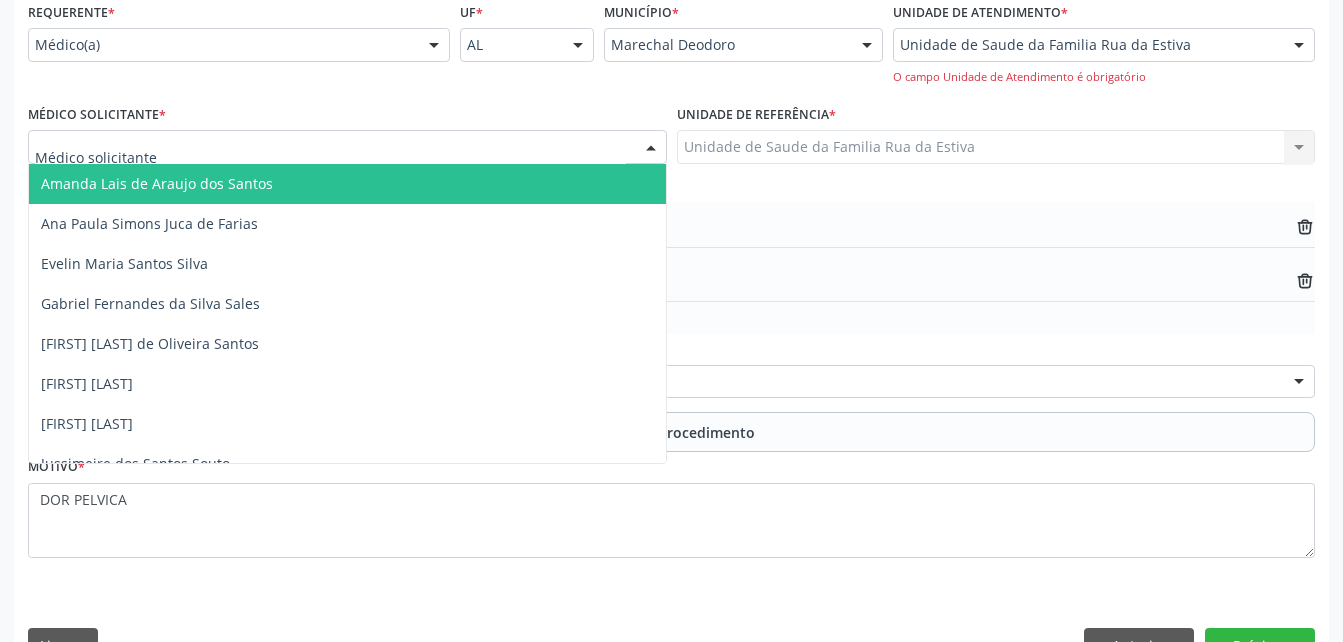 click at bounding box center (347, 147) 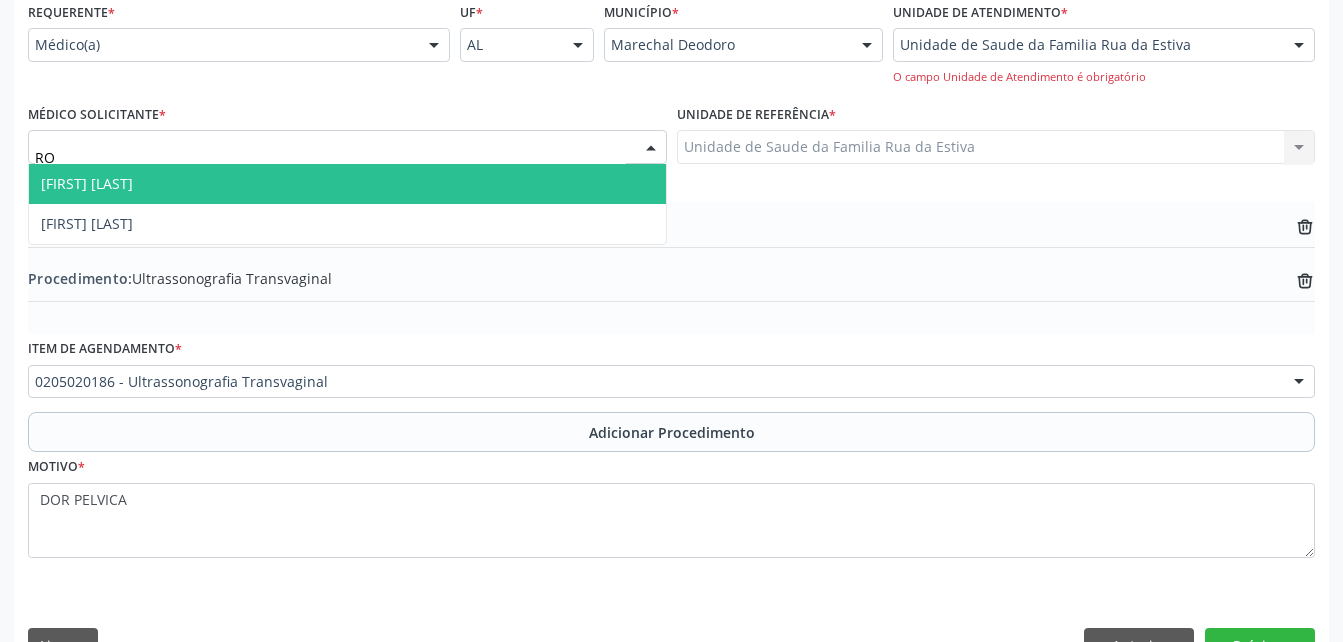 type on "R" 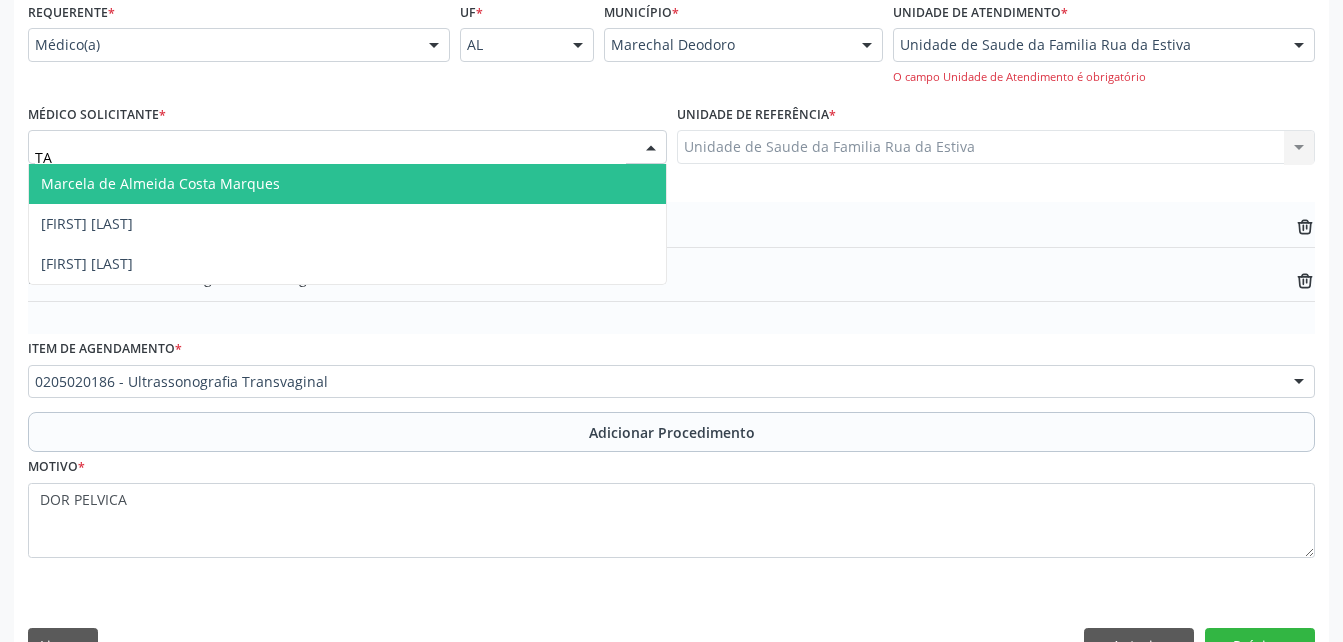 type on "TAC" 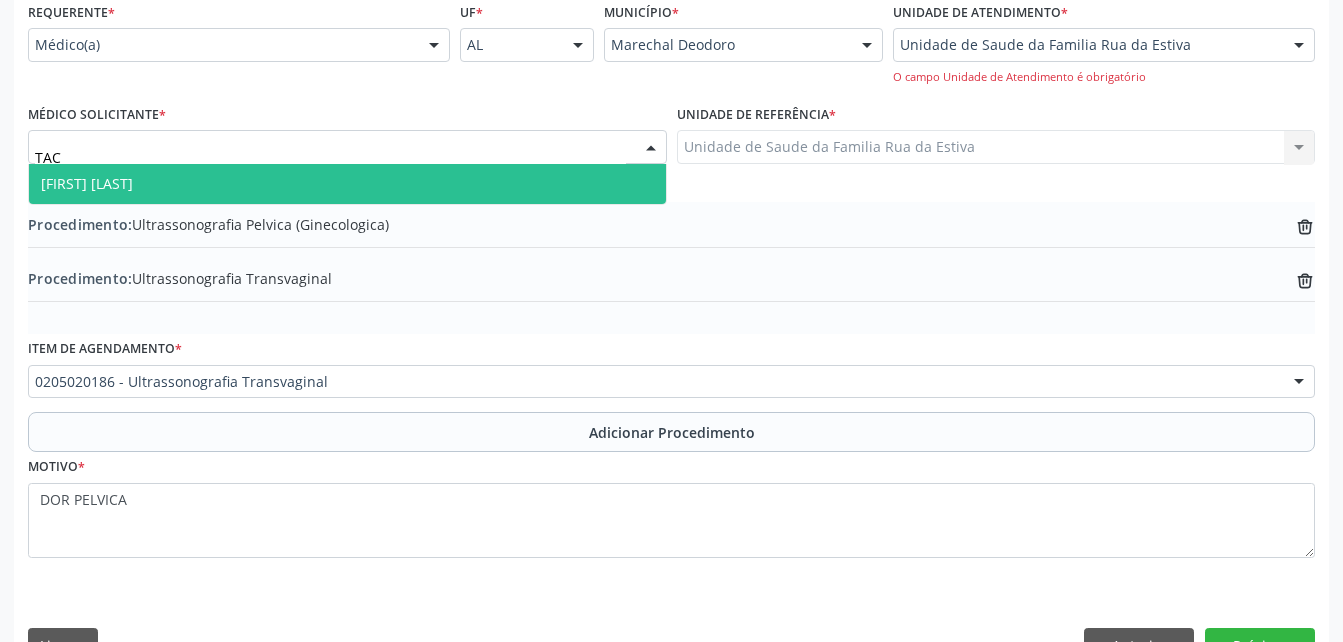 click on "[FIRST] [LAST]" at bounding box center [347, 184] 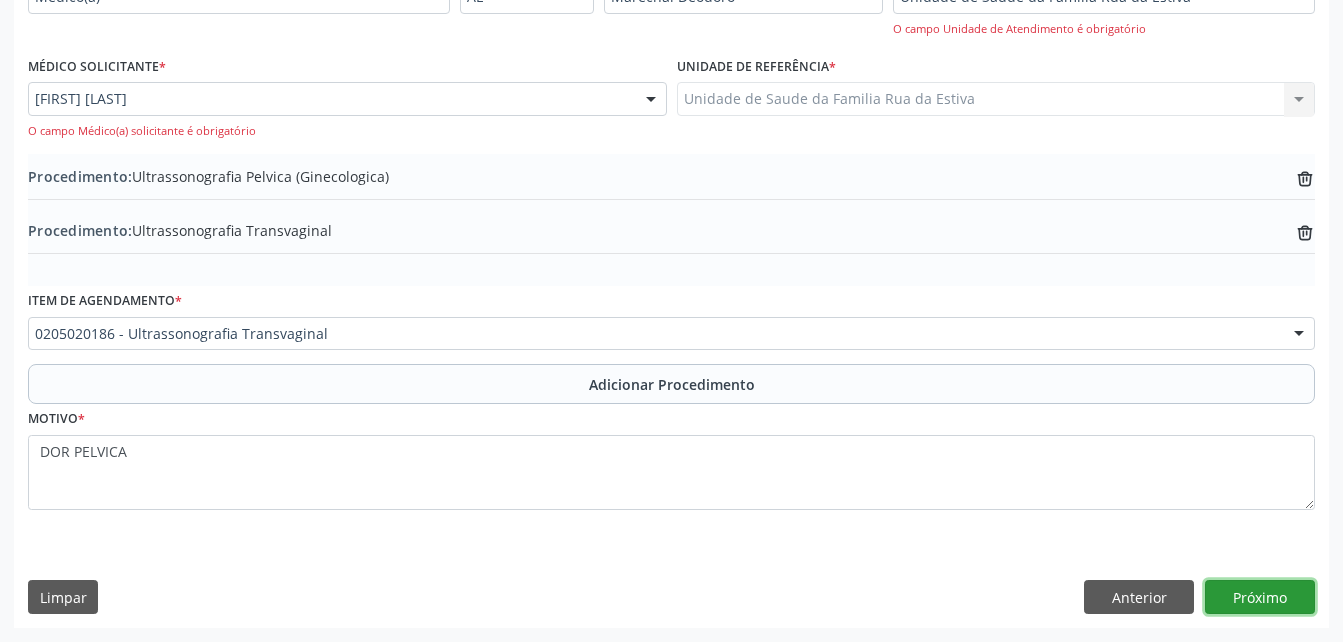 click on "Próximo" at bounding box center [1260, 597] 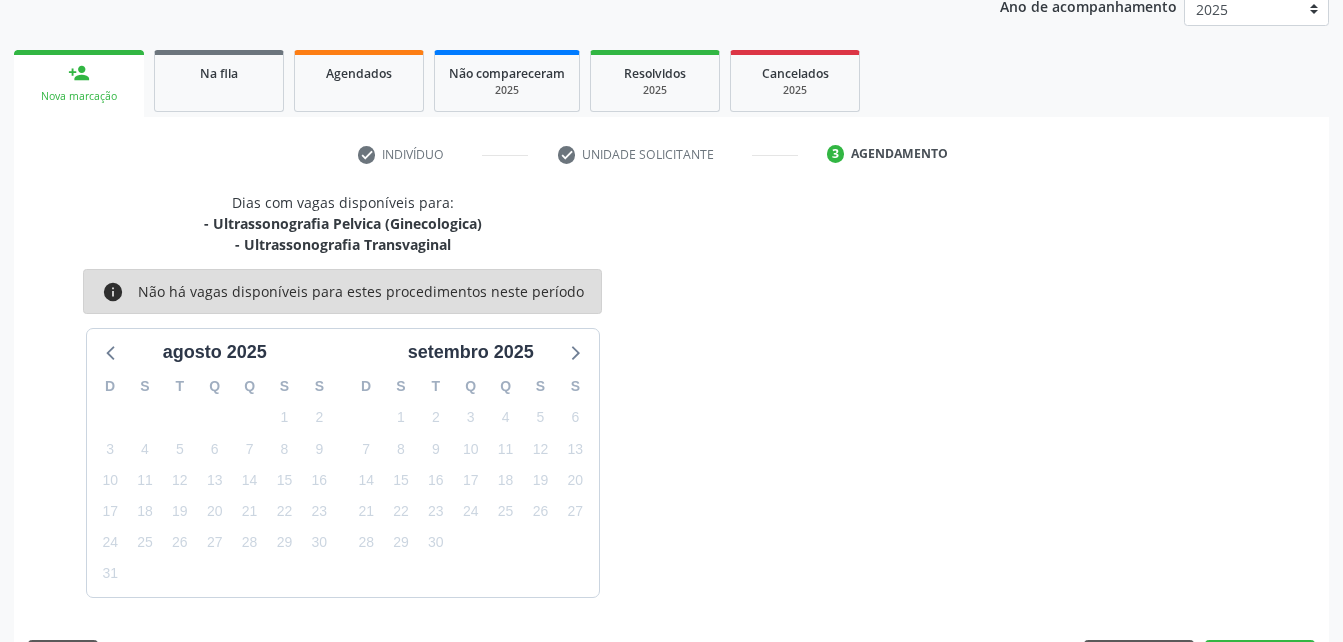 scroll, scrollTop: 336, scrollLeft: 0, axis: vertical 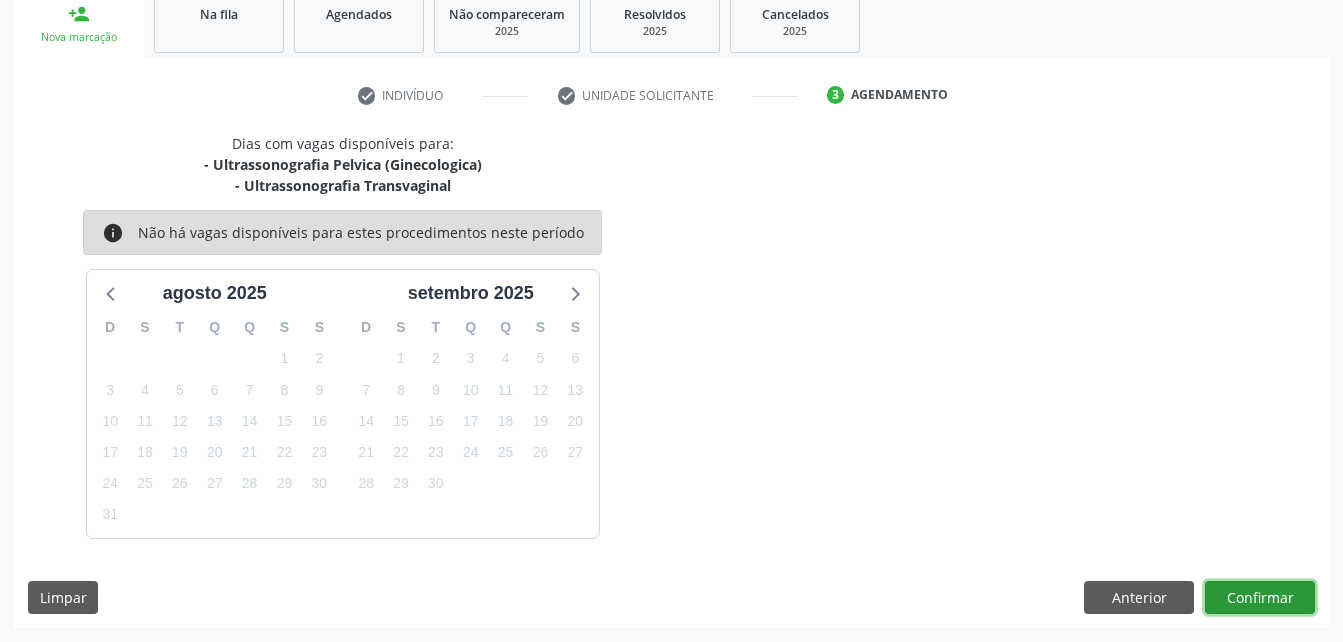 click on "Confirmar" at bounding box center (1260, 598) 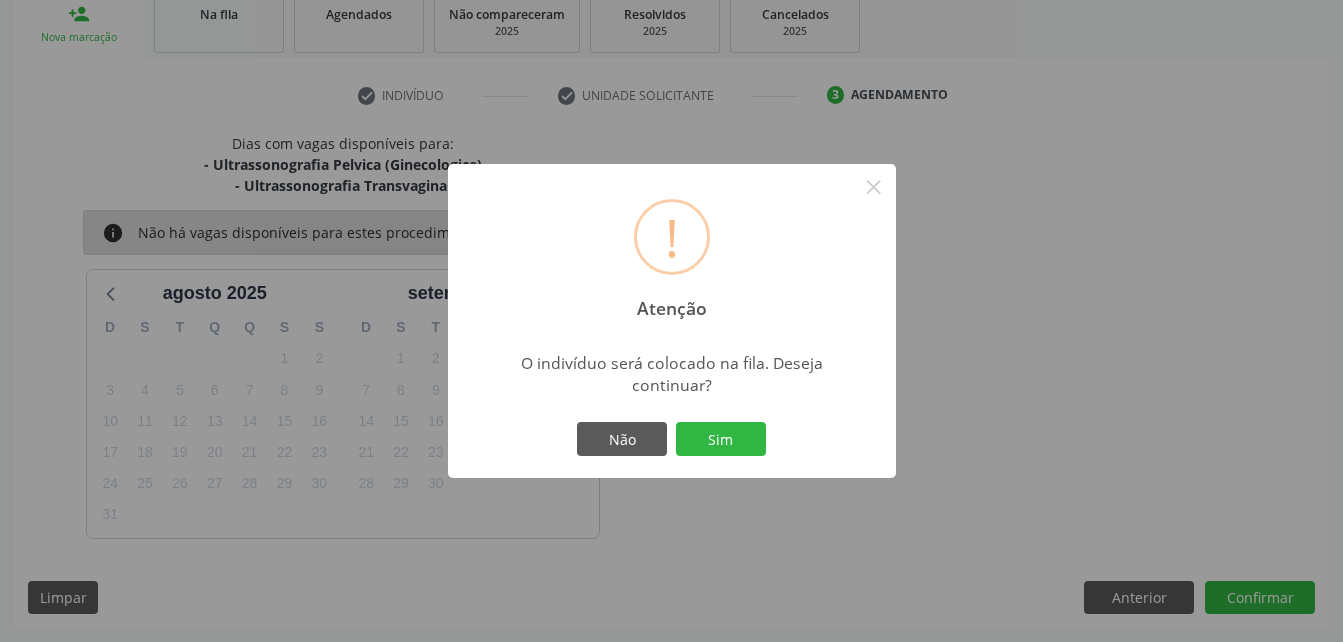 click on "! Atenção × O indivíduo será colocado na fila. Deseja continuar? Não Sim" at bounding box center [672, 321] 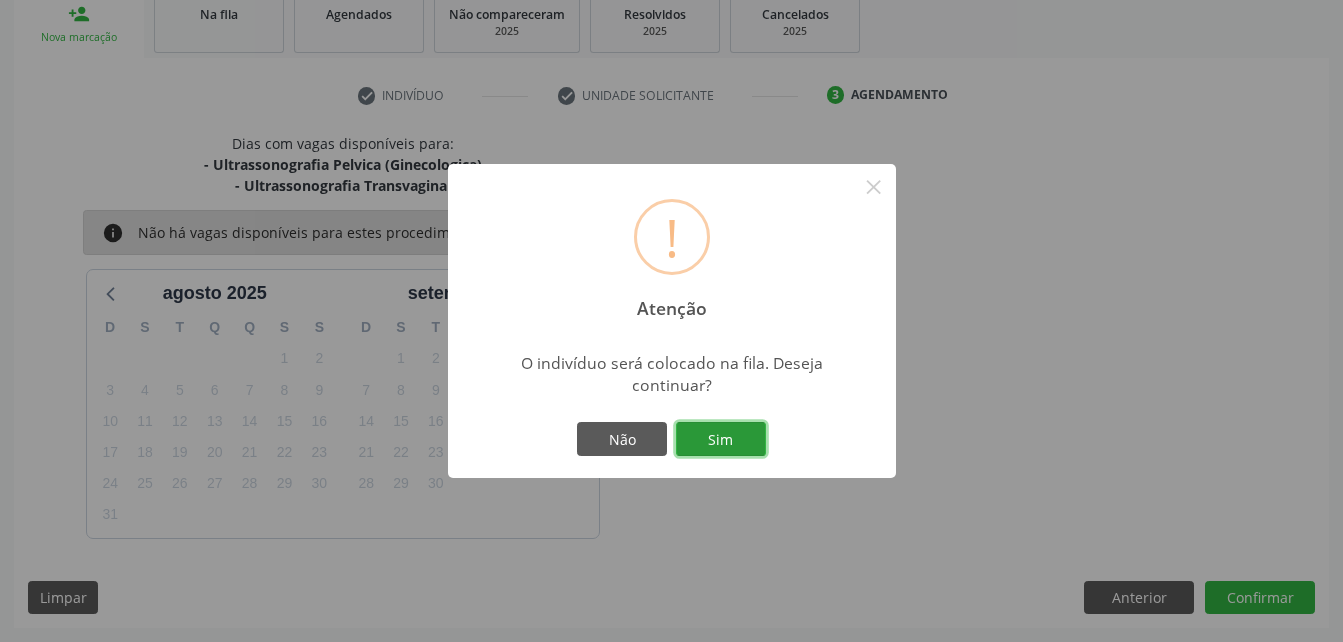 click on "Sim" at bounding box center (721, 439) 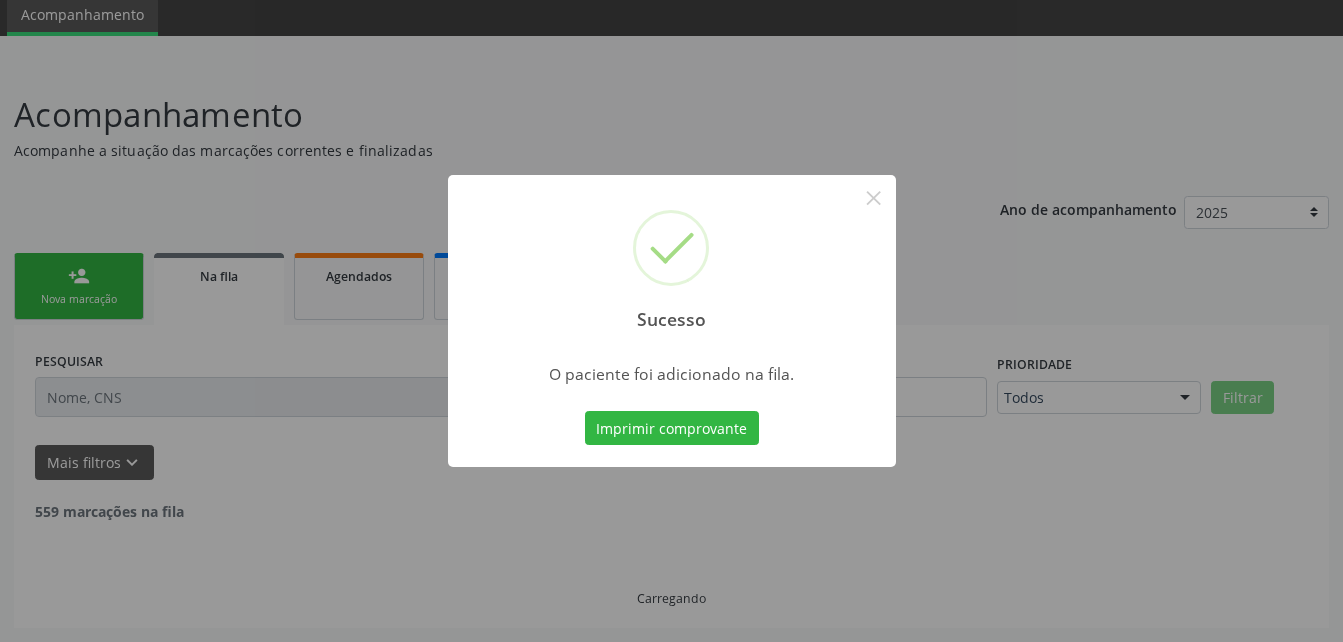 scroll, scrollTop: 53, scrollLeft: 0, axis: vertical 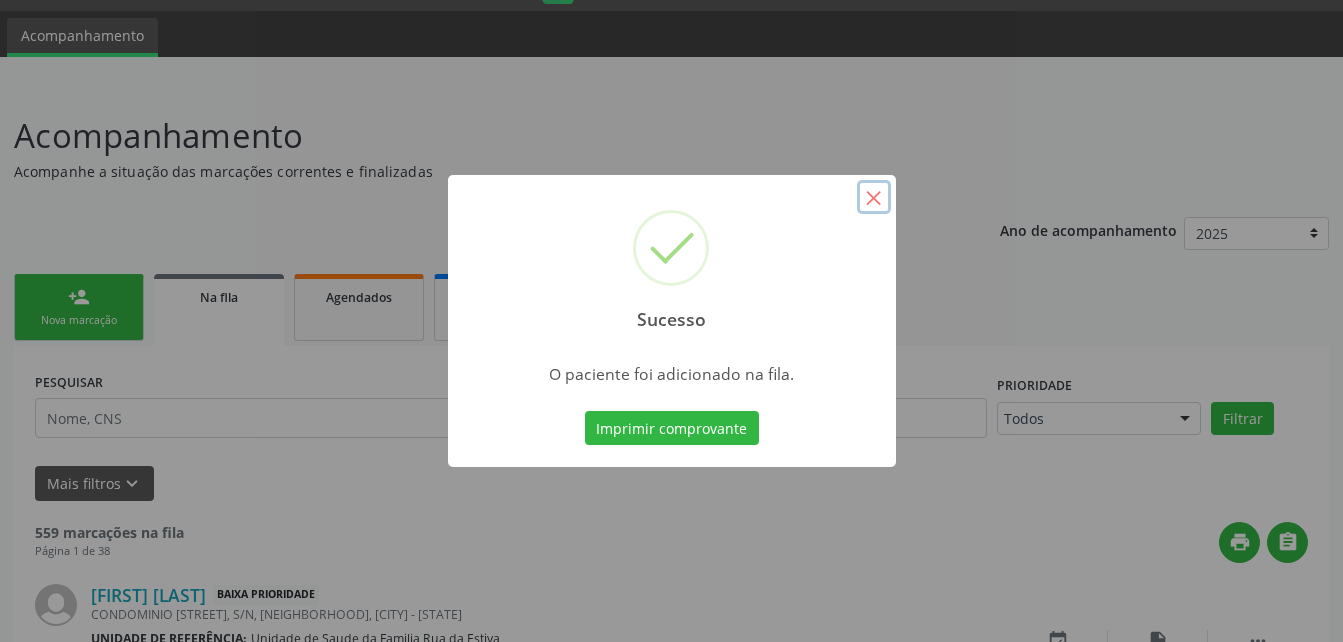 click on "×" at bounding box center (874, 197) 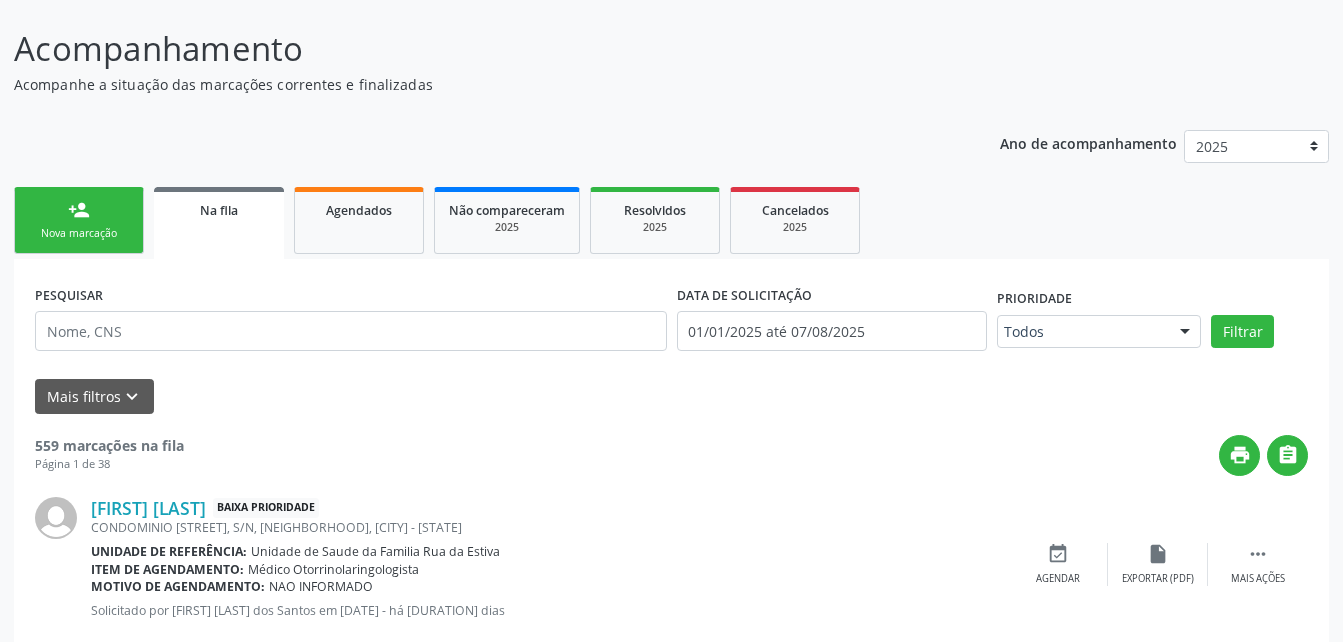 scroll, scrollTop: 253, scrollLeft: 0, axis: vertical 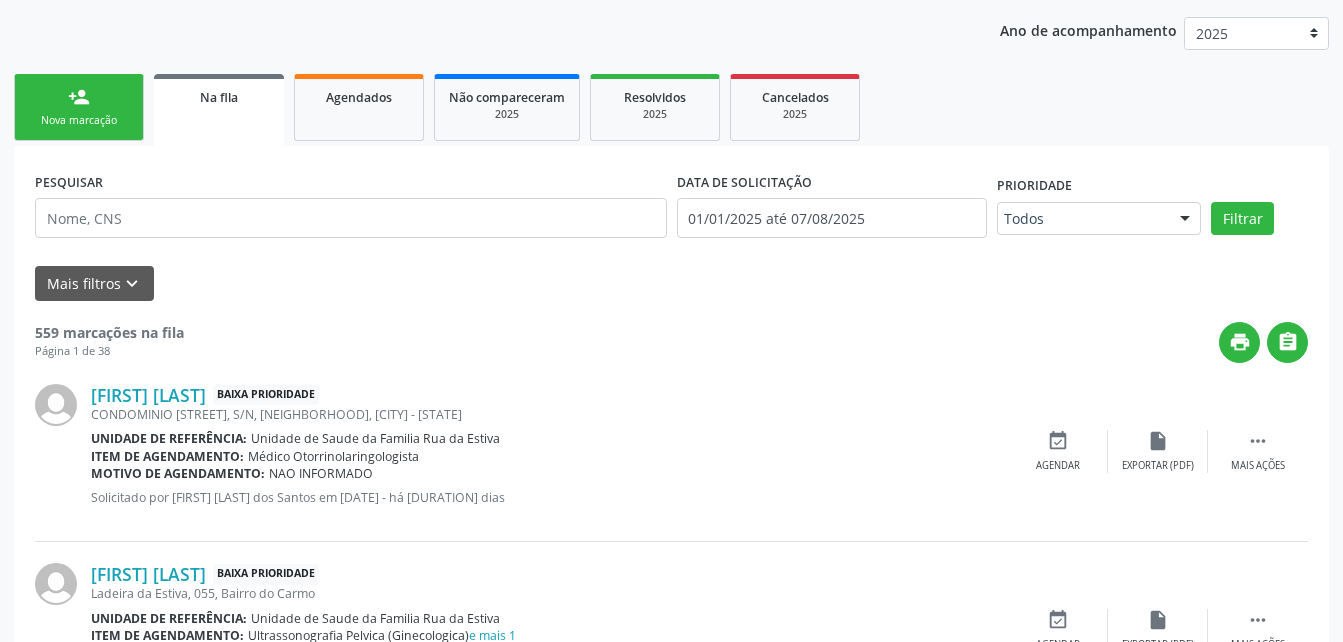 click on "person_add
Nova marcação" at bounding box center [79, 107] 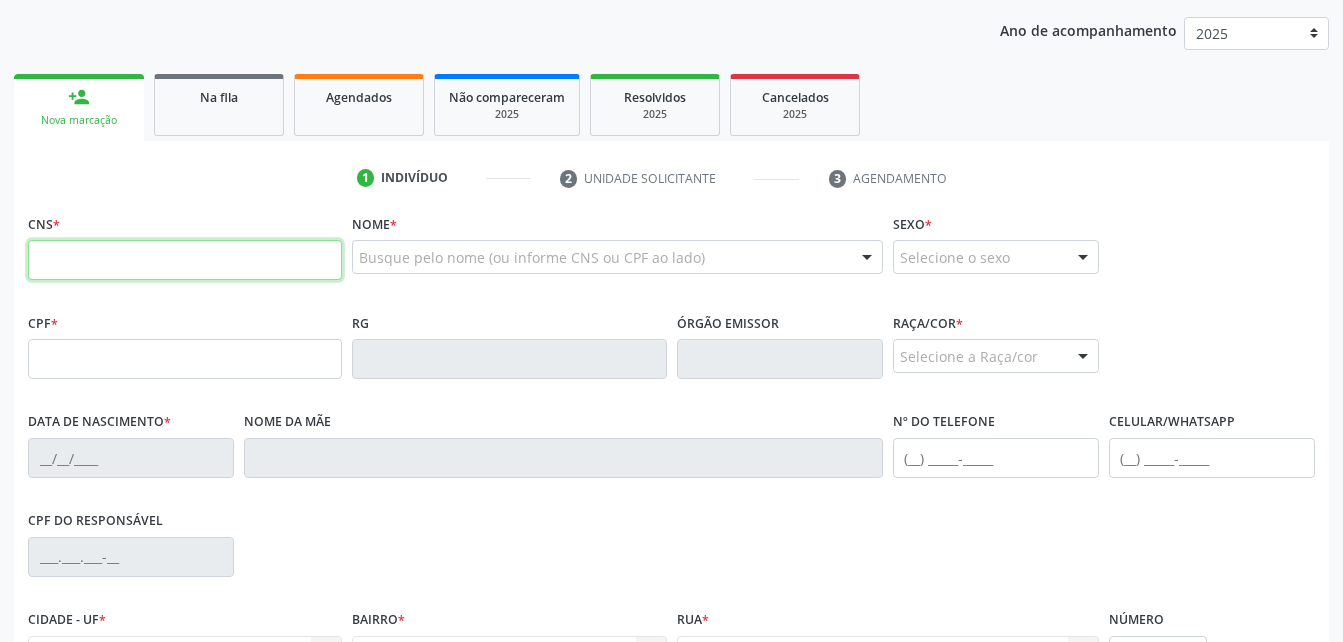 click at bounding box center [185, 260] 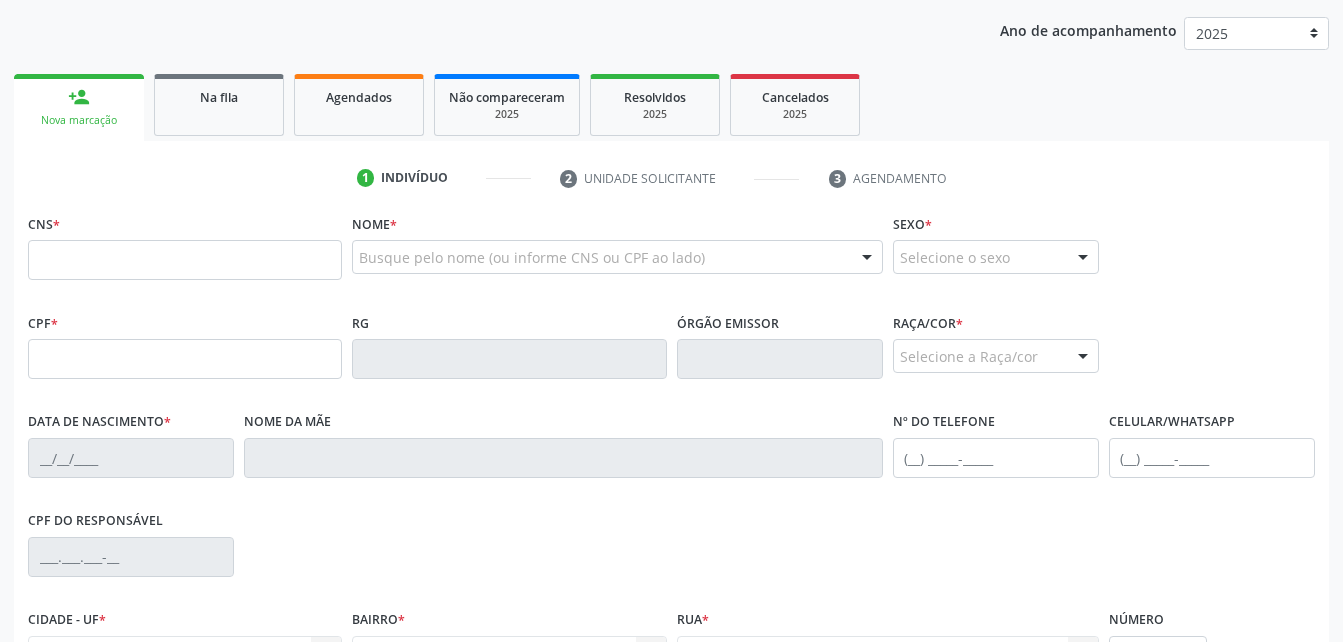 click on "person_add
Nova marcação" at bounding box center (79, 107) 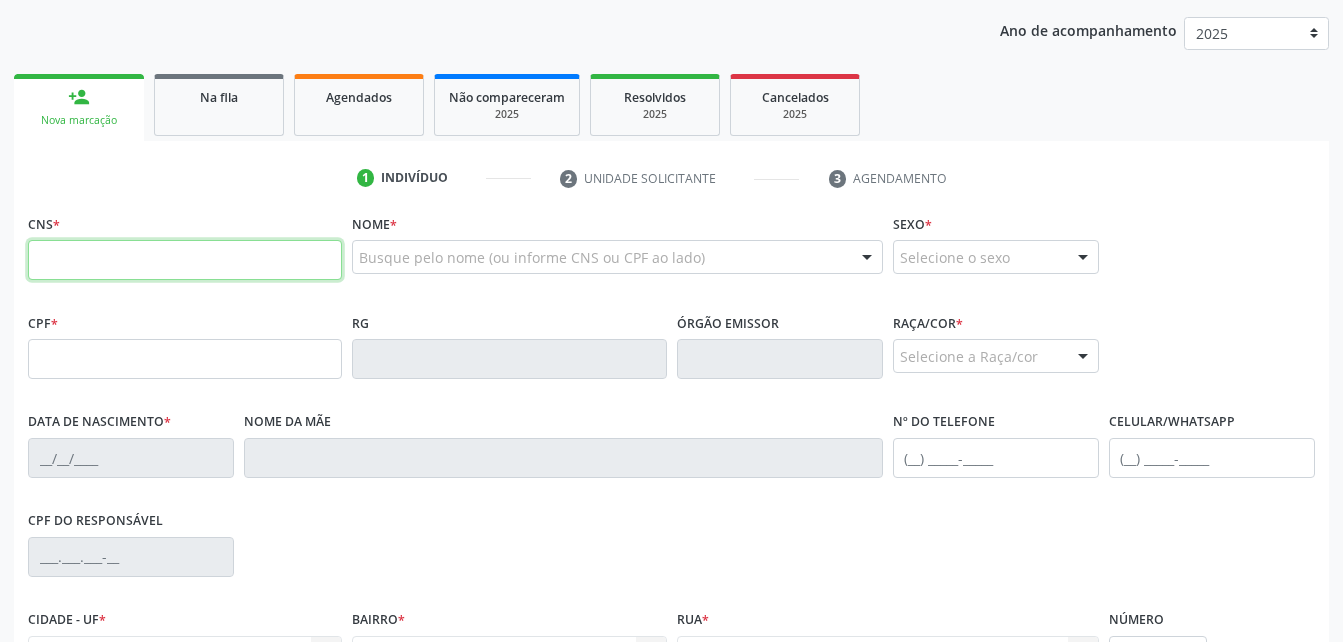 click at bounding box center [185, 260] 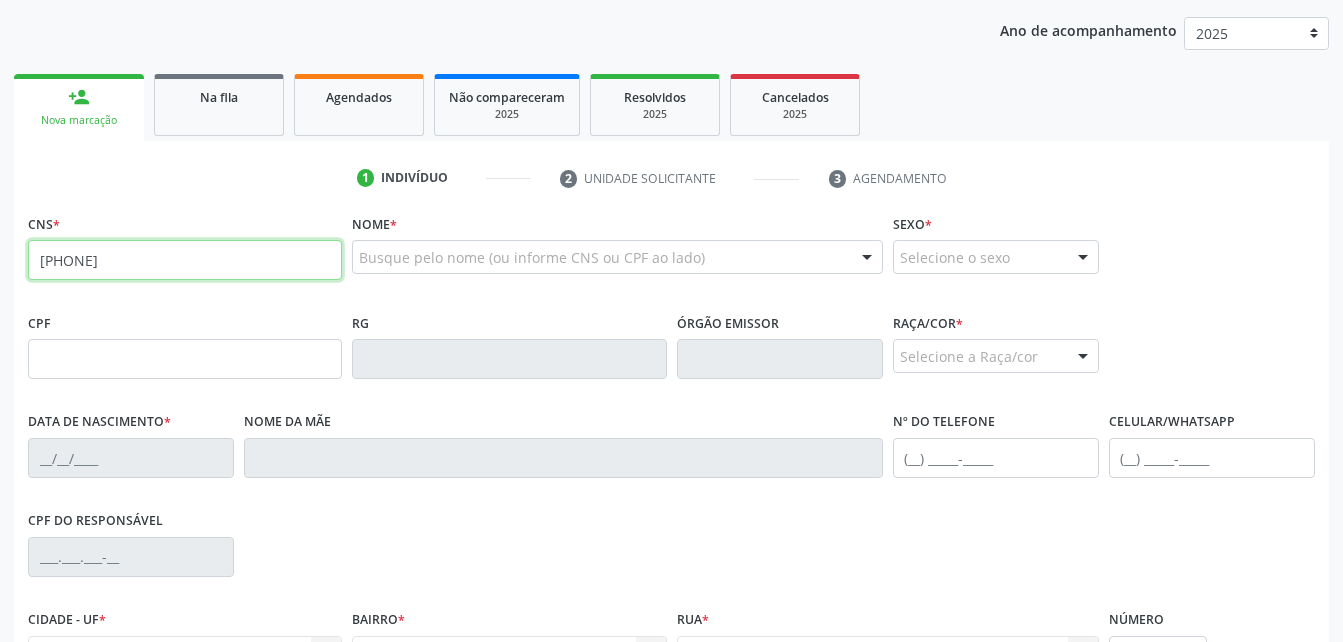 type on "[PHONE]" 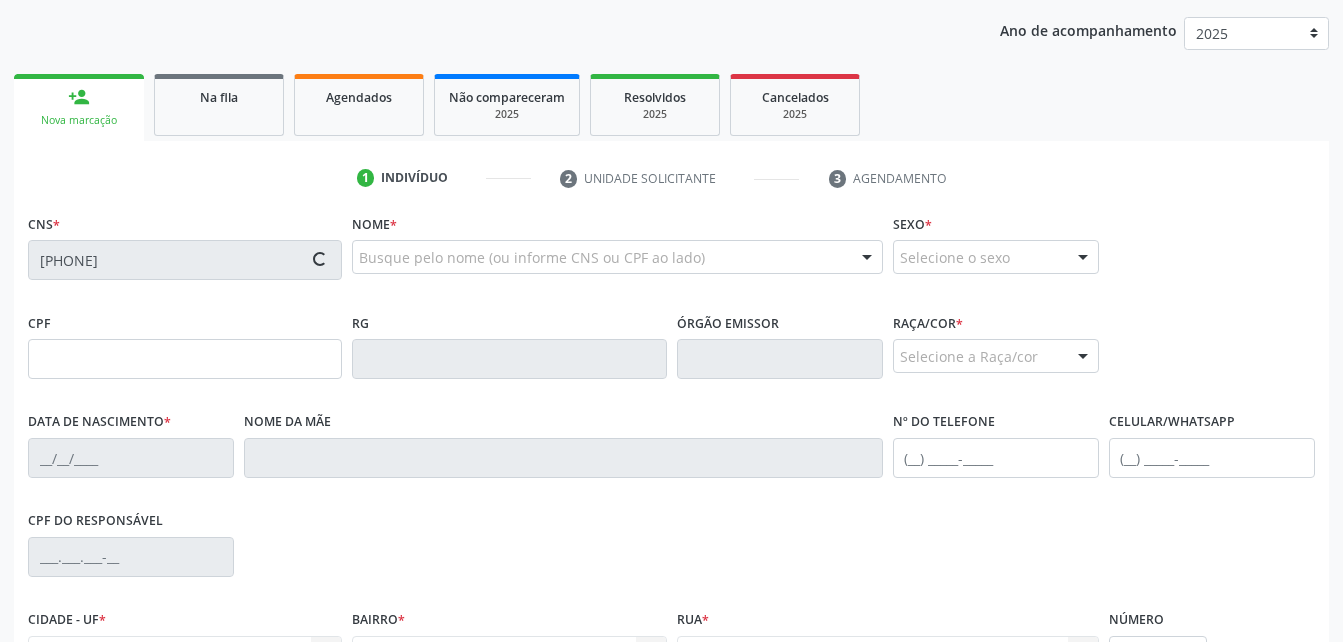 type on "[DATE]" 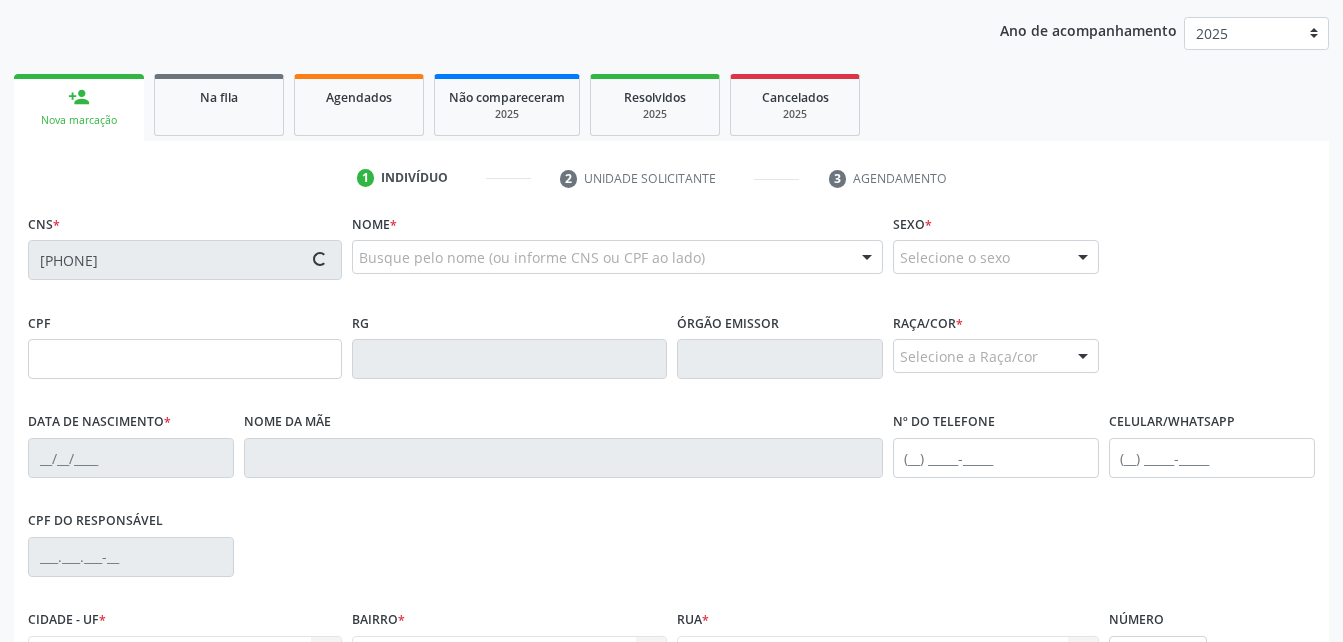 type on "[FIRST] [LAST]" 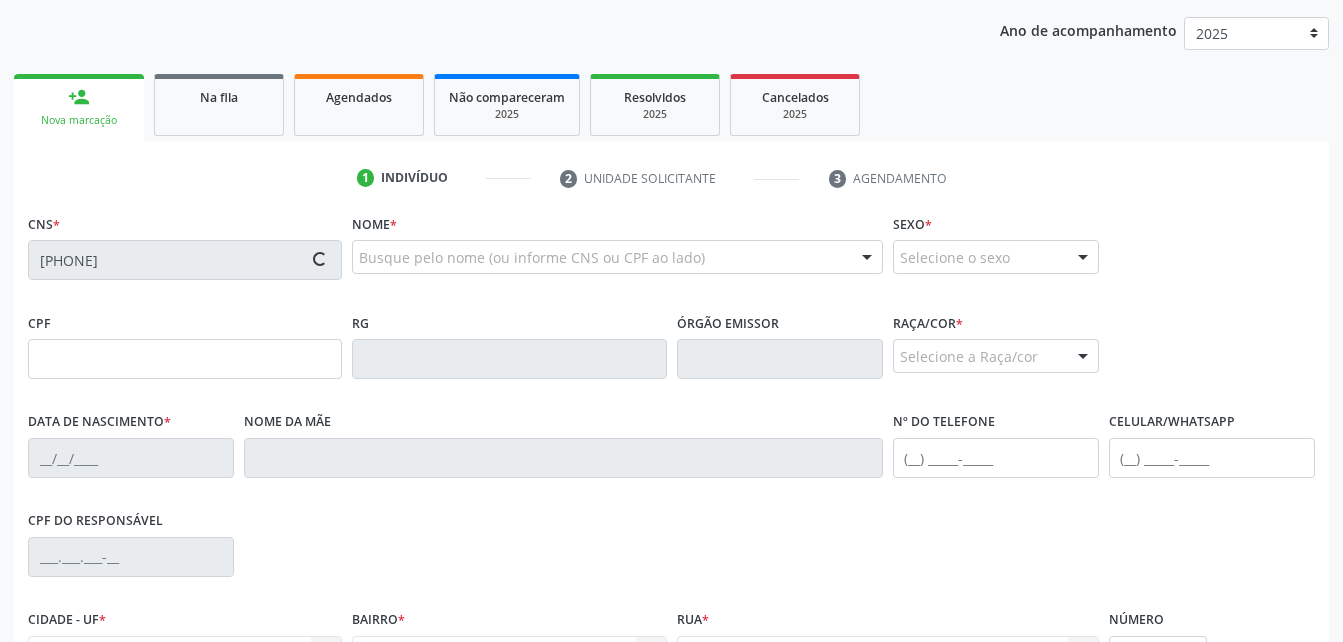 type on "0" 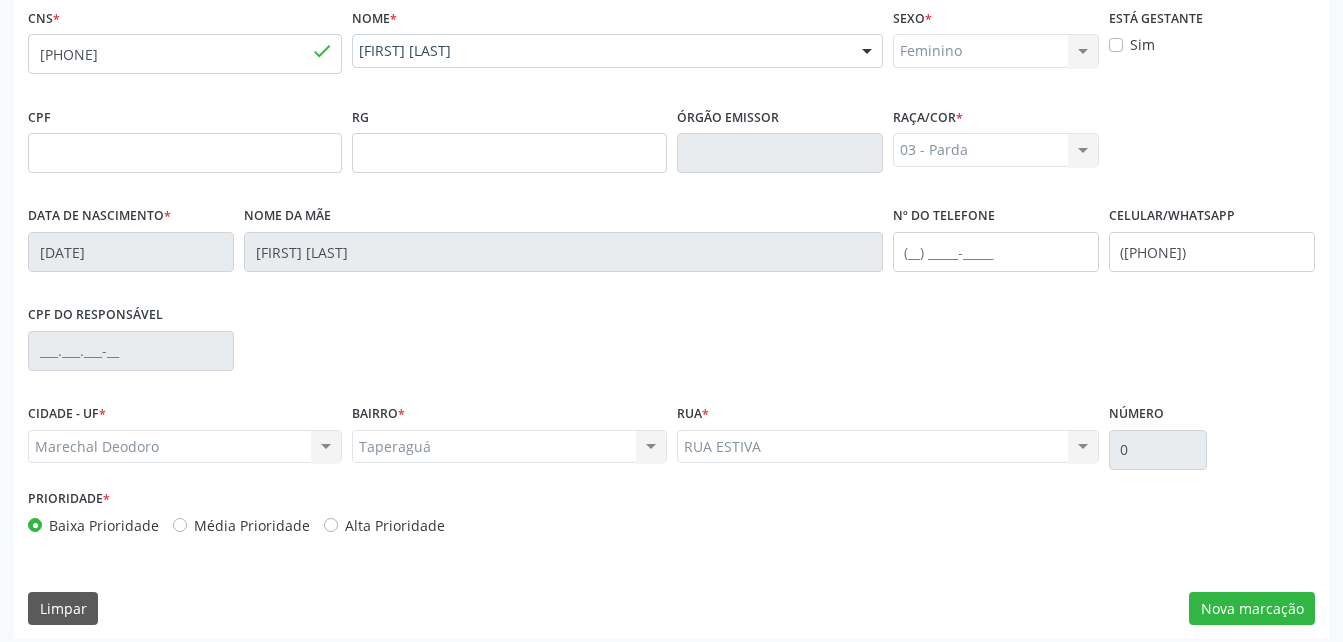 scroll, scrollTop: 470, scrollLeft: 0, axis: vertical 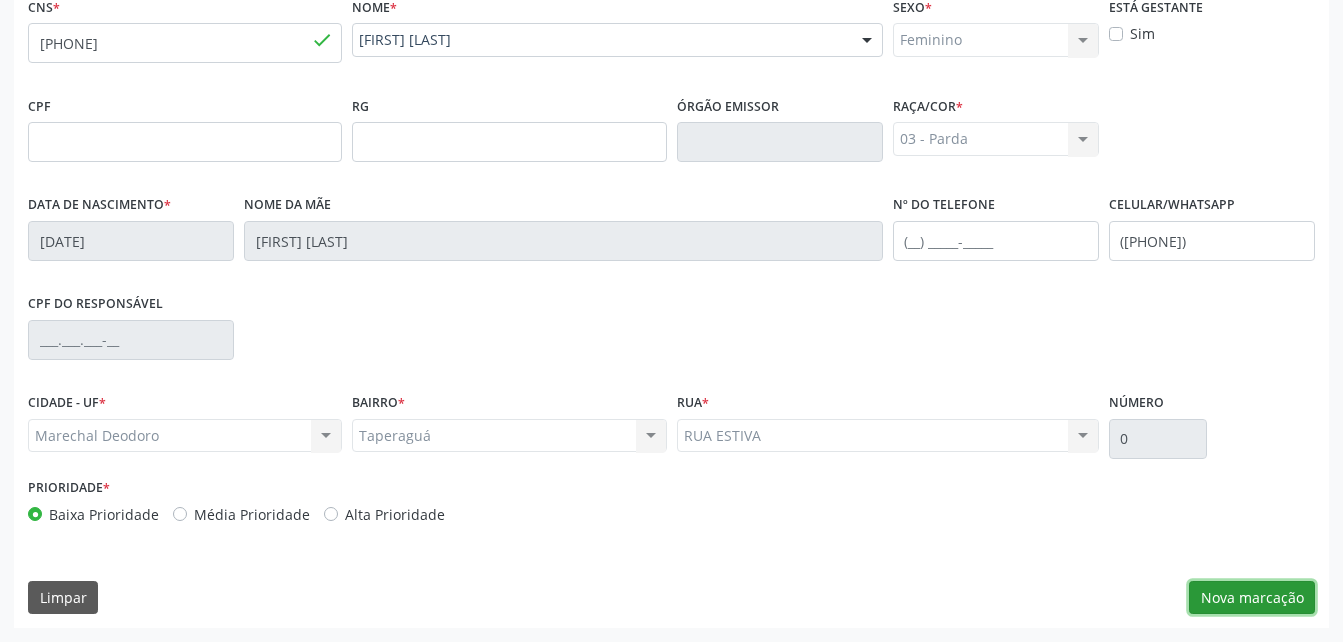 click on "Nova marcação" at bounding box center (1252, 598) 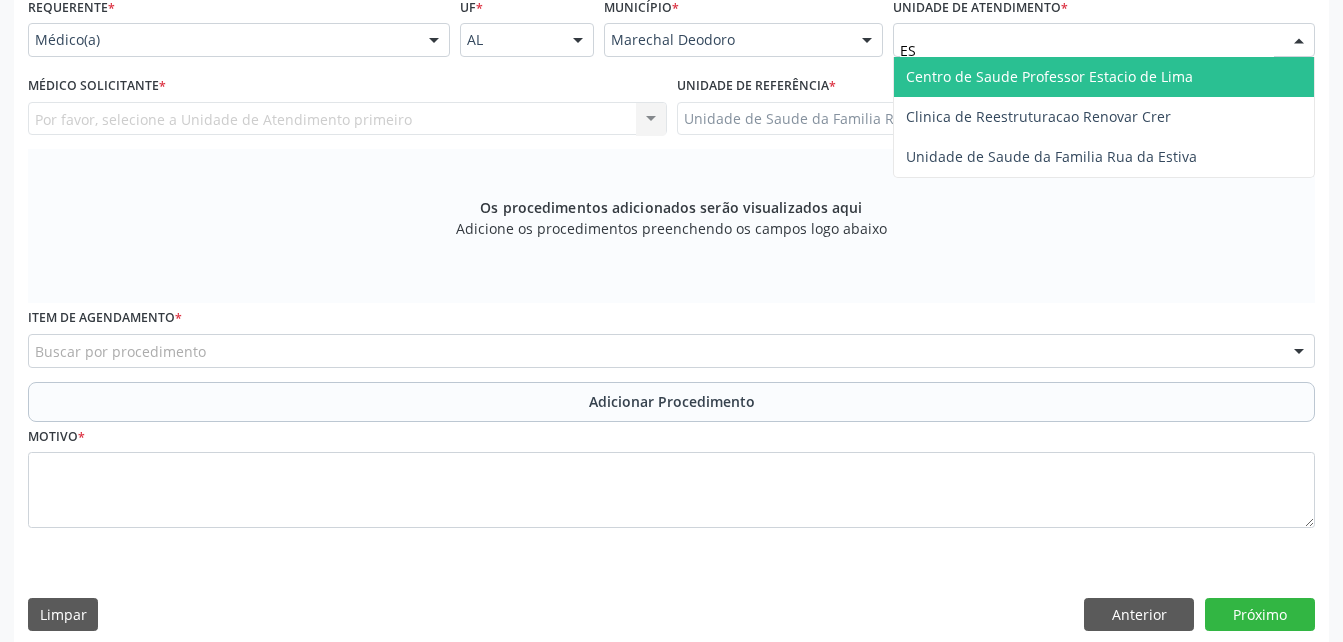 type on "EST" 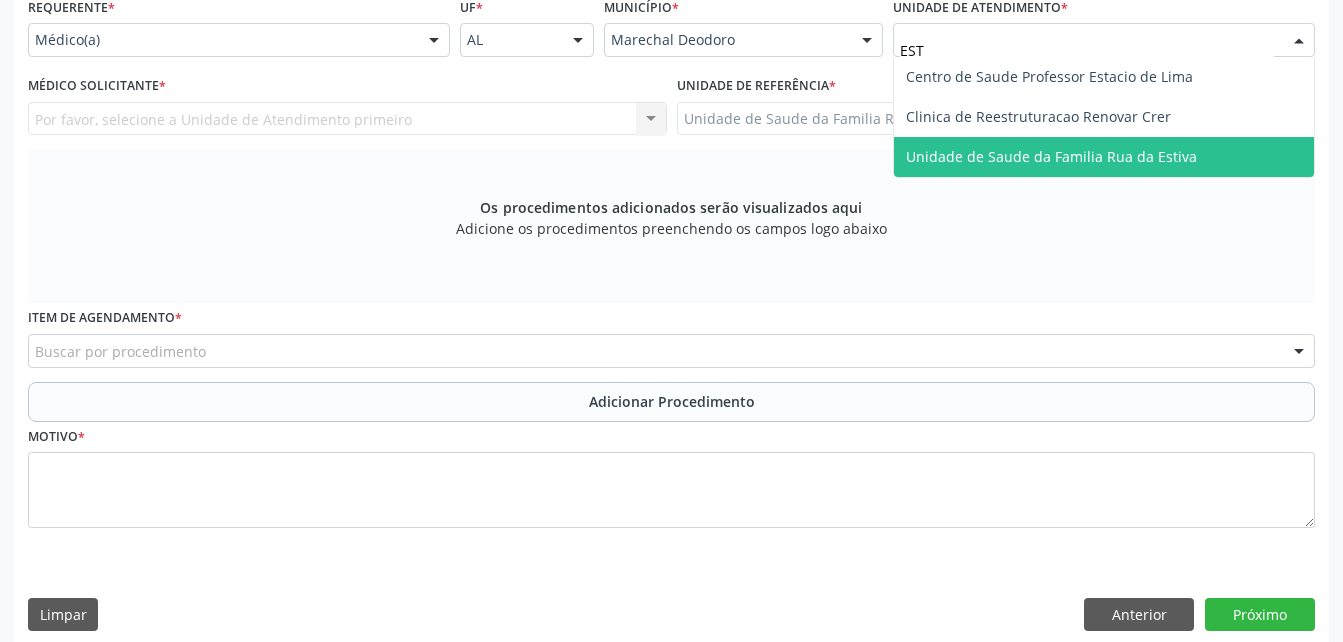 click on "Unidade de Saude da Familia Rua da Estiva" at bounding box center (1051, 156) 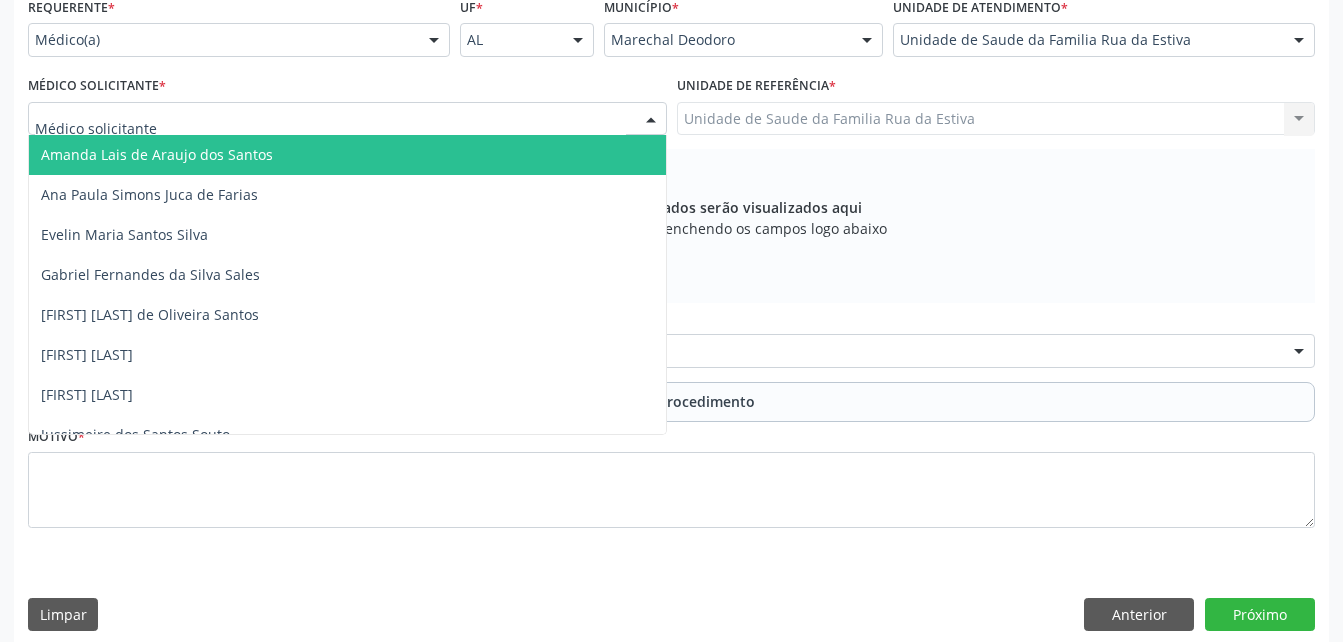 click at bounding box center (347, 119) 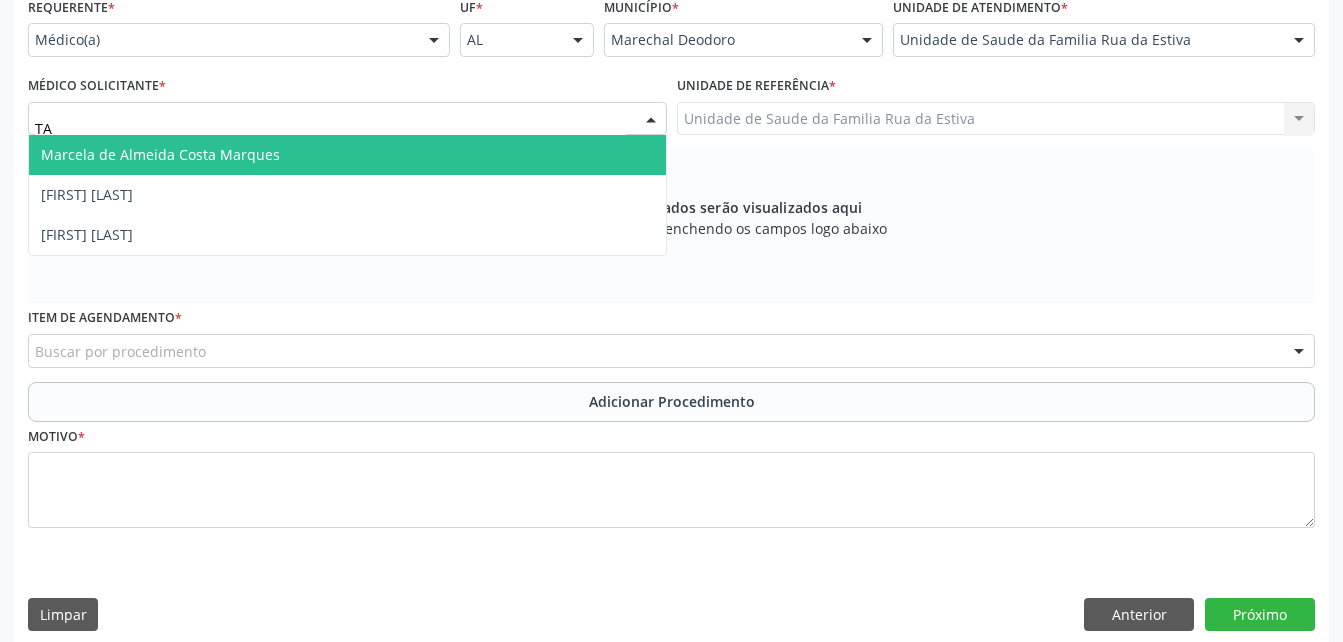 type on "TAC" 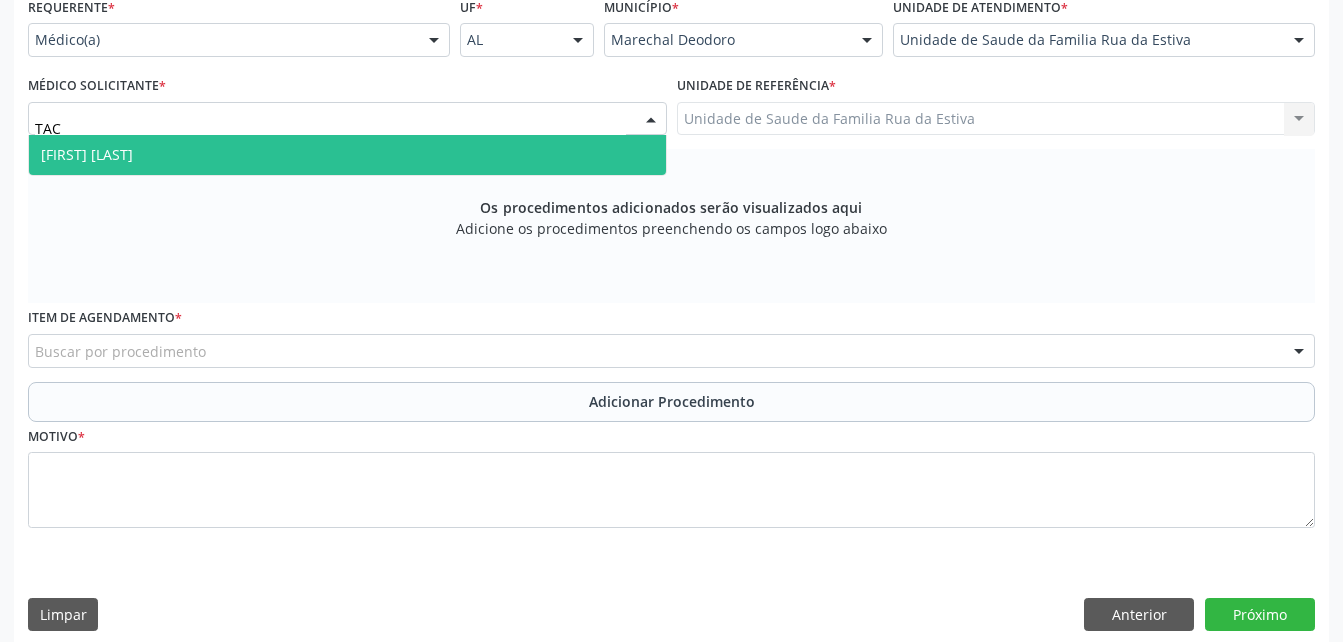 drag, startPoint x: 250, startPoint y: 145, endPoint x: 278, endPoint y: 168, distance: 36.23534 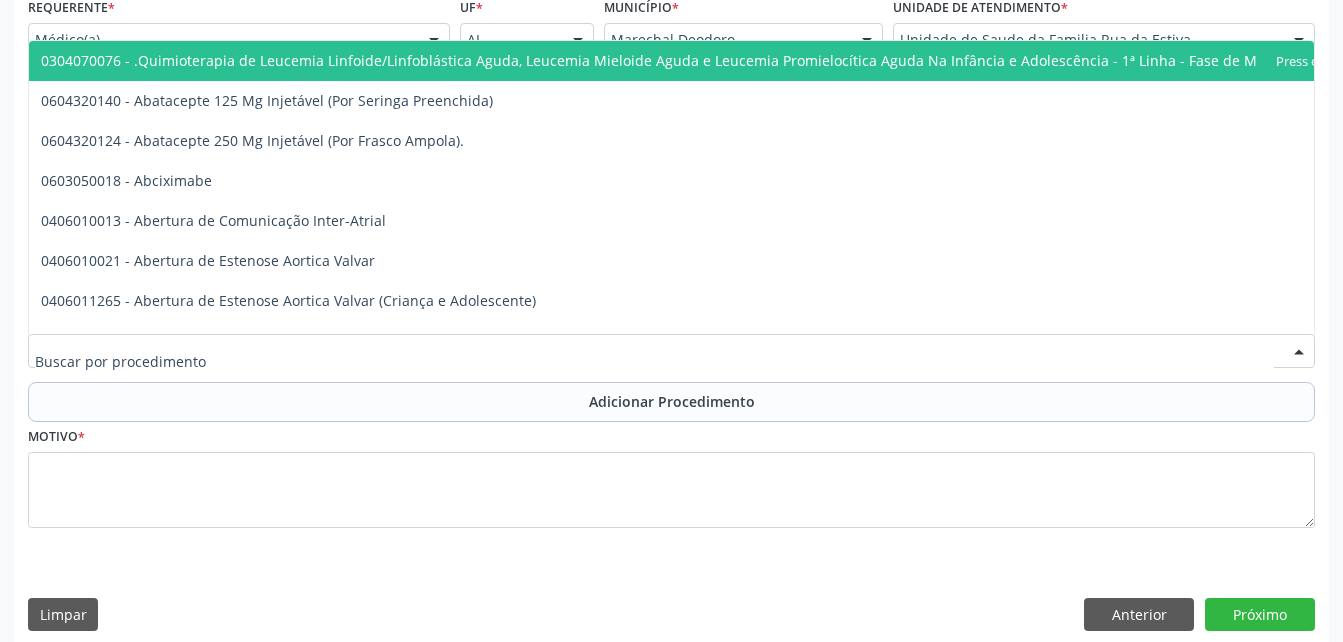 click at bounding box center [671, 351] 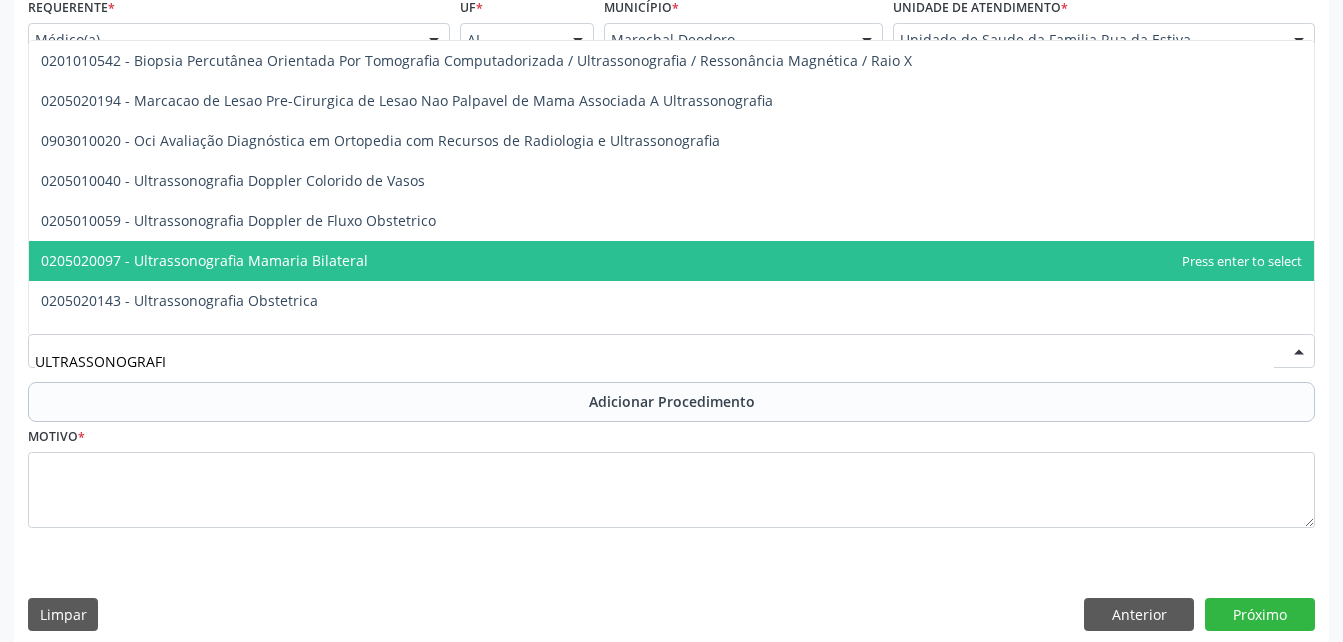 type on "ULTRASSONOGRAFIA" 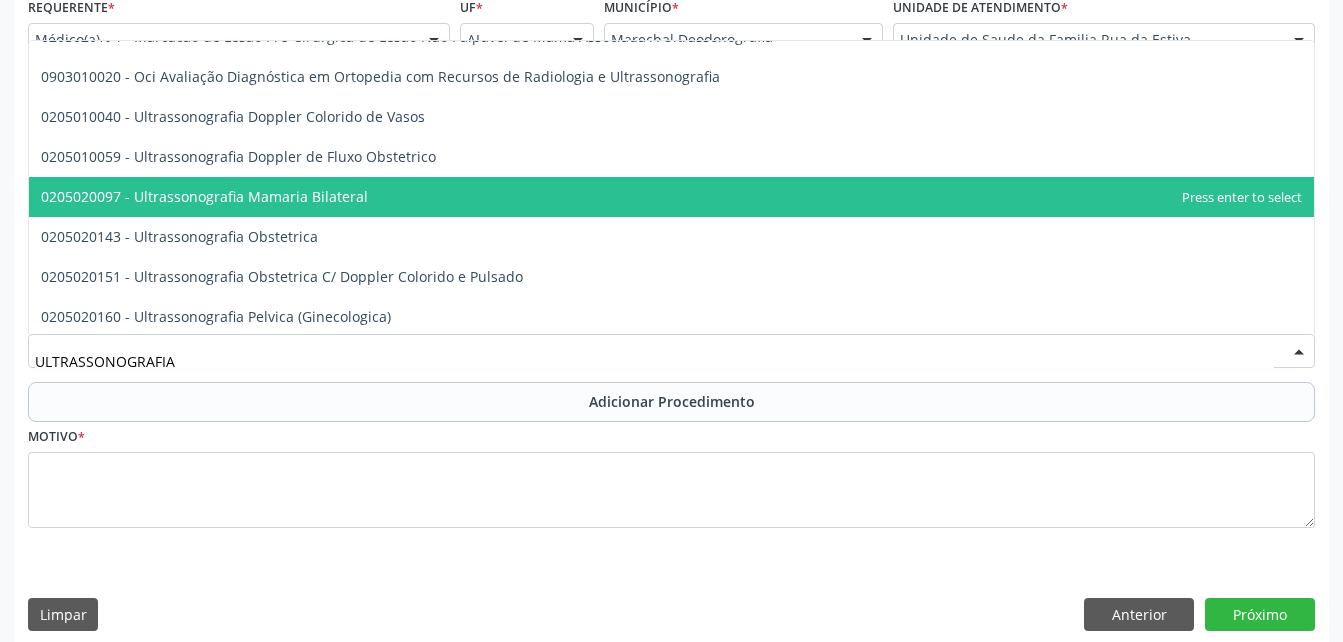 scroll, scrollTop: 200, scrollLeft: 0, axis: vertical 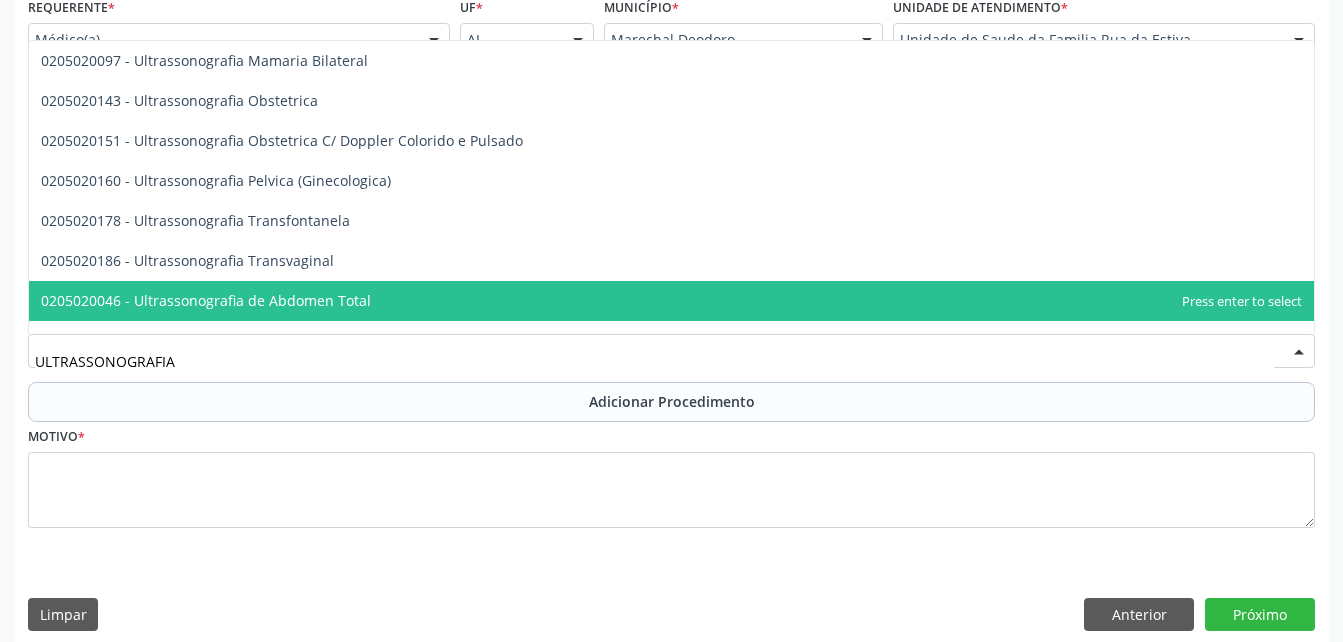 drag, startPoint x: 477, startPoint y: 169, endPoint x: 503, endPoint y: 298, distance: 131.59407 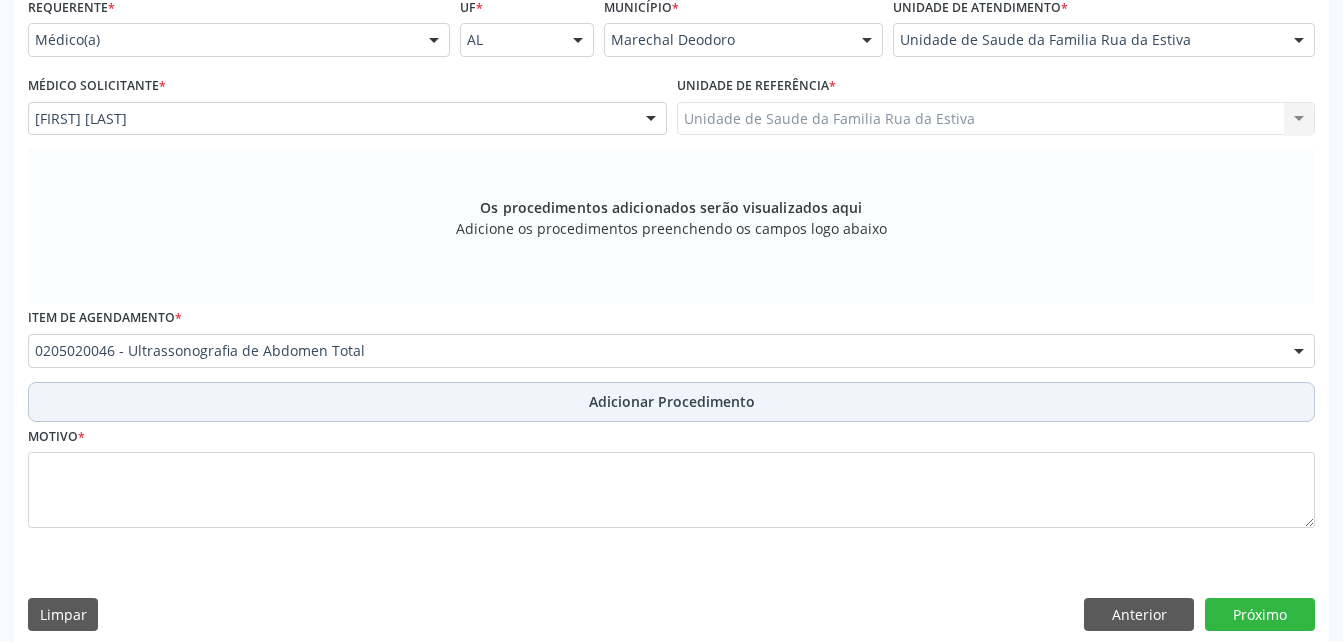 click on "Adicionar Procedimento" at bounding box center (672, 401) 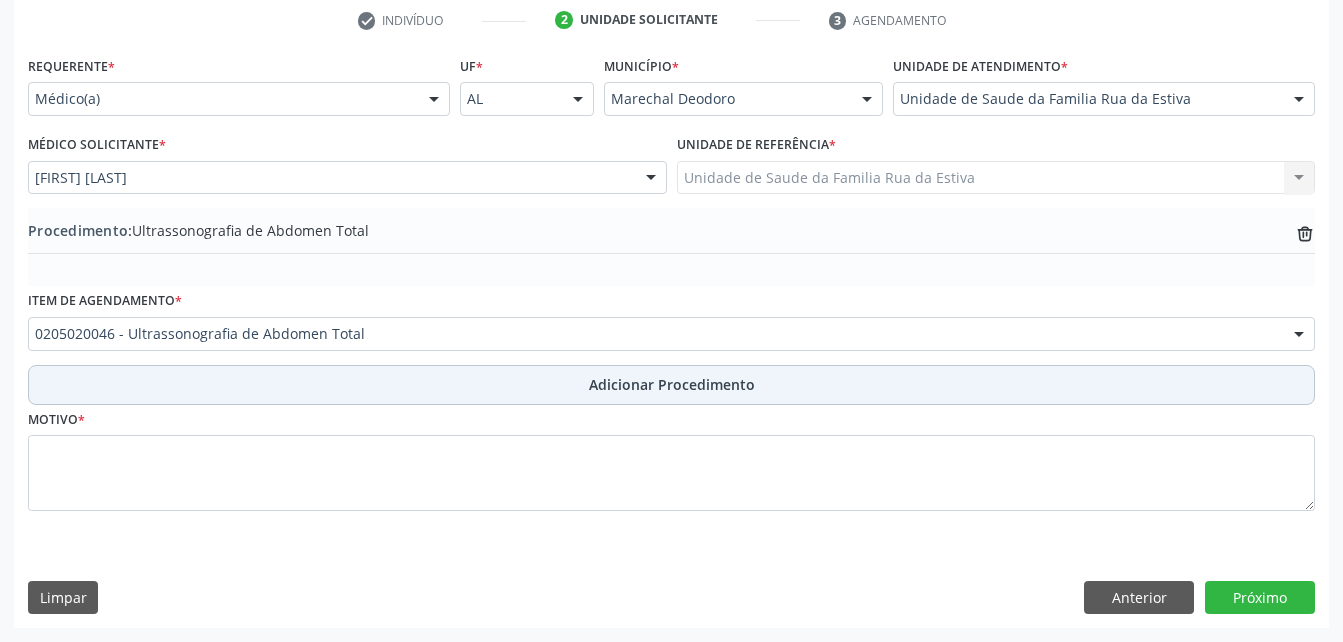 scroll, scrollTop: 411, scrollLeft: 0, axis: vertical 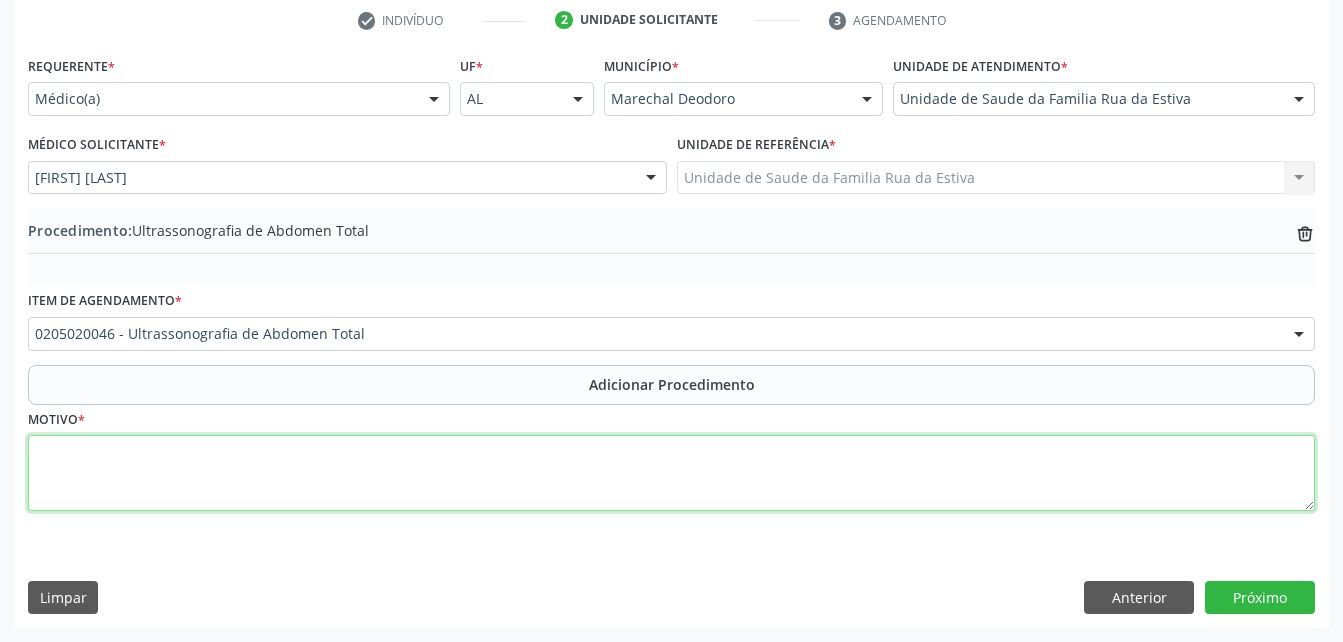click at bounding box center (671, 473) 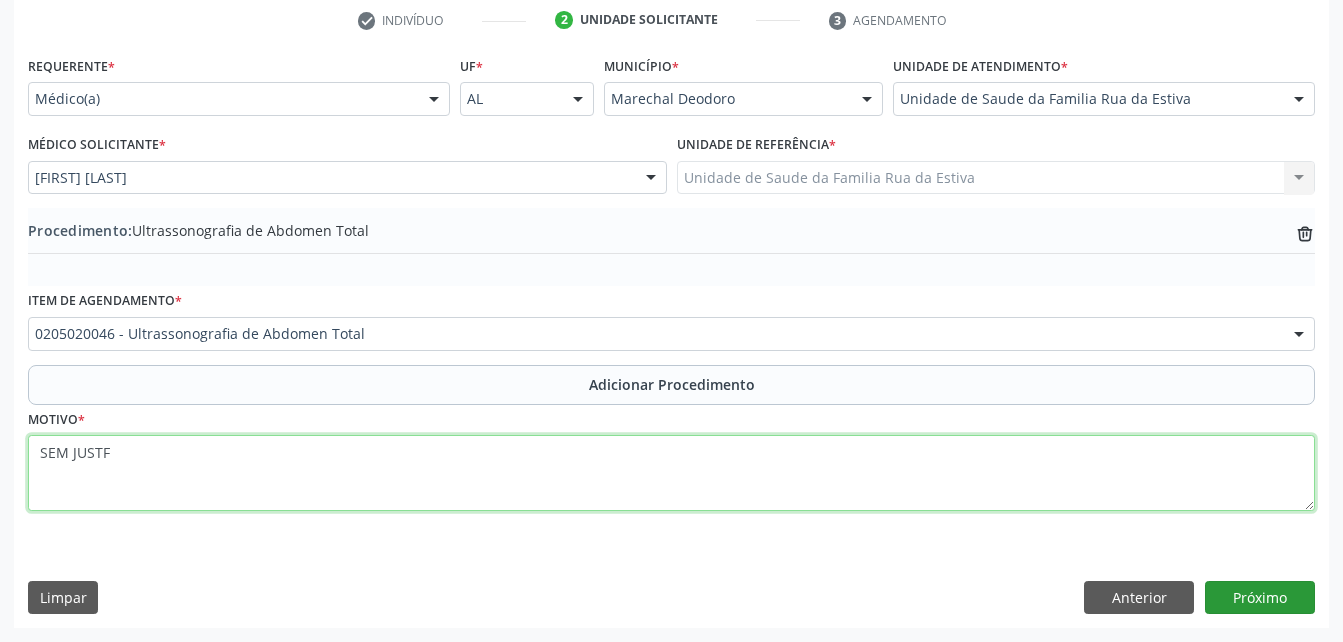 type on "SEM JUSTF" 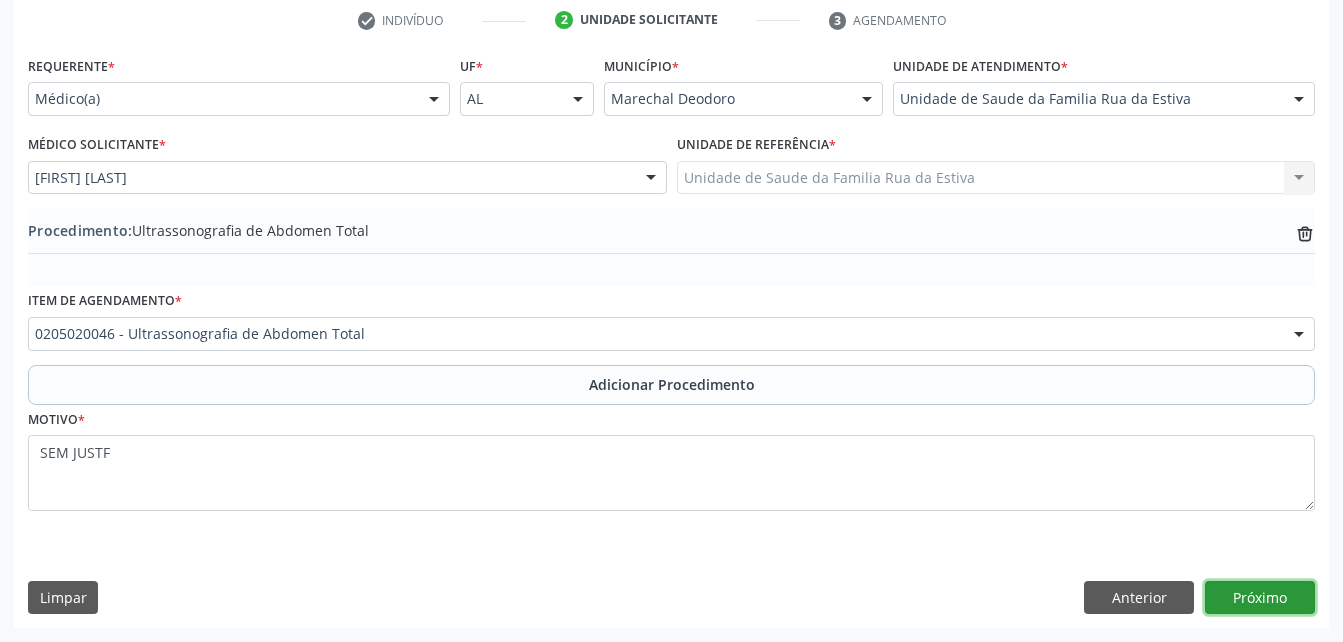 click on "Próximo" at bounding box center (1260, 598) 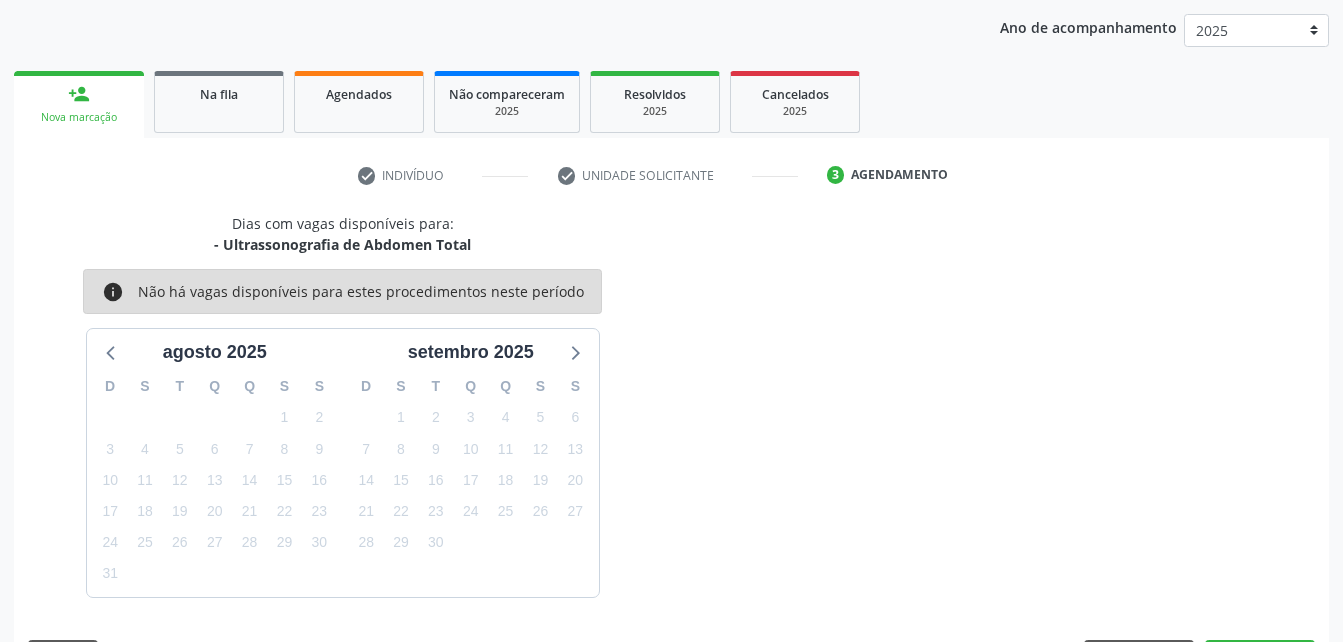scroll, scrollTop: 315, scrollLeft: 0, axis: vertical 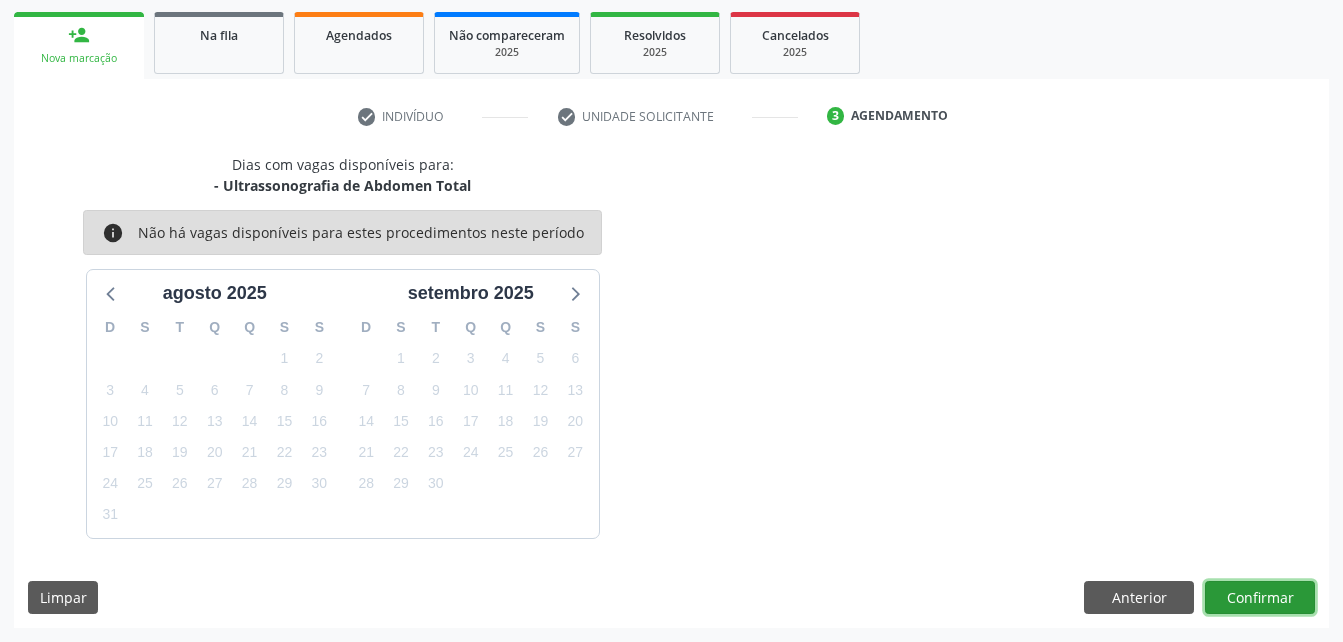 drag, startPoint x: 1255, startPoint y: 585, endPoint x: 1282, endPoint y: 576, distance: 28.460499 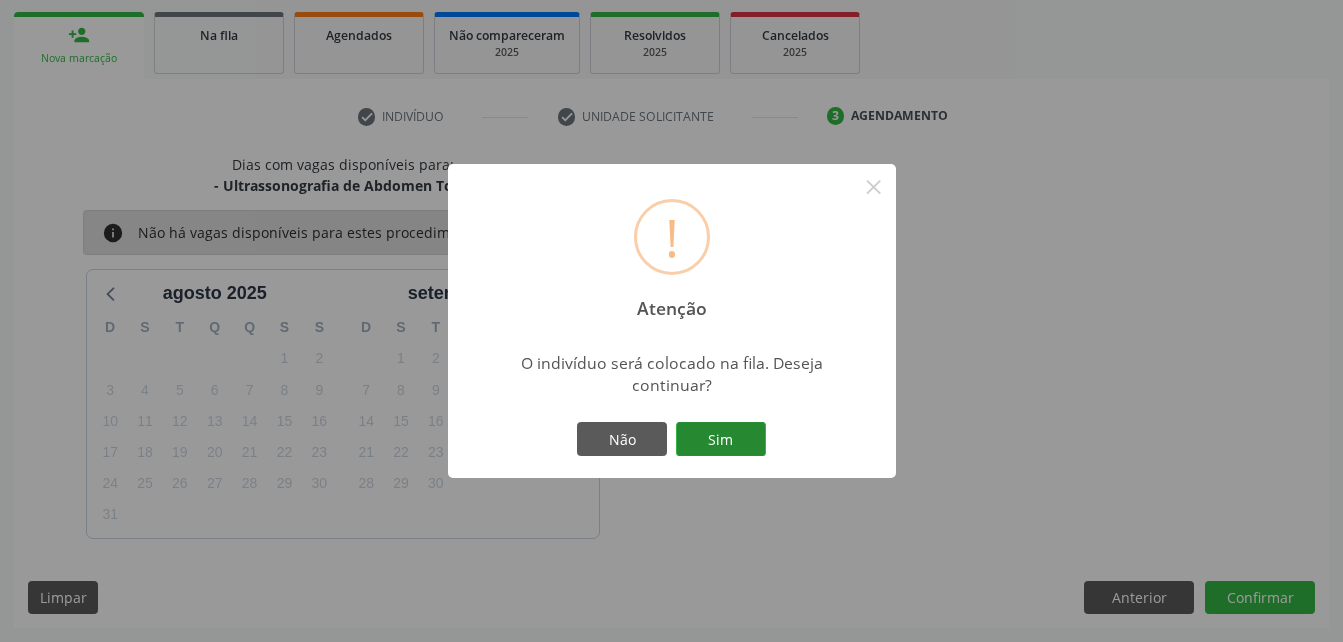 click on "Sim" at bounding box center (721, 439) 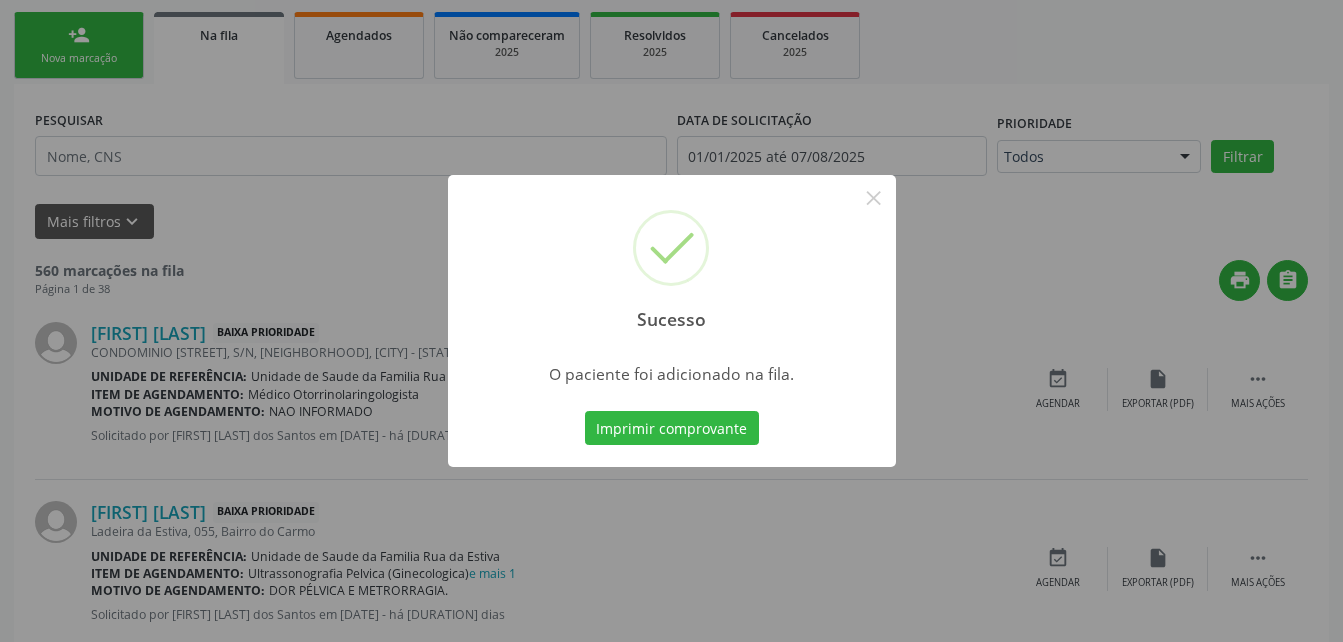 scroll, scrollTop: 53, scrollLeft: 0, axis: vertical 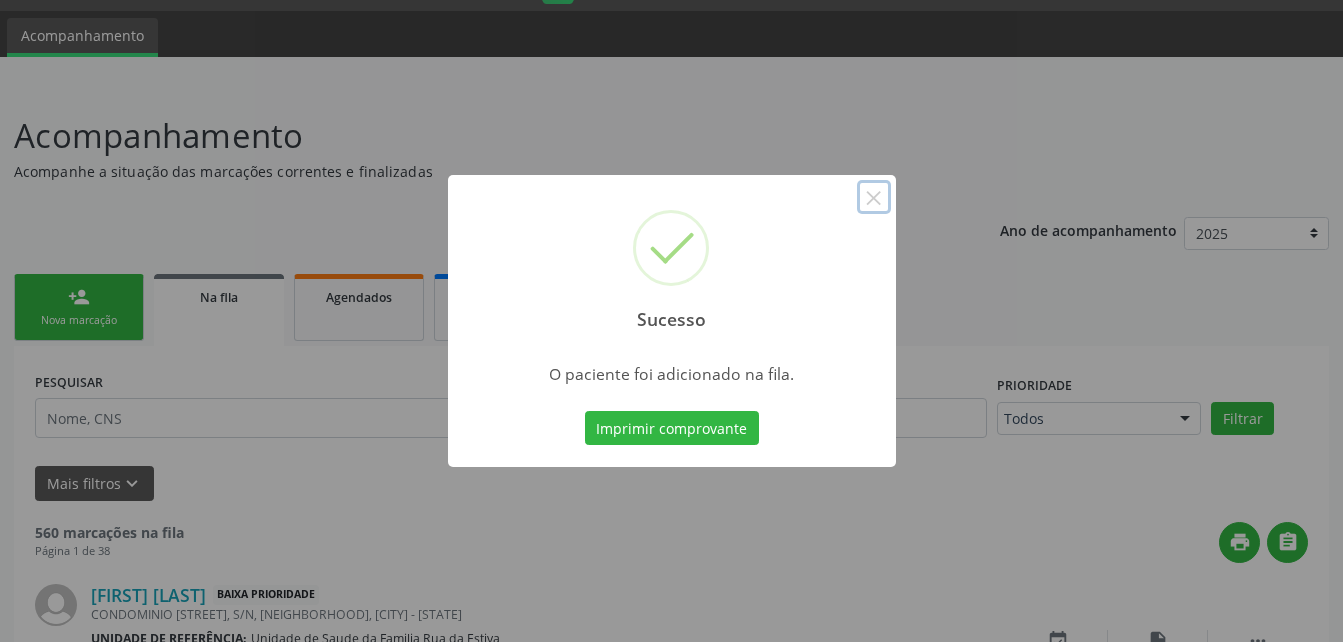 drag, startPoint x: 877, startPoint y: 195, endPoint x: 865, endPoint y: 204, distance: 15 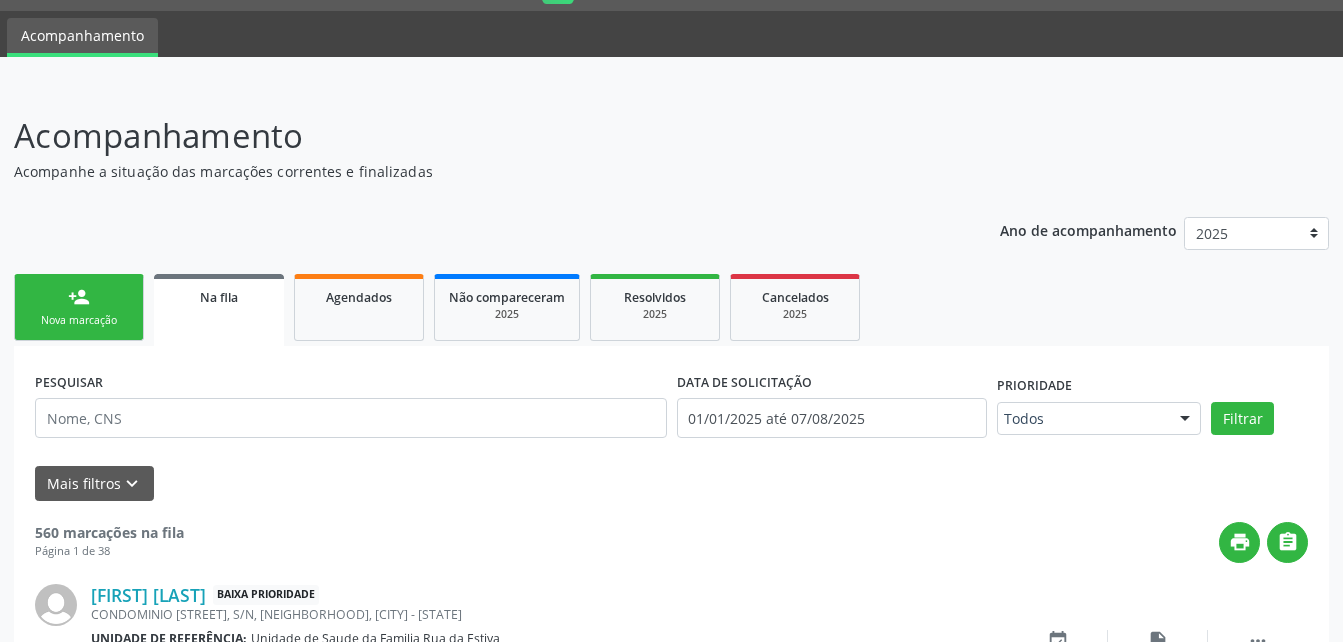 click on "person_add
Nova marcação" at bounding box center (79, 307) 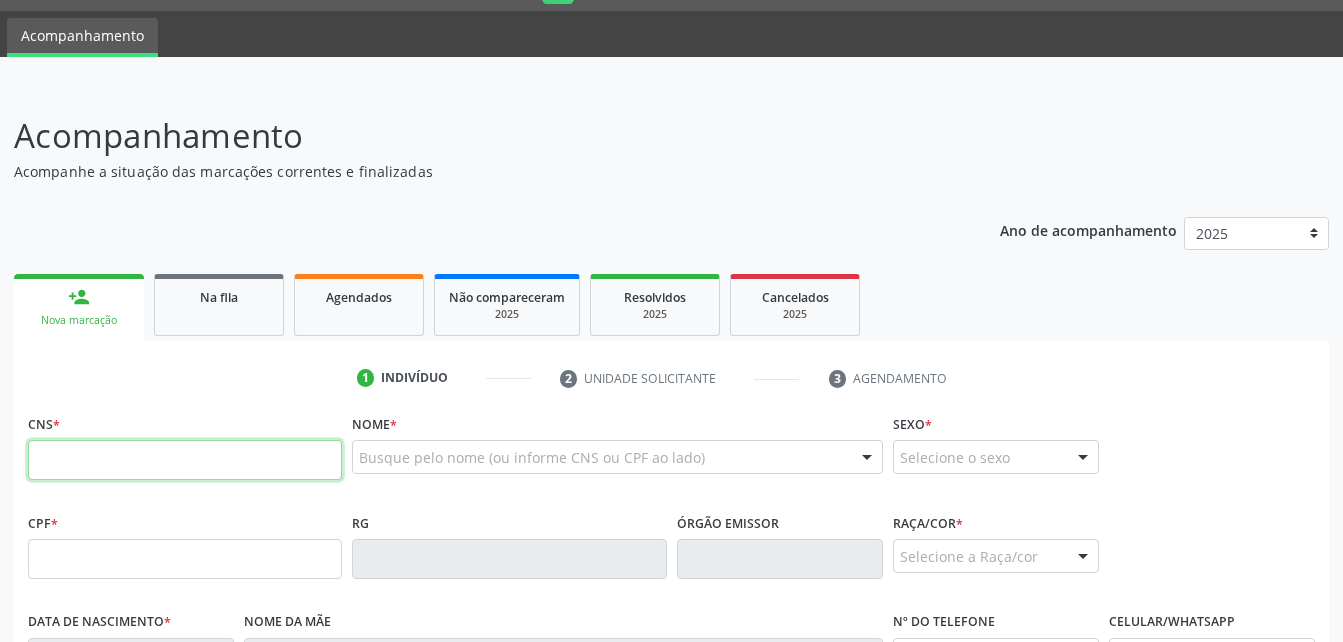 click at bounding box center (185, 460) 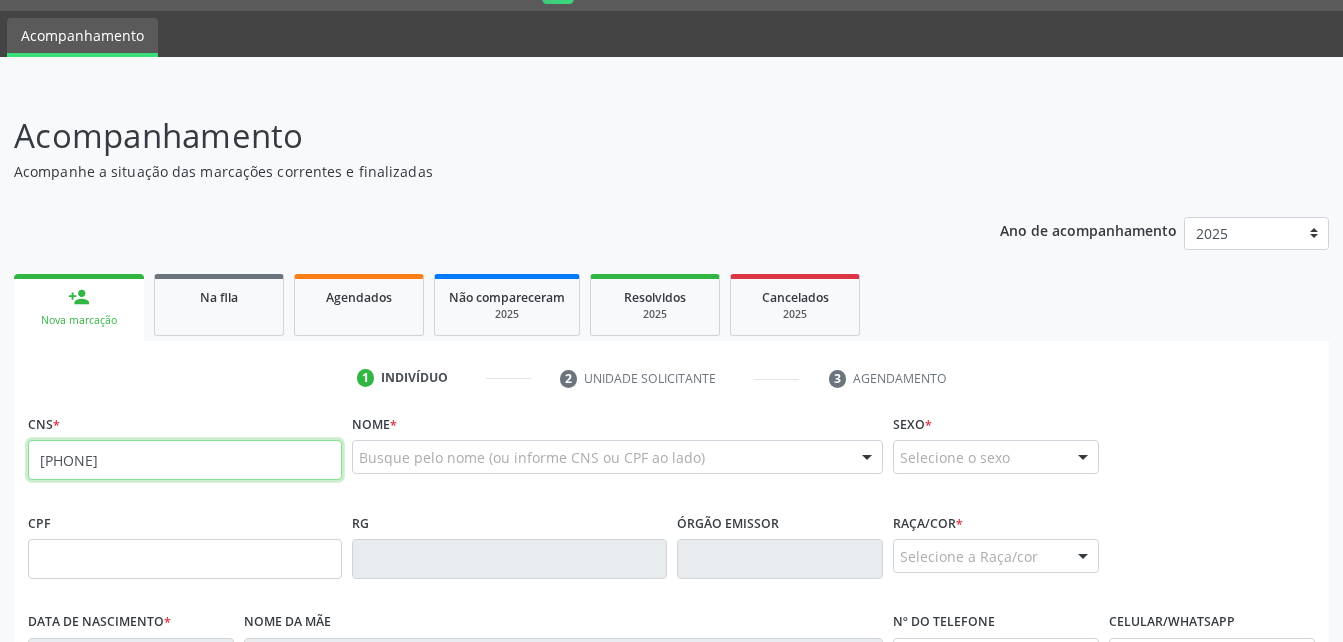 type on "[PHONE]" 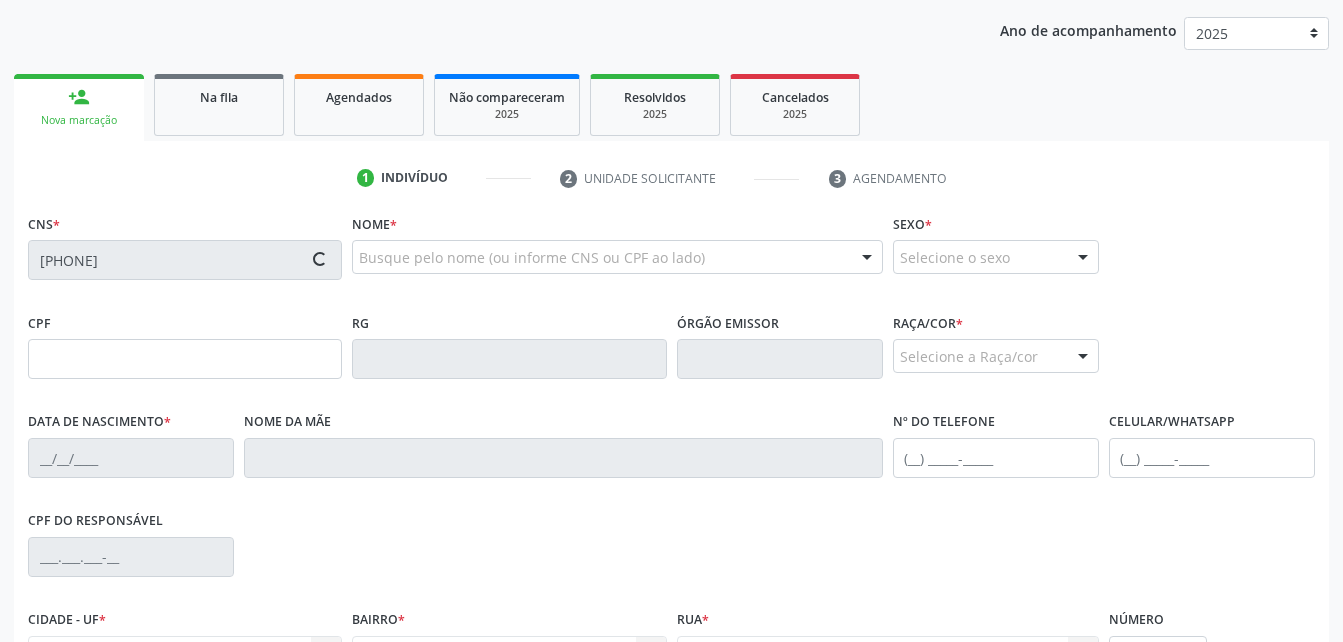 type on "[DATE]" 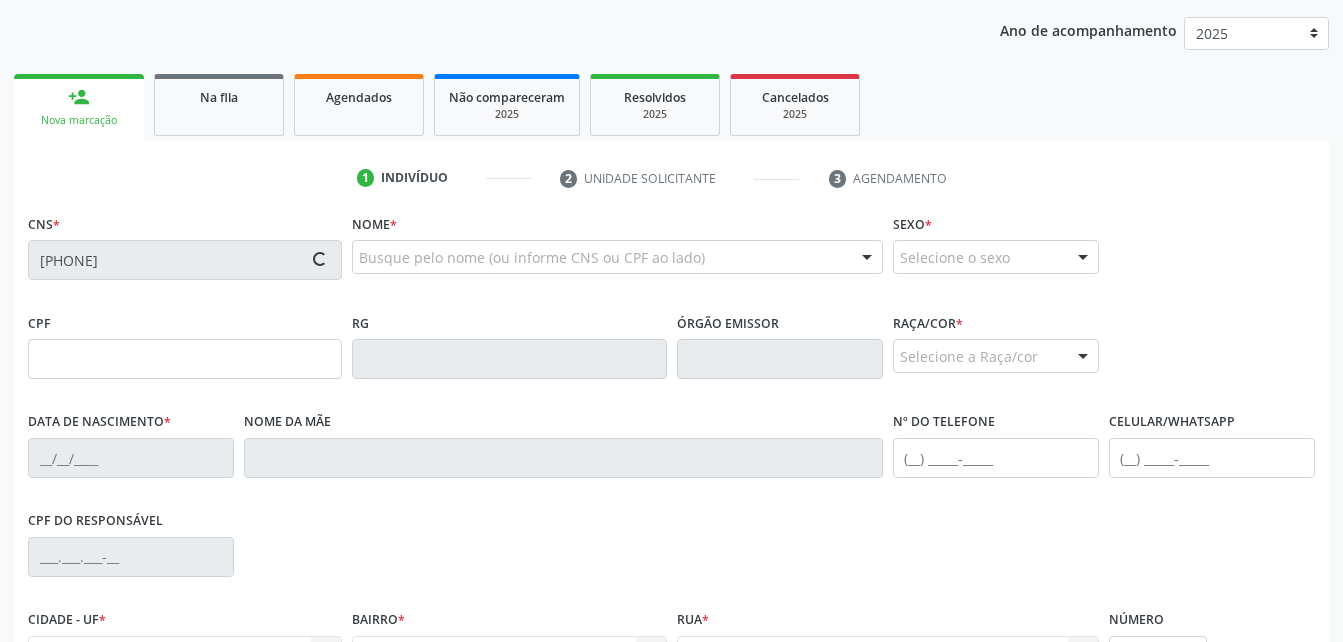 type on "[FIRST] [LAST]" 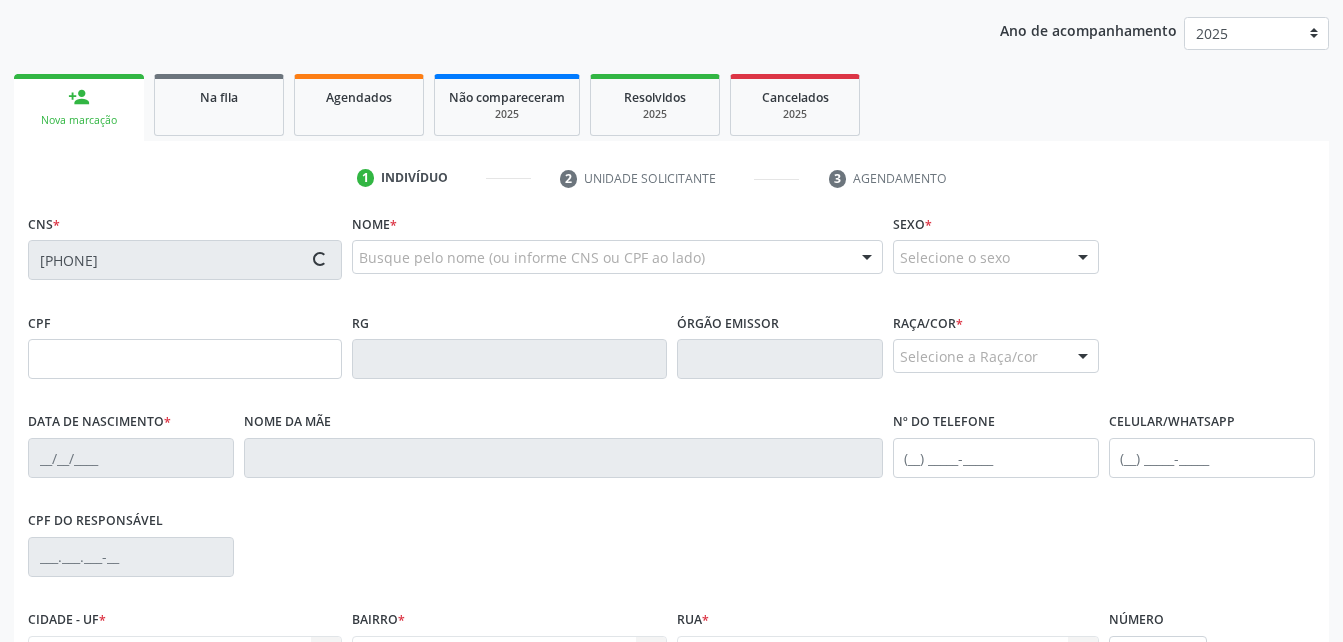 type on "([PHONE])" 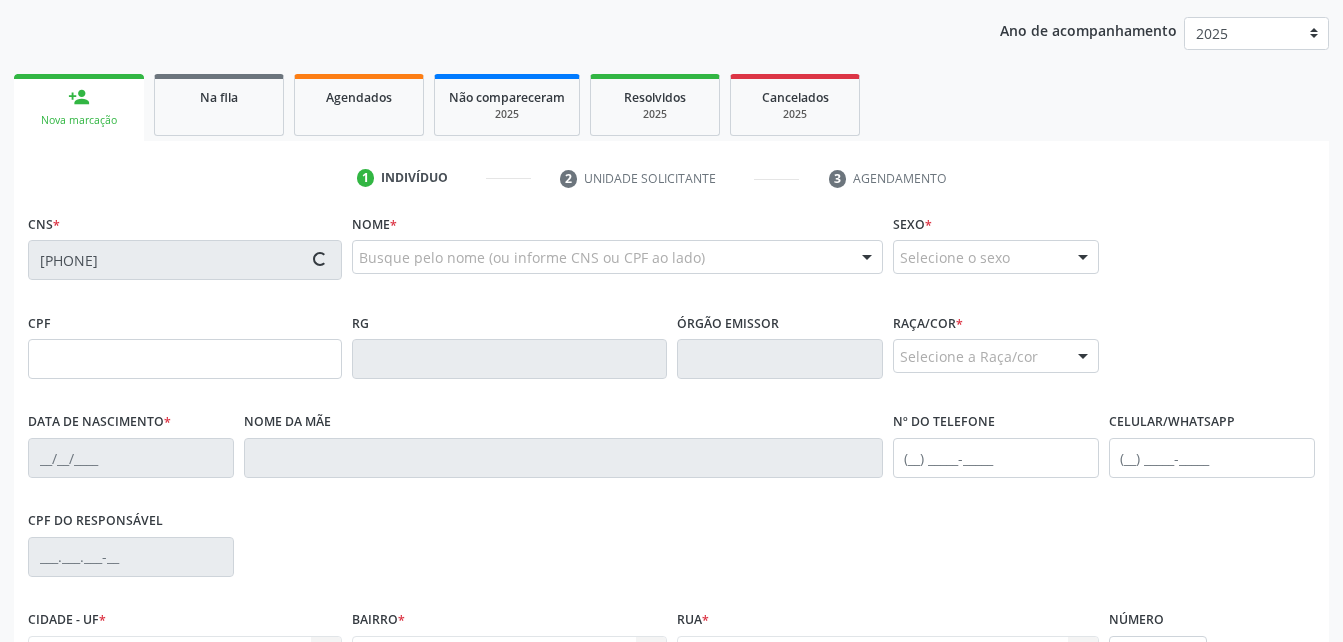 type on "0" 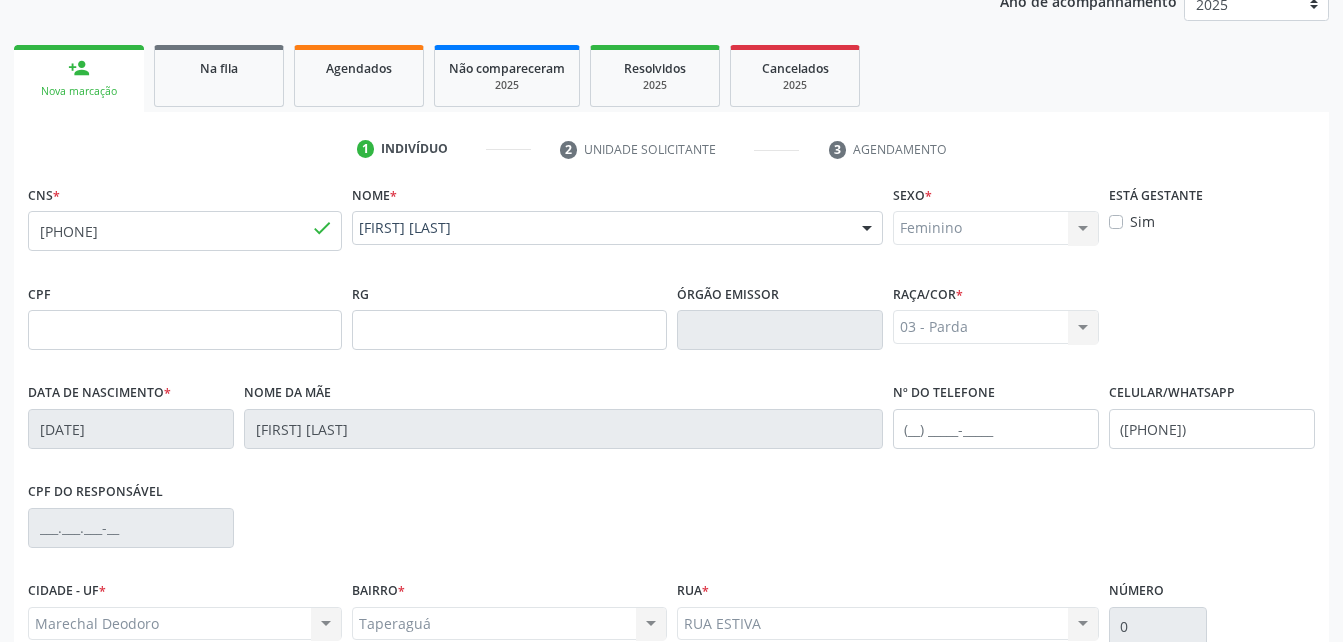 scroll, scrollTop: 470, scrollLeft: 0, axis: vertical 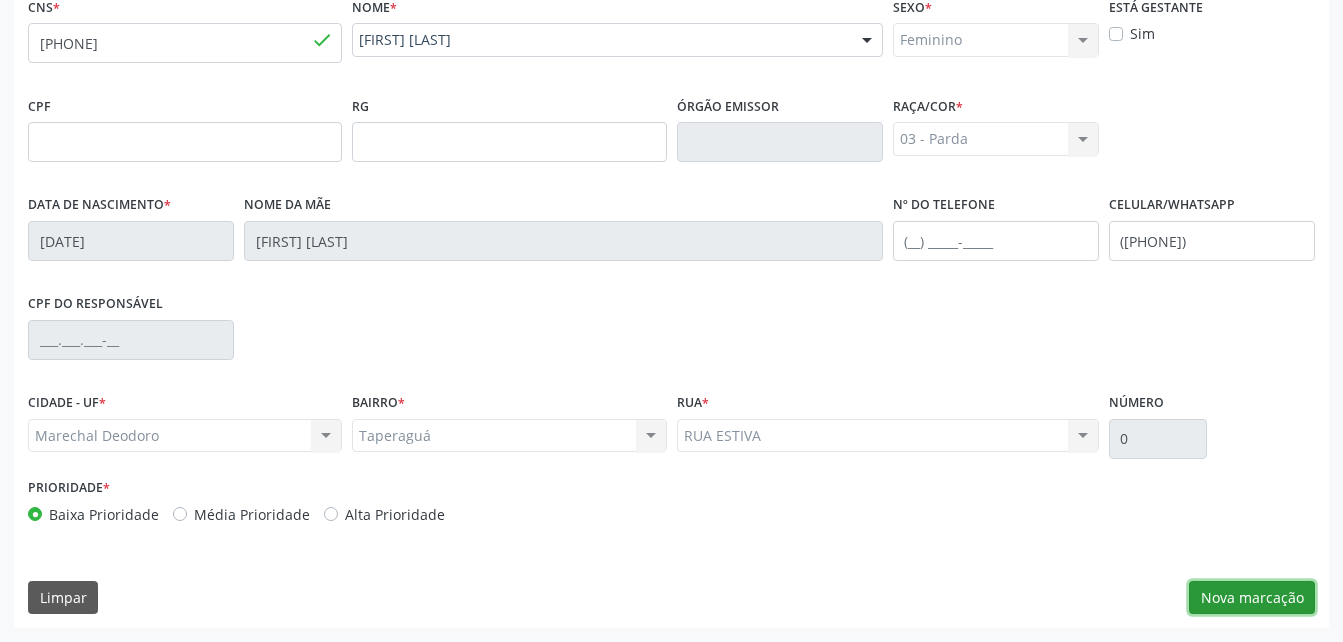 click on "Nova marcação" at bounding box center [1252, 598] 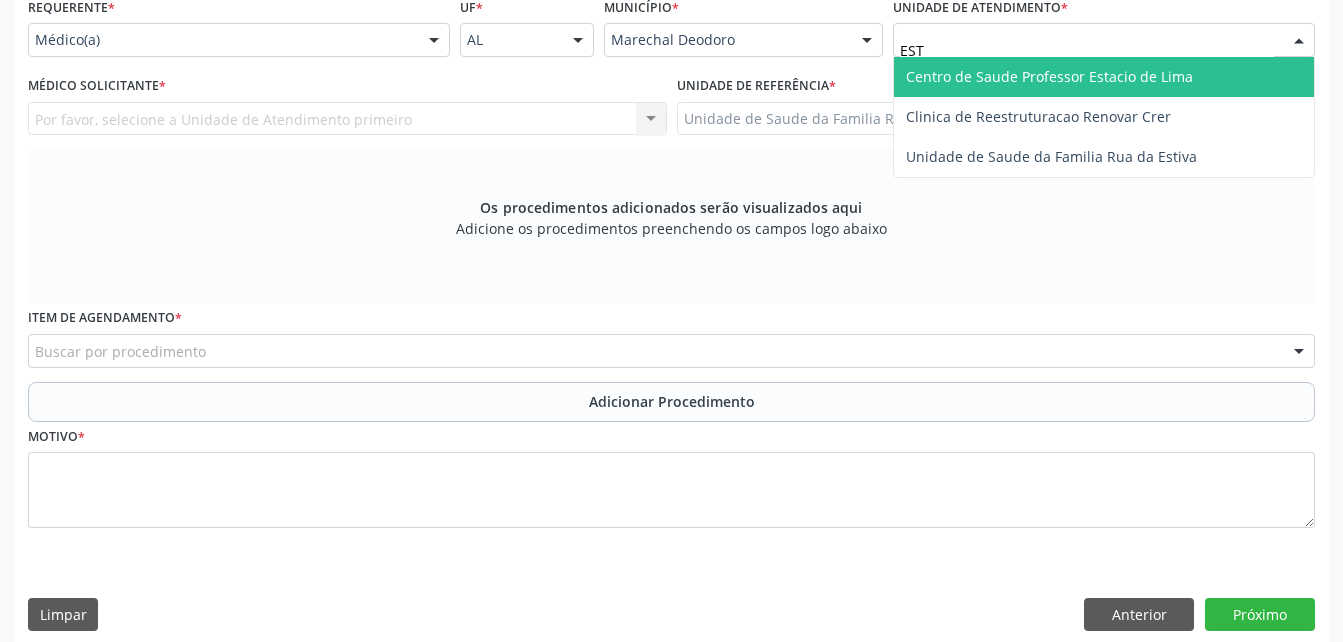 type on "ESTI" 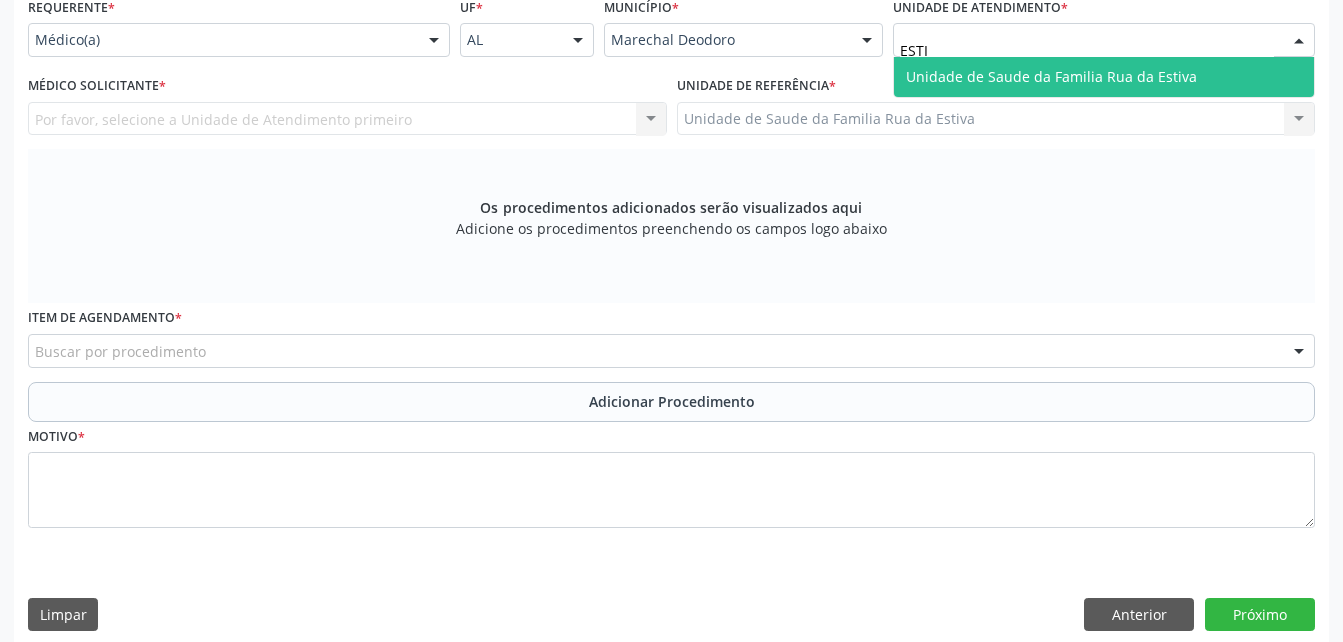 drag, startPoint x: 1235, startPoint y: 87, endPoint x: 1283, endPoint y: 127, distance: 62.482 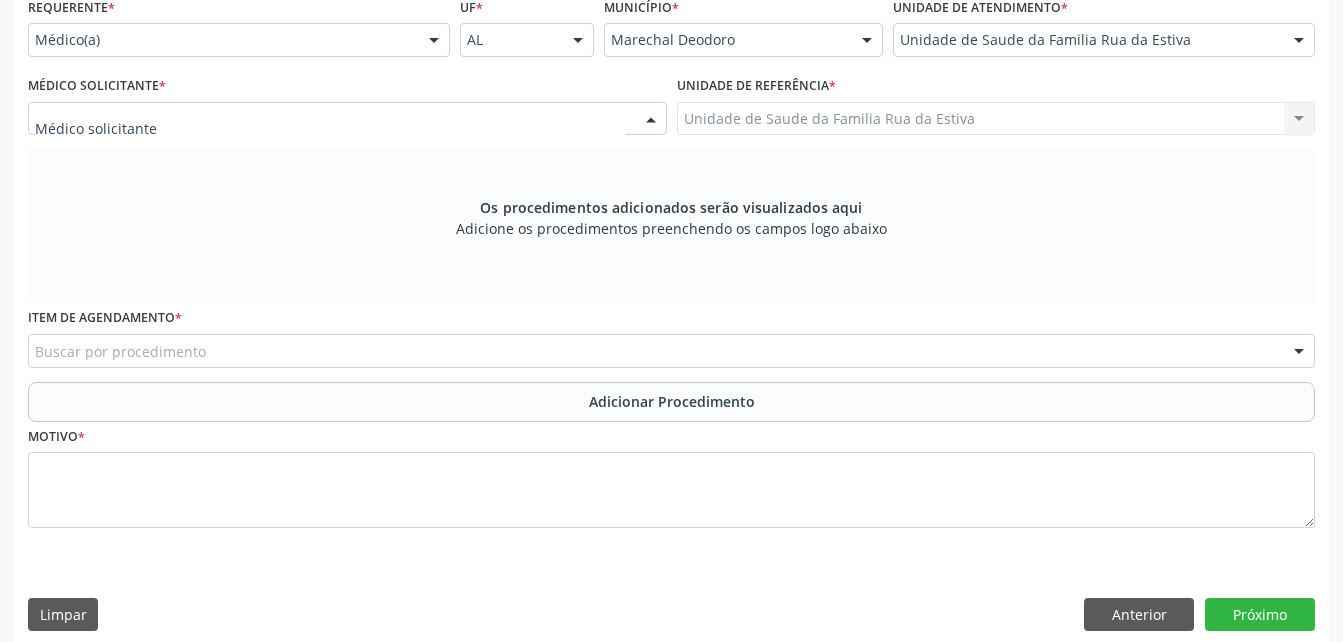 click at bounding box center (347, 119) 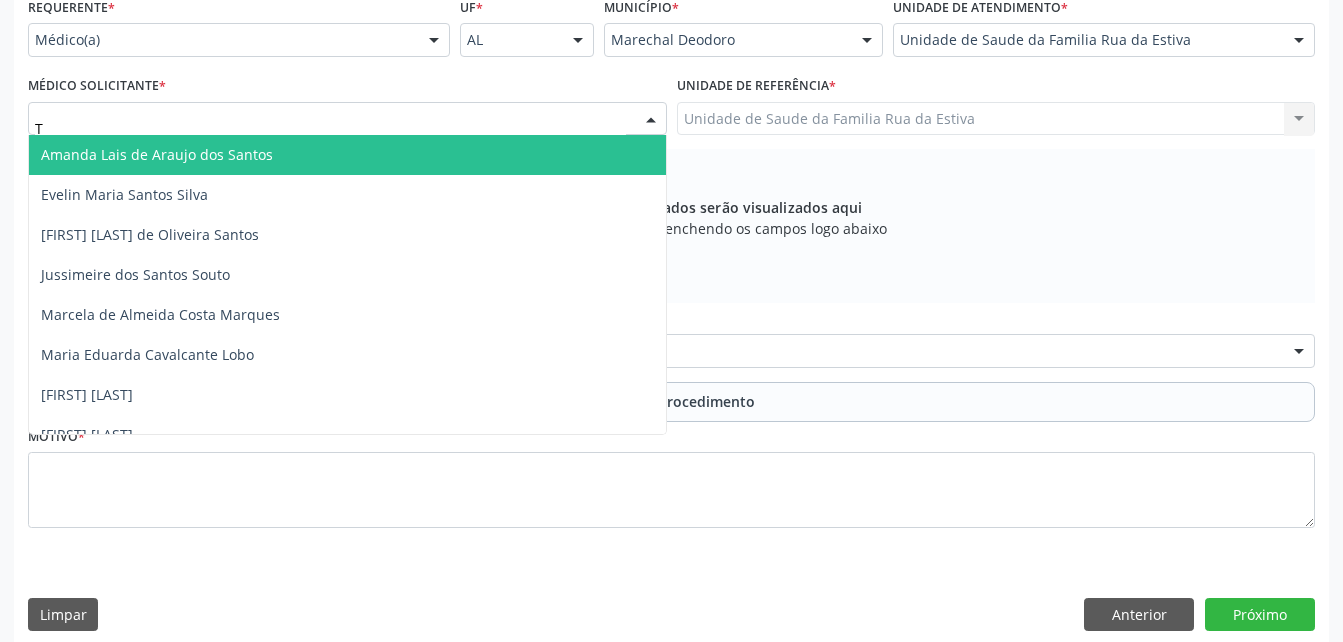 type on "TA" 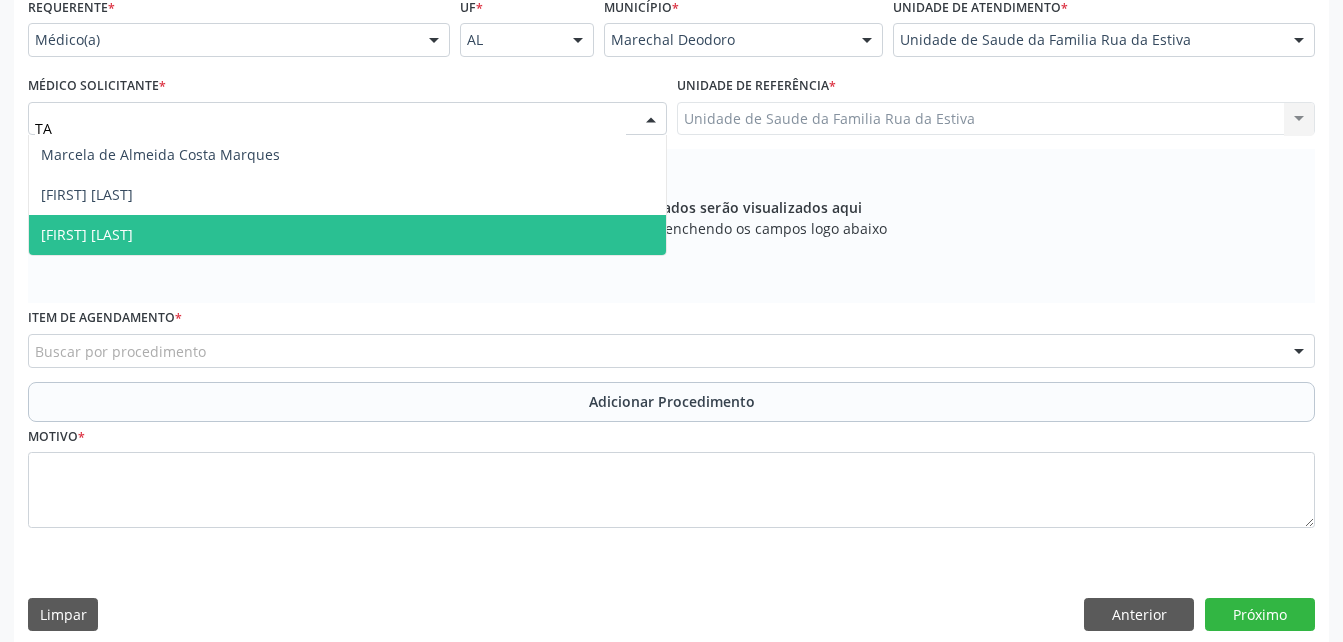 click on "[FIRST] [LAST]" at bounding box center (347, 235) 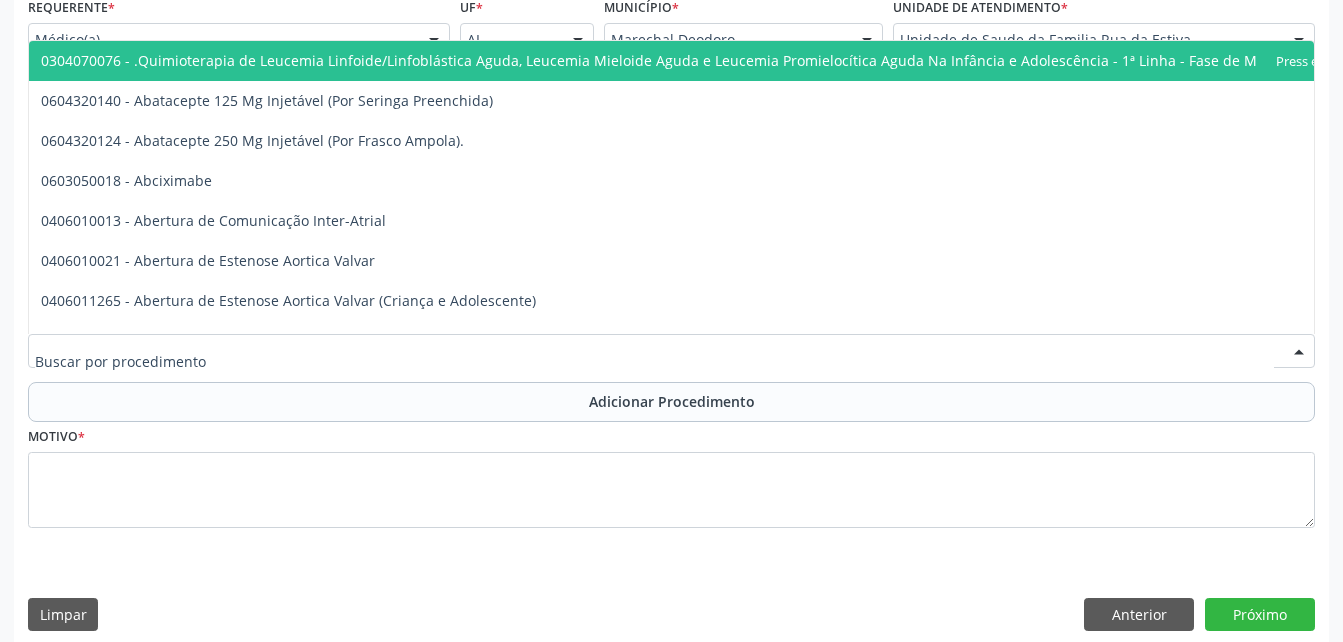 click at bounding box center (671, 351) 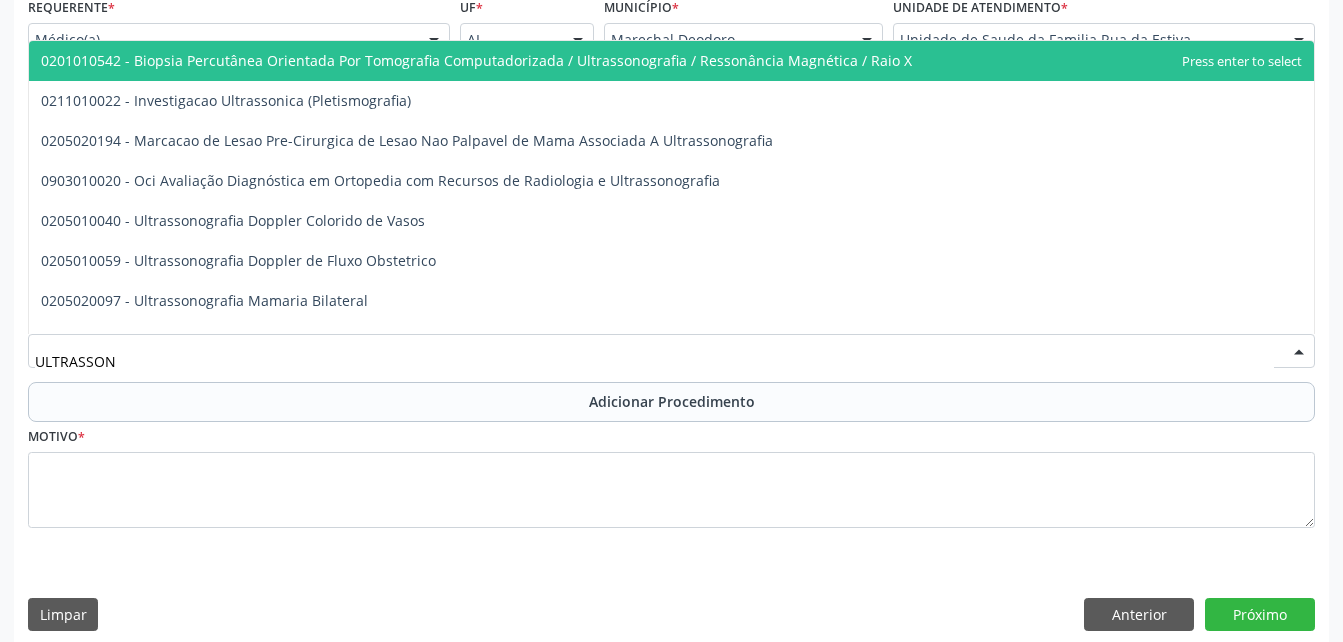 type on "ULTRASSONO" 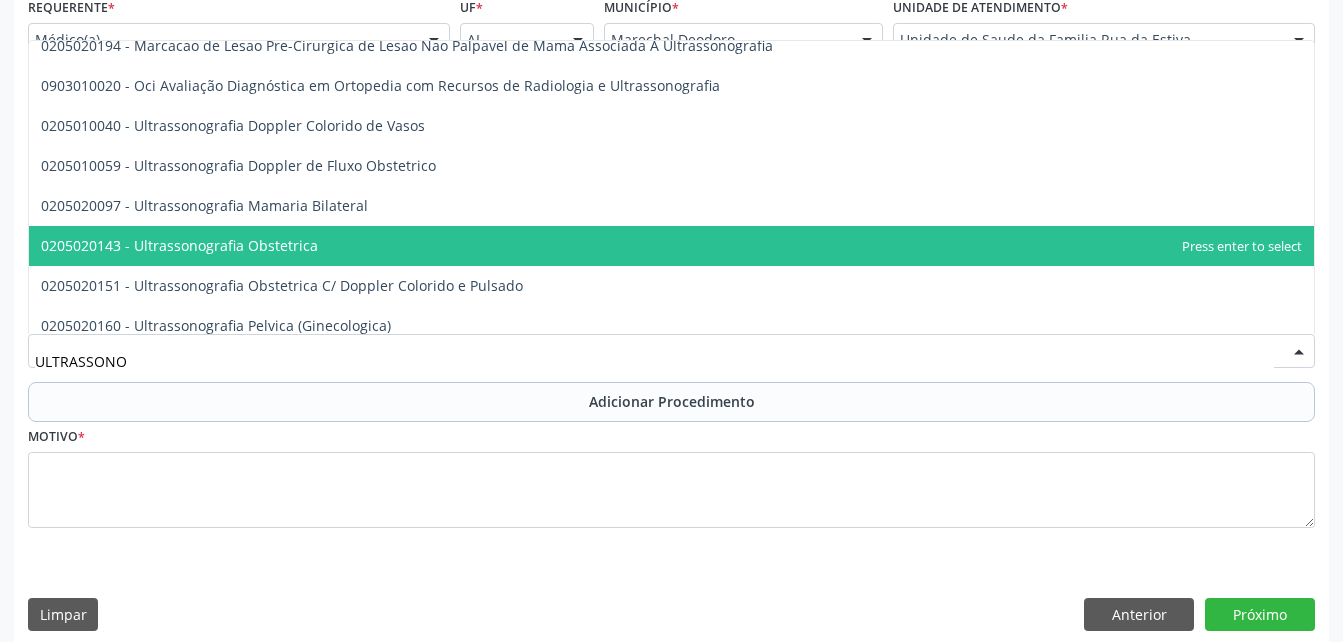 scroll, scrollTop: 100, scrollLeft: 0, axis: vertical 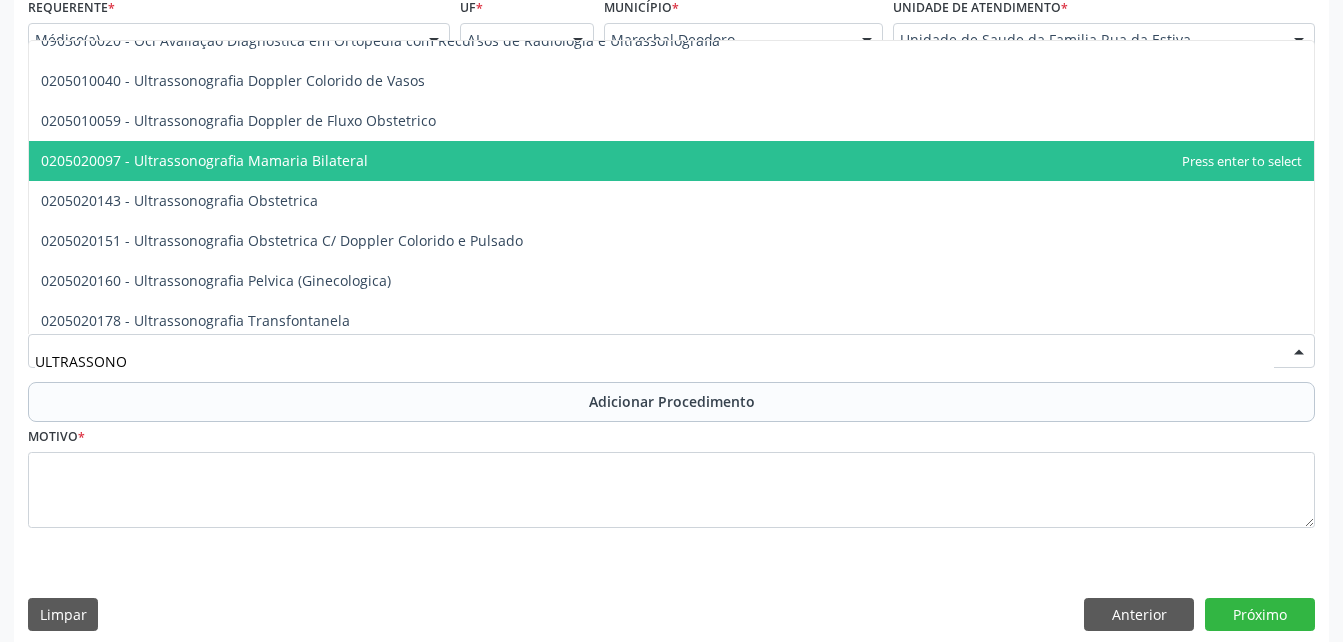 click on "0205020097 - Ultrassonografia Mamaria Bilateral" at bounding box center (671, 161) 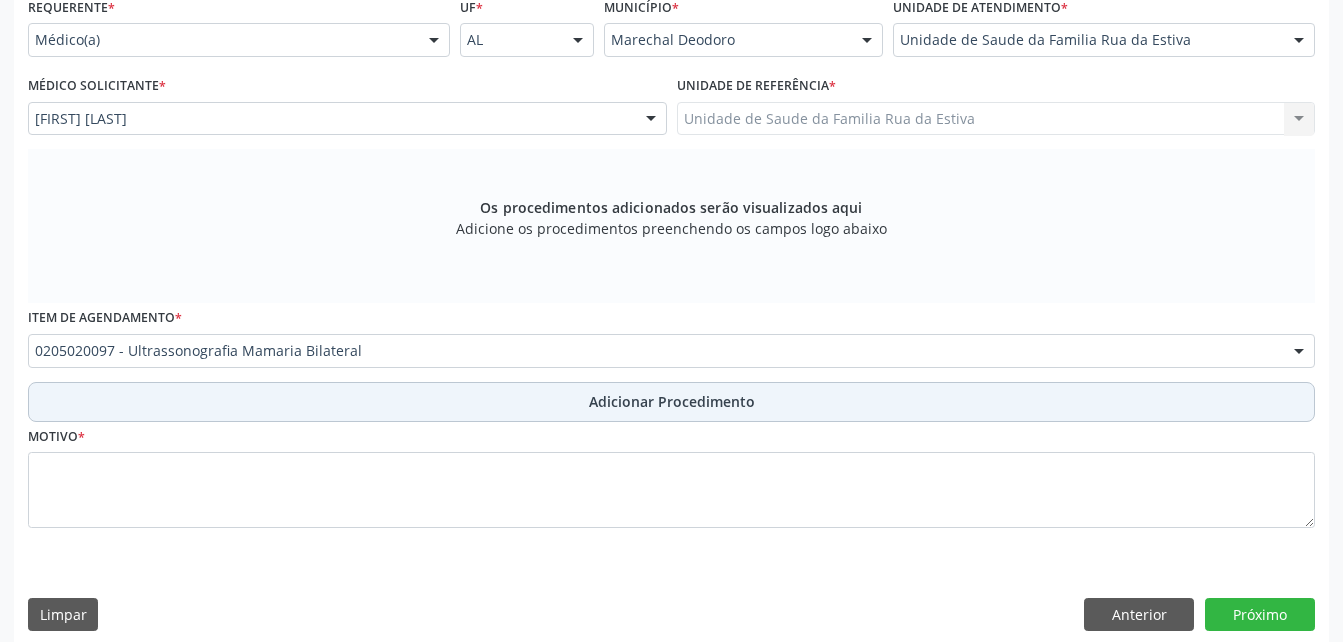 click on "Adicionar Procedimento" at bounding box center (672, 401) 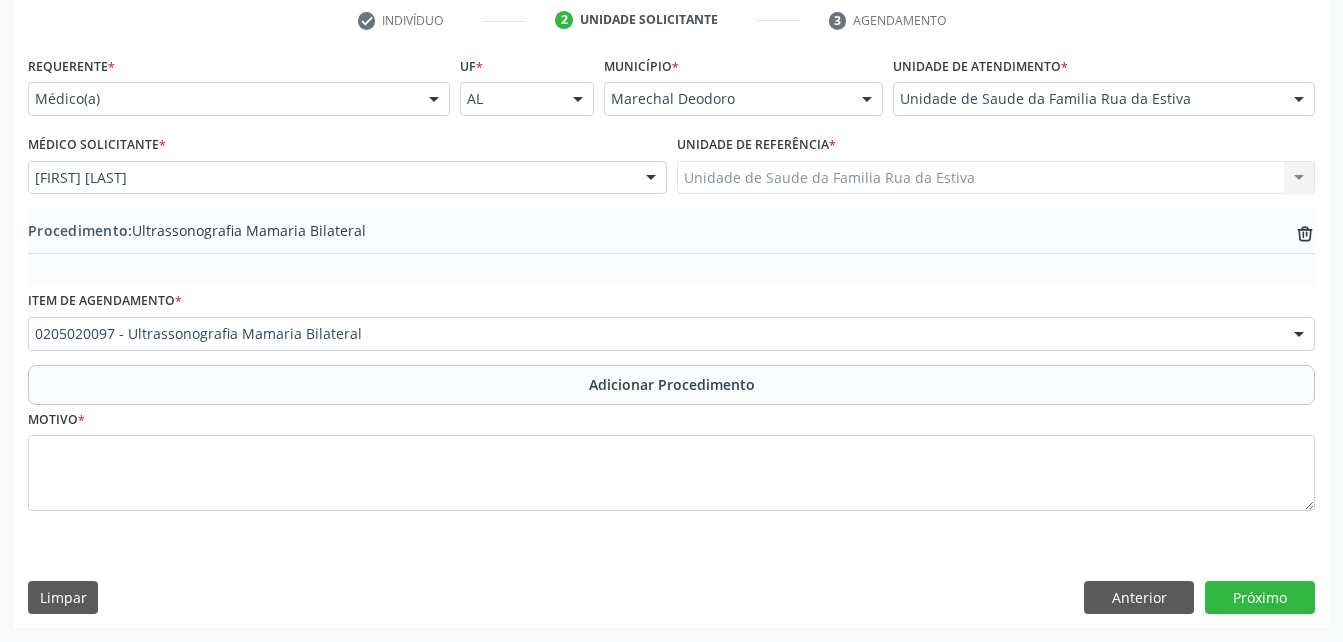 scroll, scrollTop: 411, scrollLeft: 0, axis: vertical 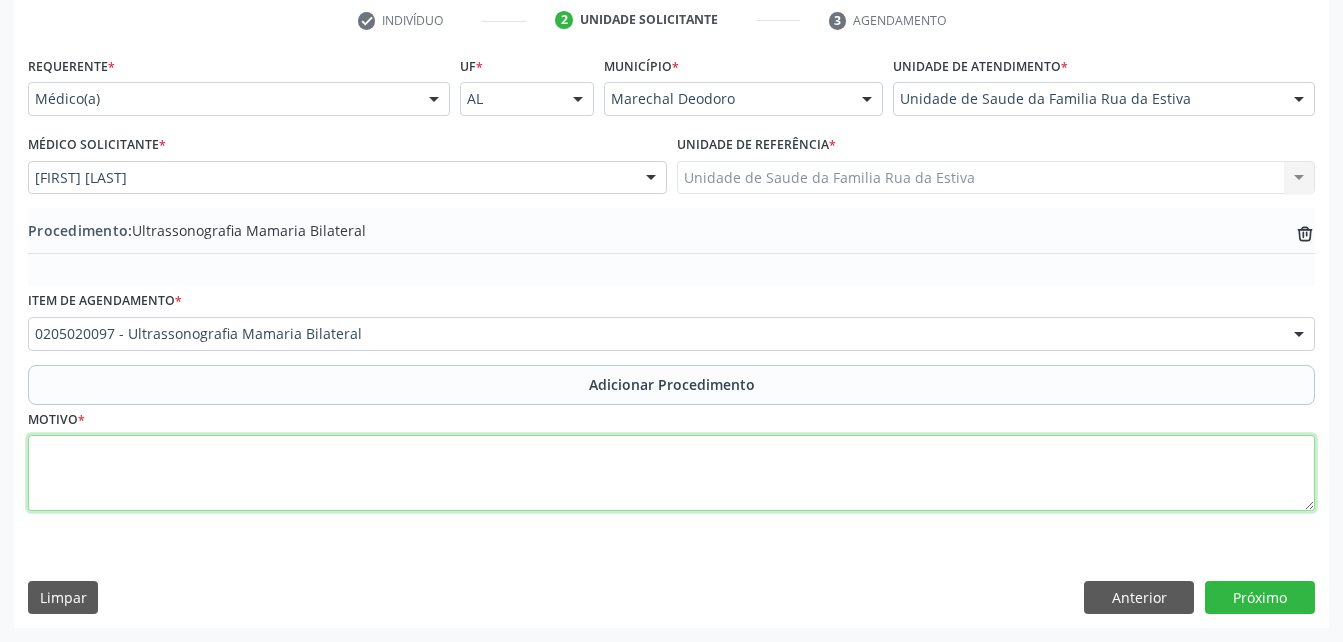 click at bounding box center (671, 473) 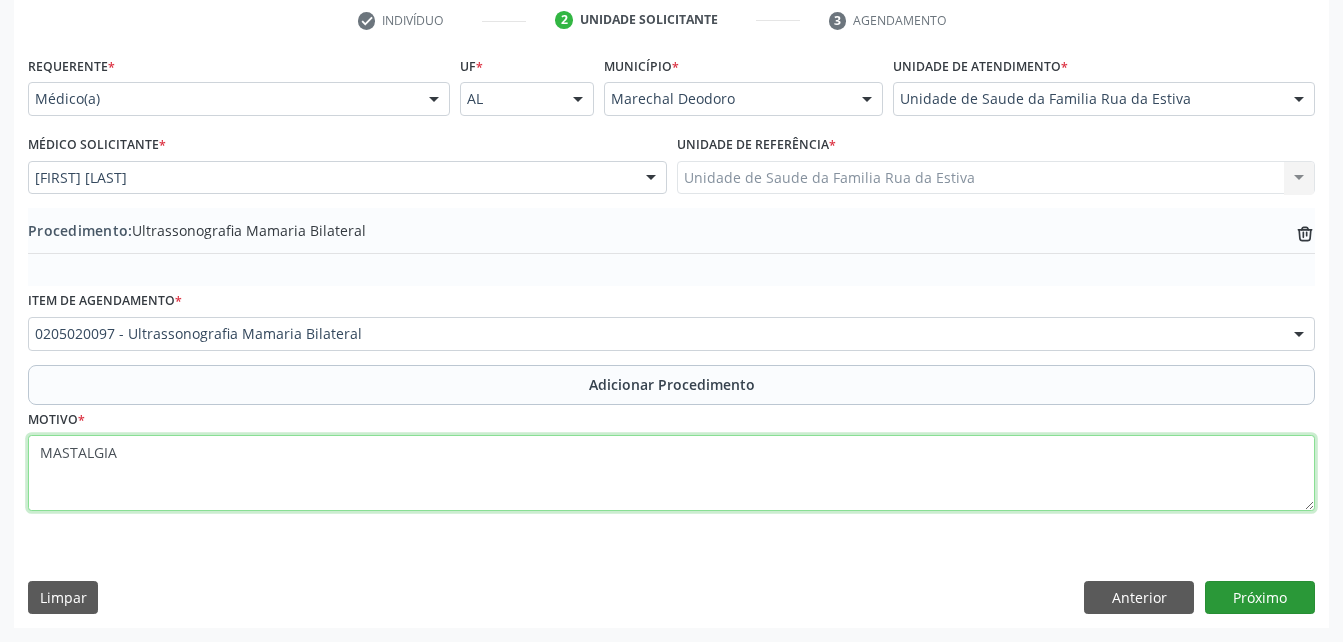 type on "MASTALGIA" 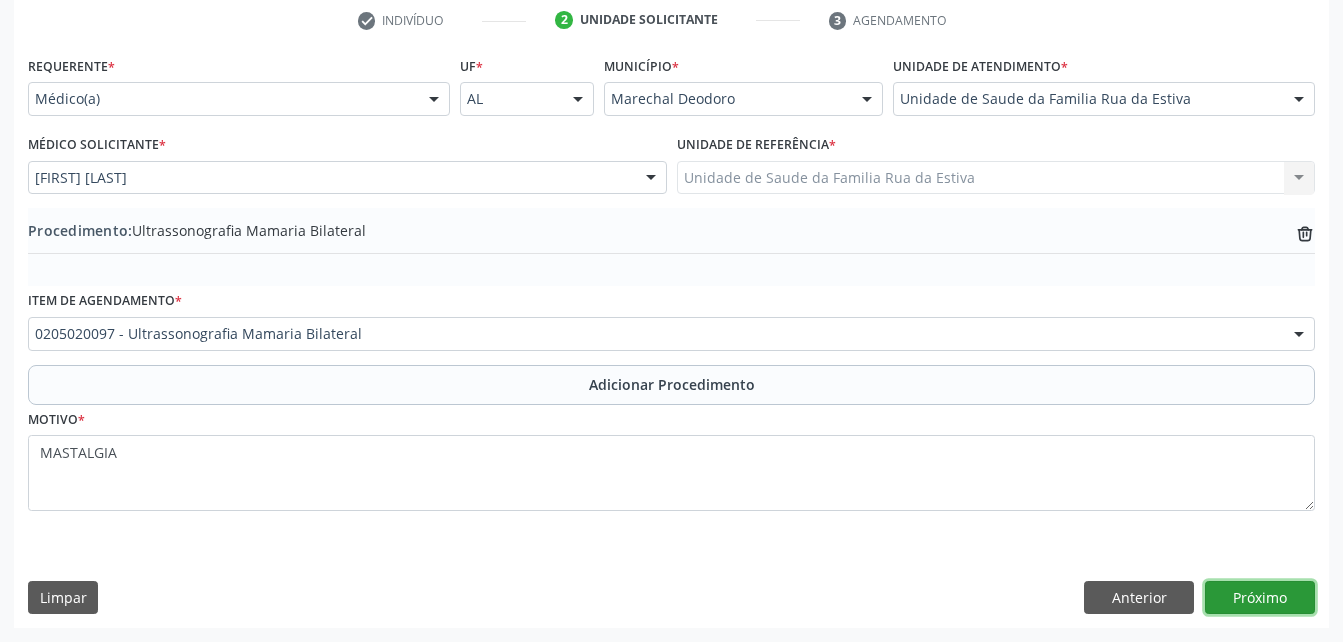 click on "Próximo" at bounding box center [1260, 598] 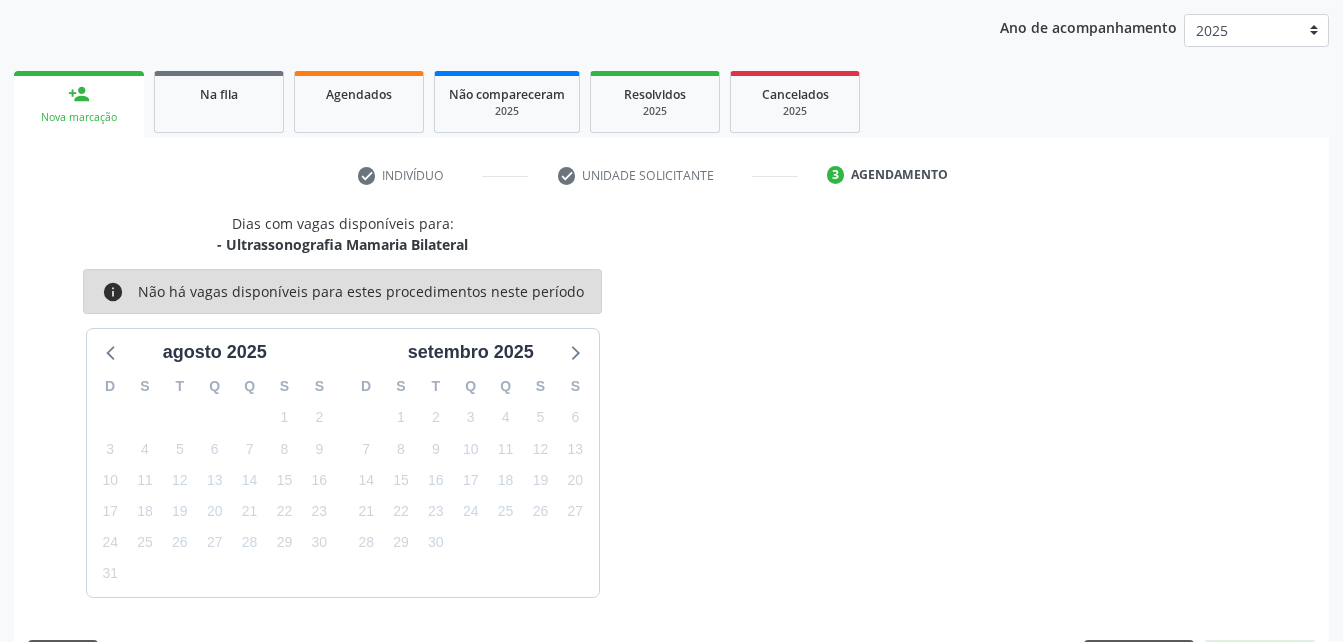 scroll, scrollTop: 315, scrollLeft: 0, axis: vertical 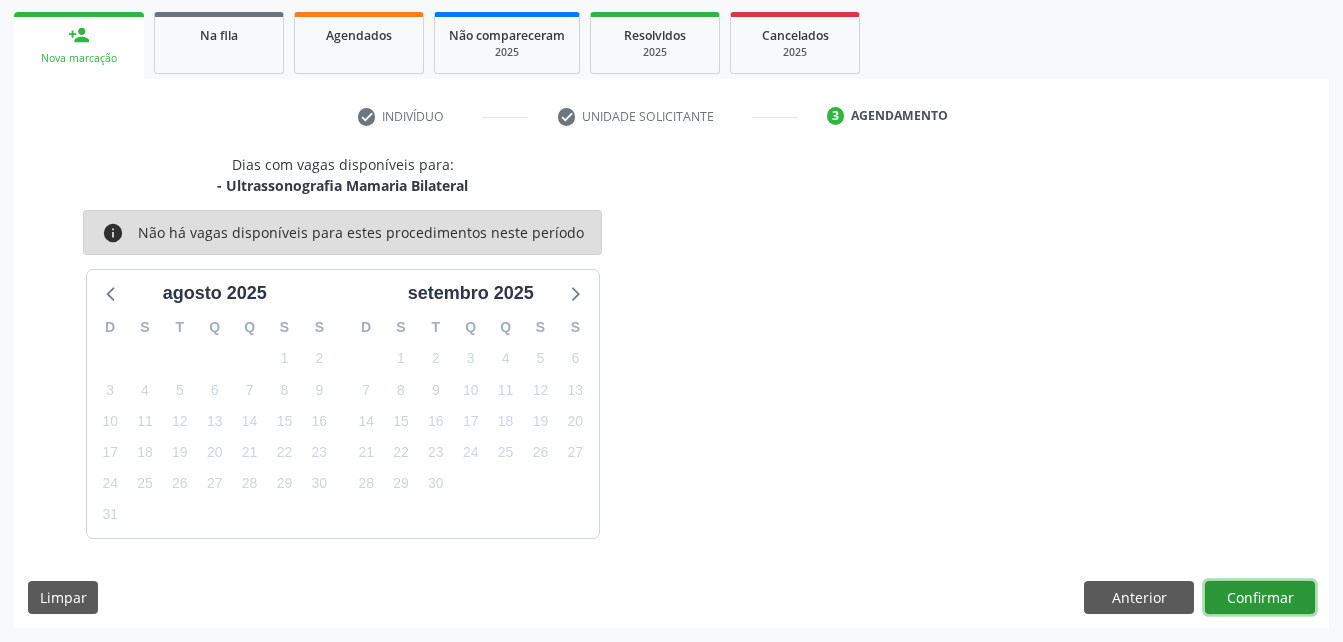 click on "Confirmar" at bounding box center (1260, 598) 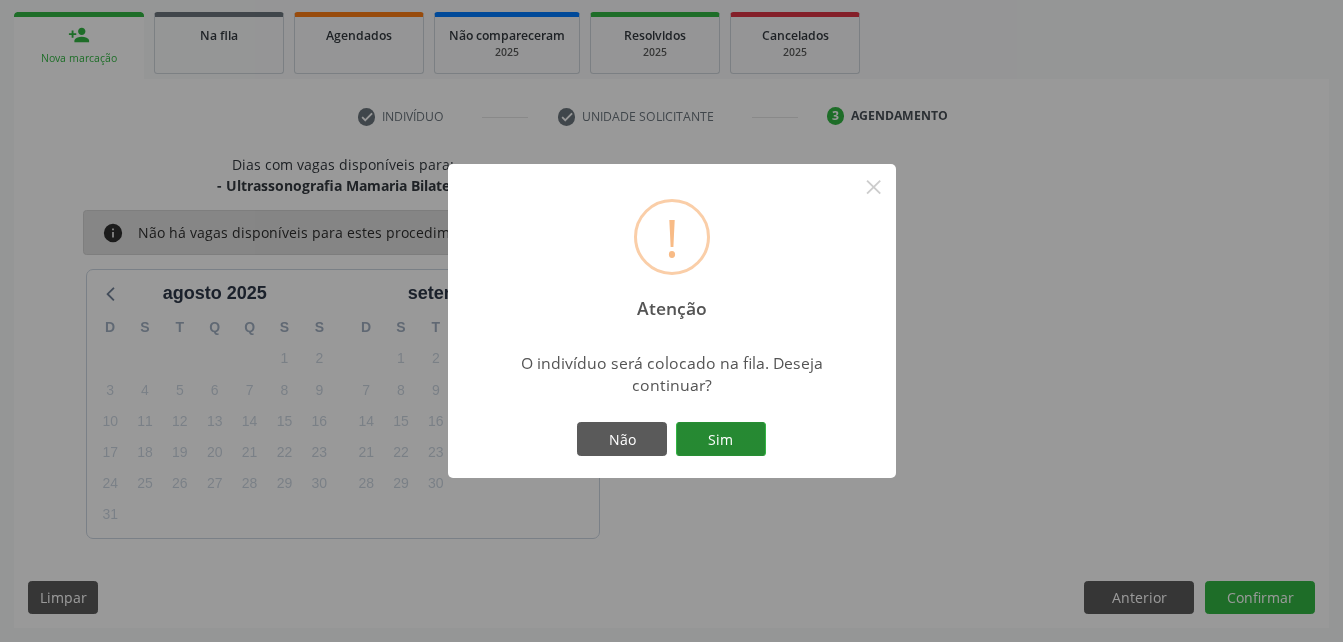 click on "Sim" at bounding box center [721, 439] 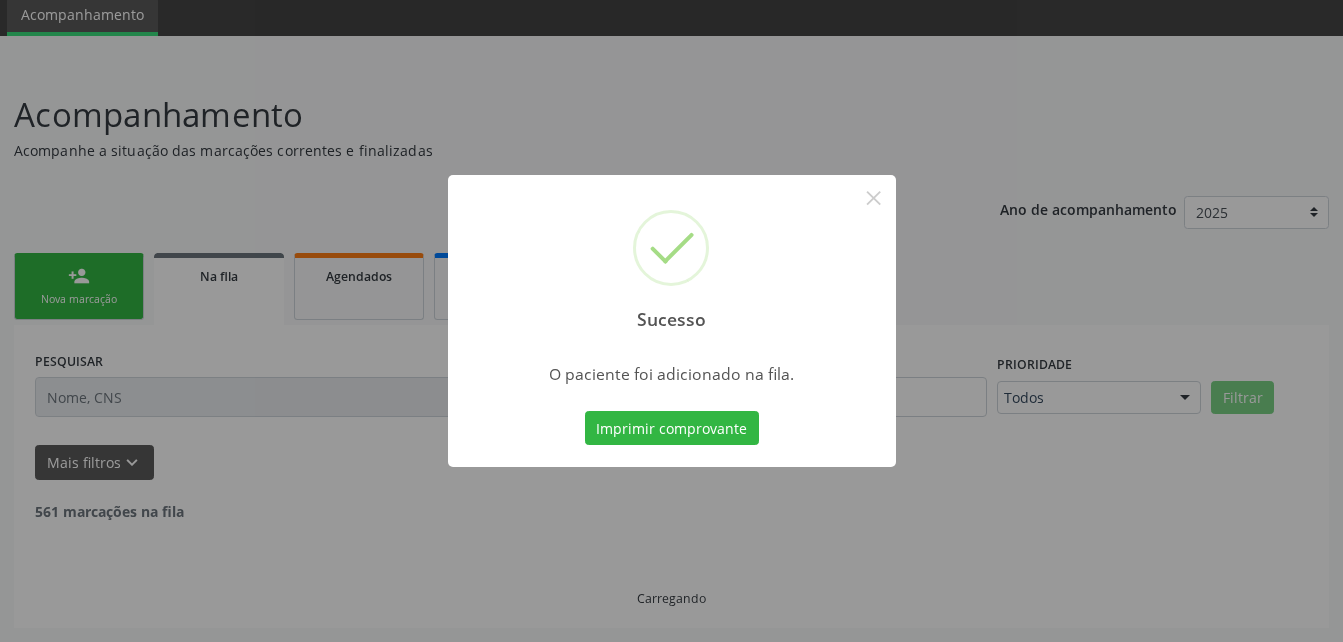 scroll, scrollTop: 53, scrollLeft: 0, axis: vertical 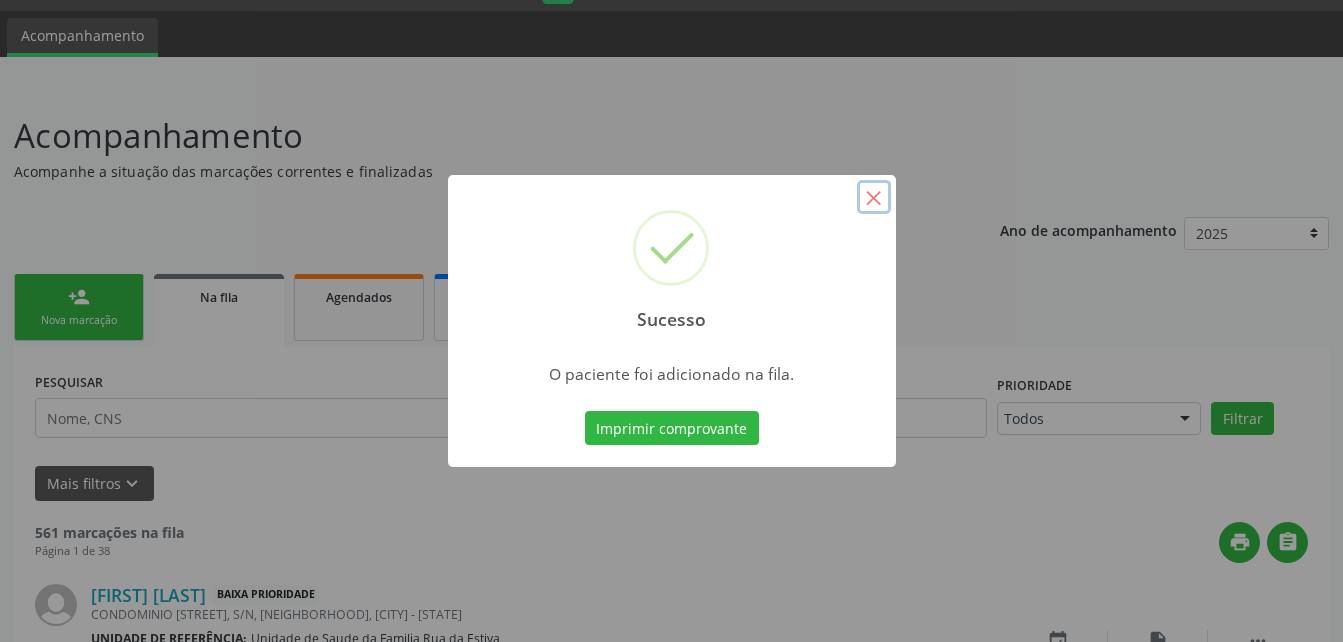 click on "×" at bounding box center (874, 197) 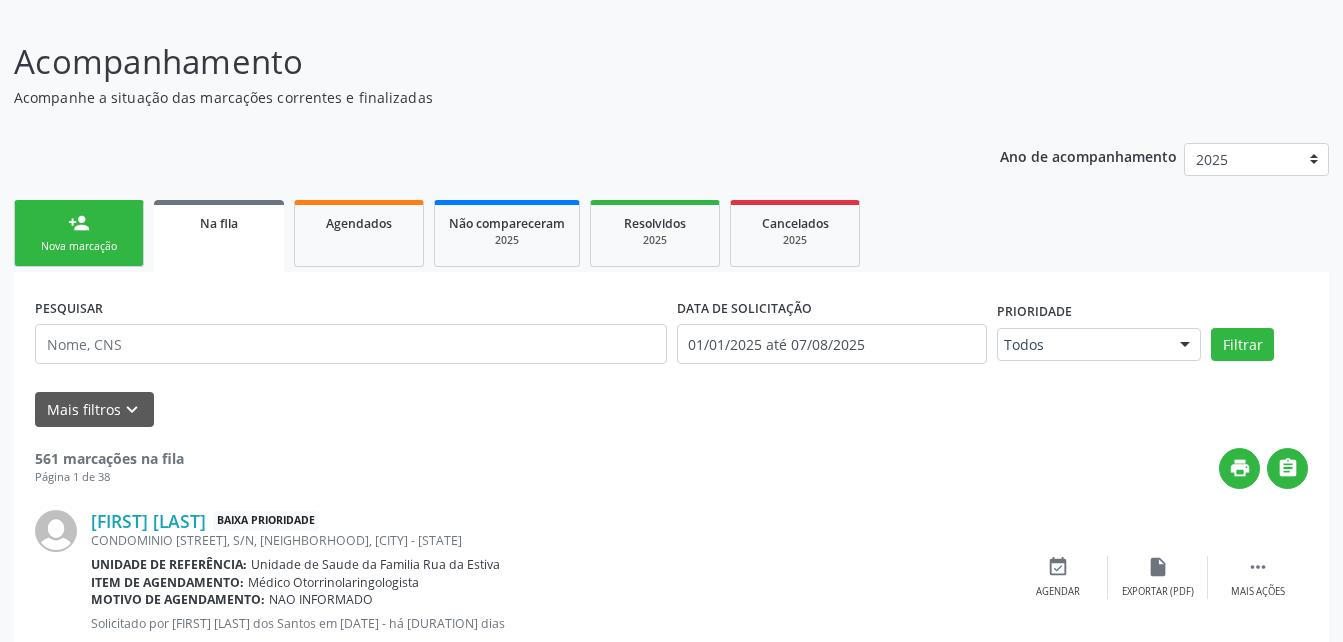 scroll, scrollTop: 253, scrollLeft: 0, axis: vertical 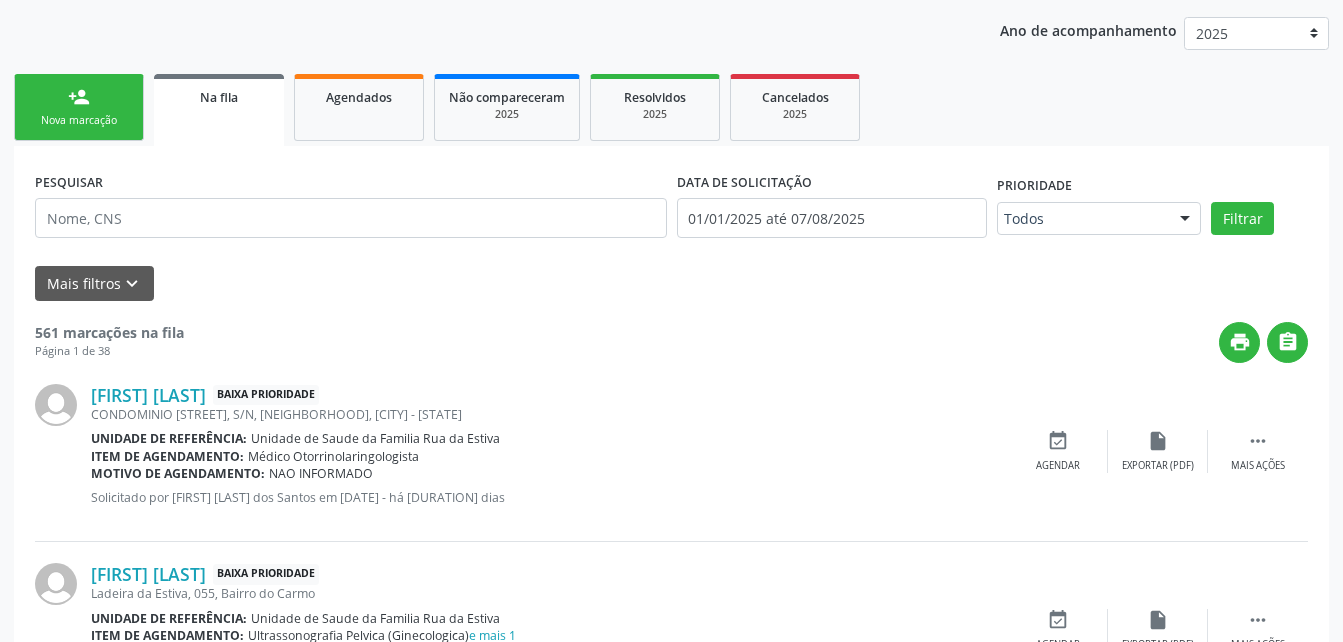click on "person_add
Nova marcação" at bounding box center (79, 107) 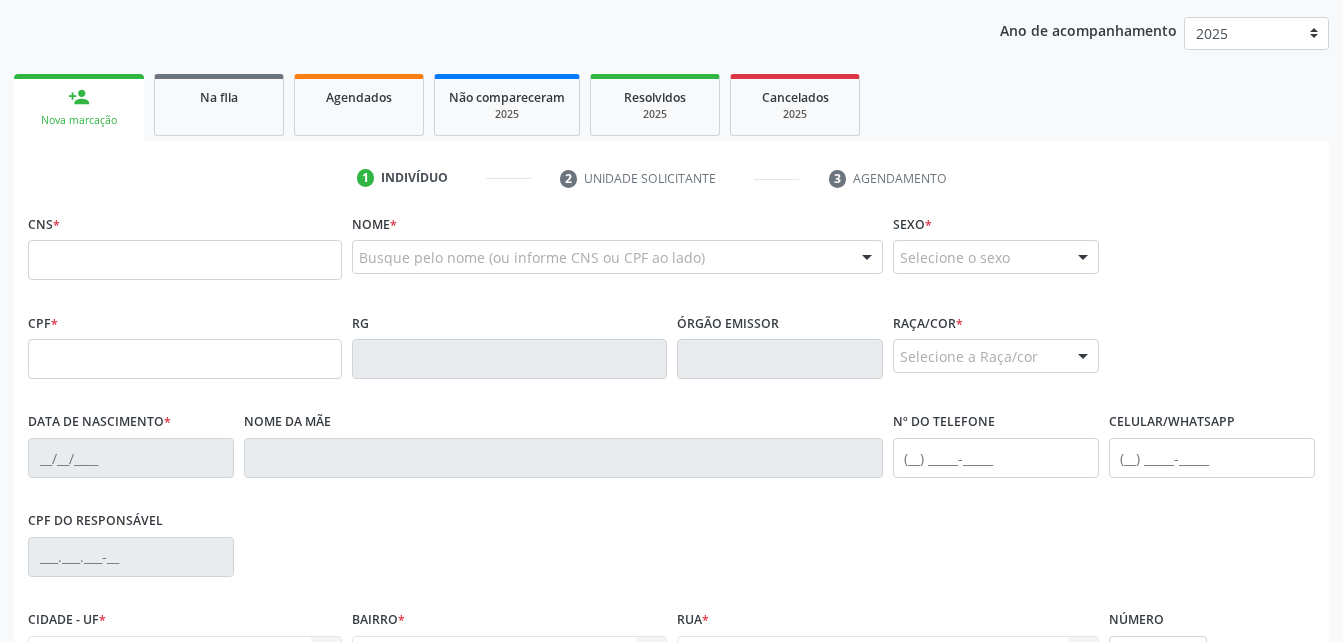 drag, startPoint x: 173, startPoint y: 222, endPoint x: 185, endPoint y: 252, distance: 32.31099 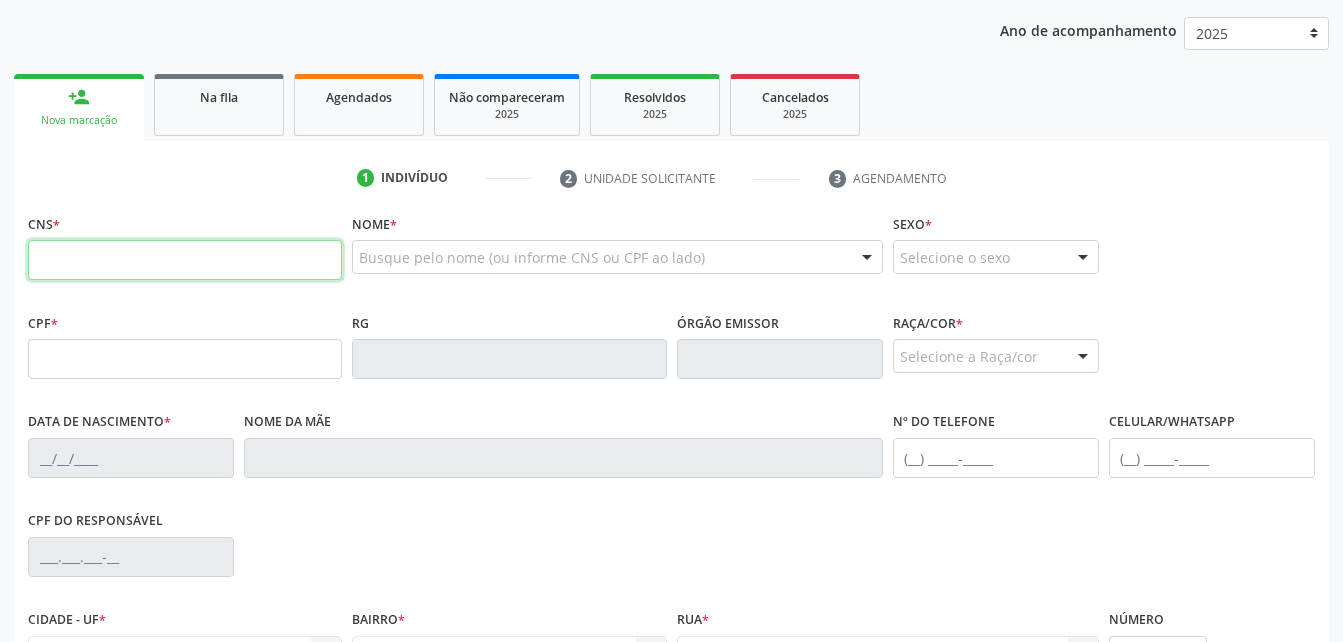 click at bounding box center [185, 260] 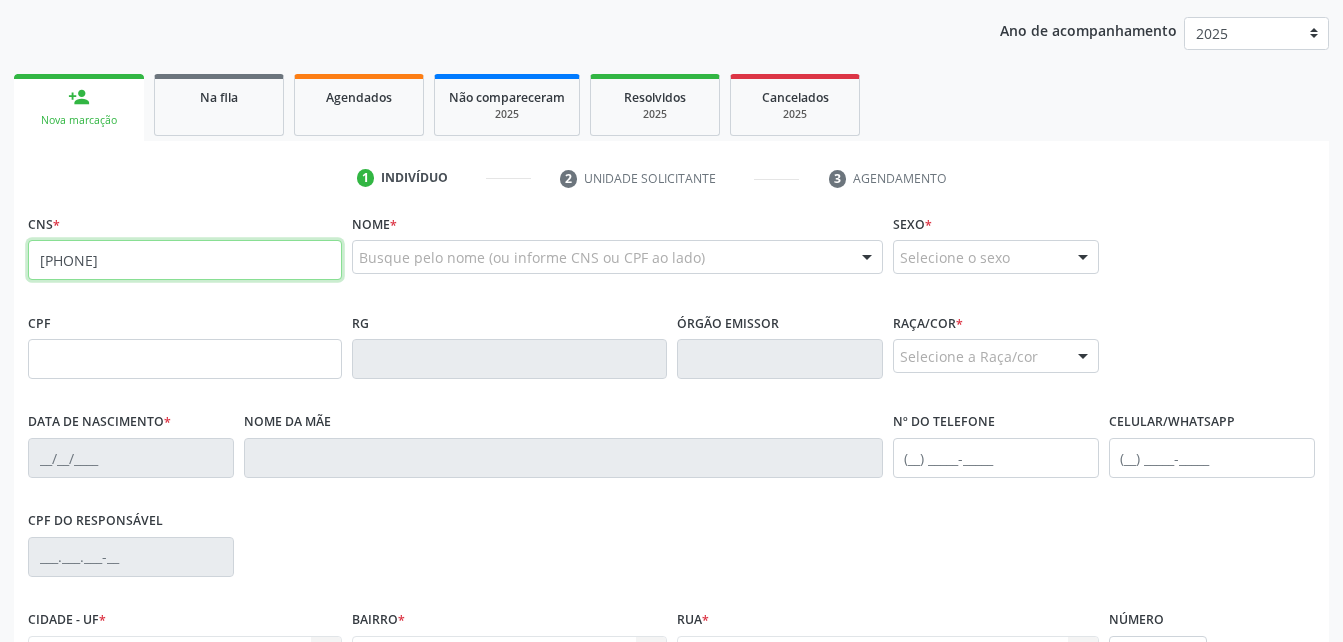 type on "[PHONE]" 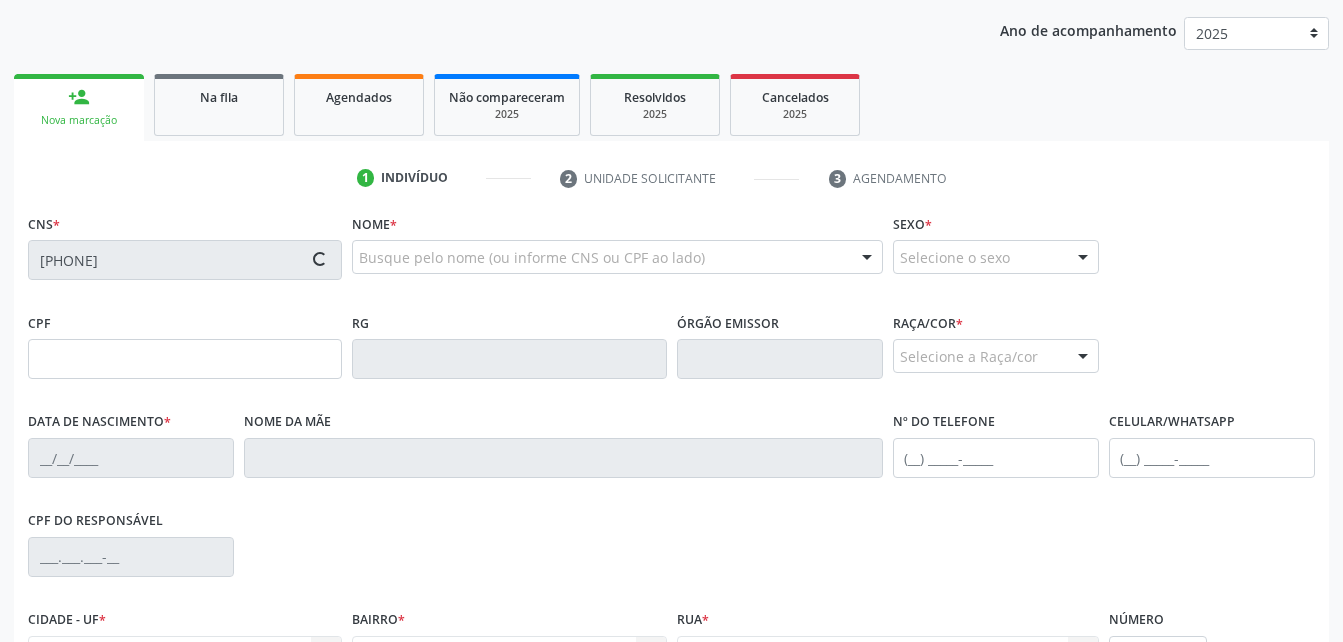 type on "[DATE]" 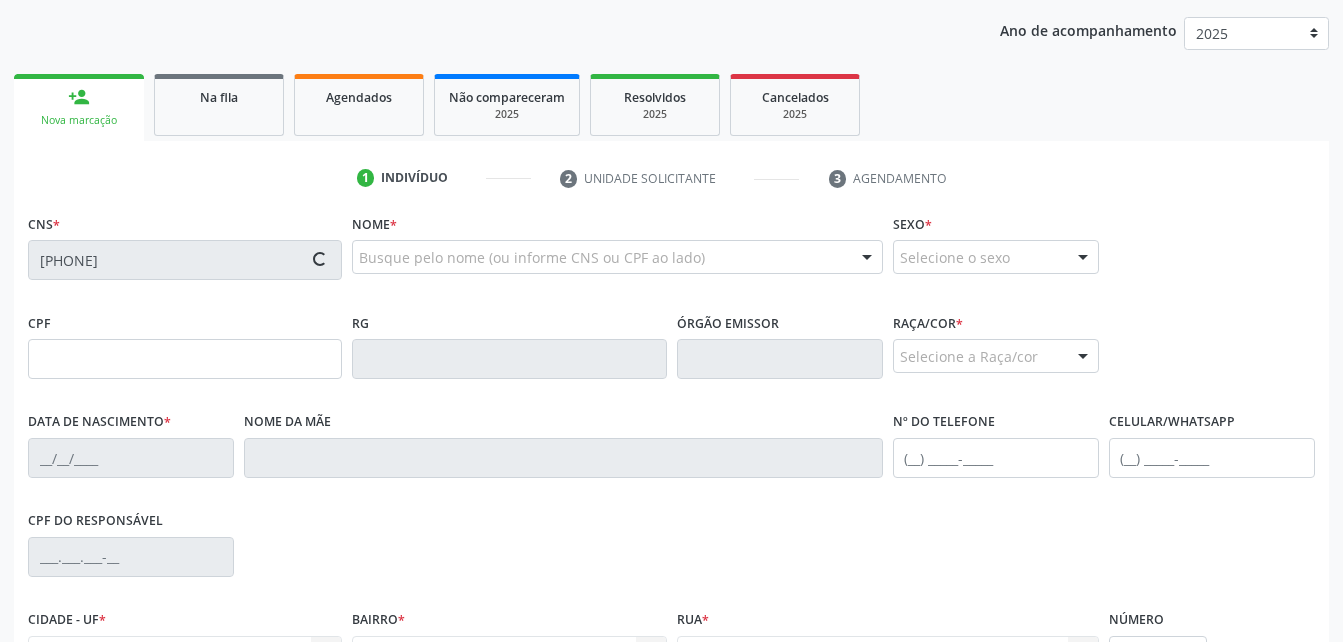 type on "[FIRST] [LAST]" 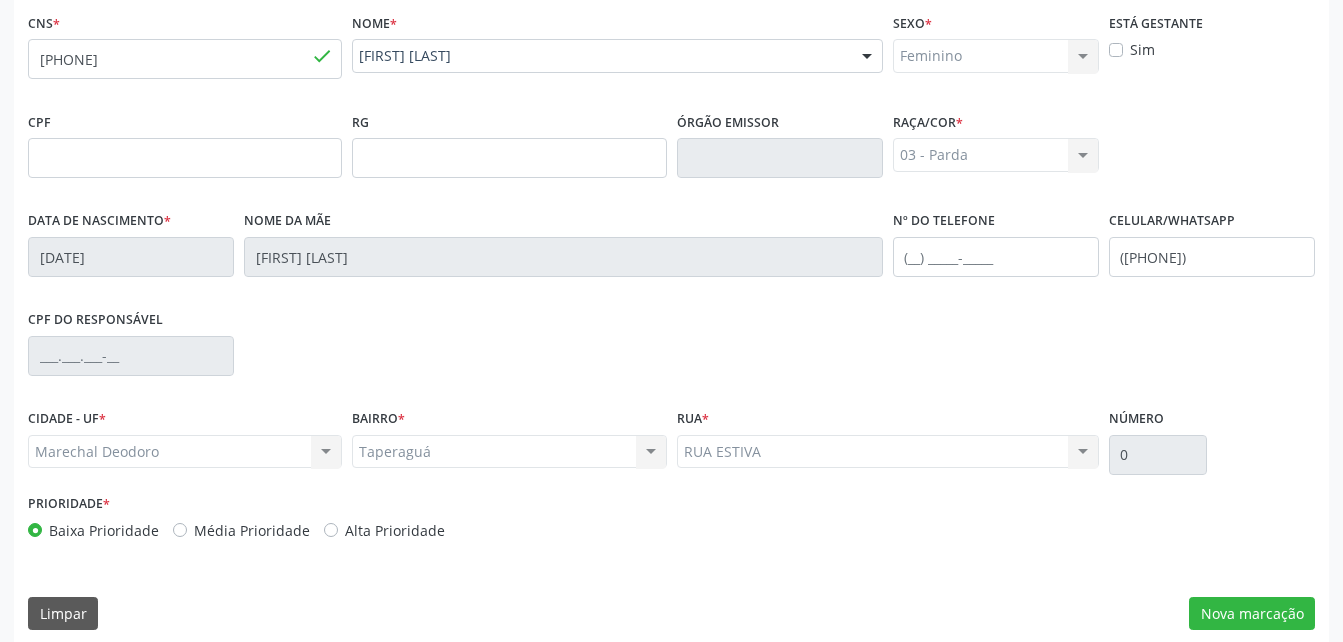 scroll, scrollTop: 470, scrollLeft: 0, axis: vertical 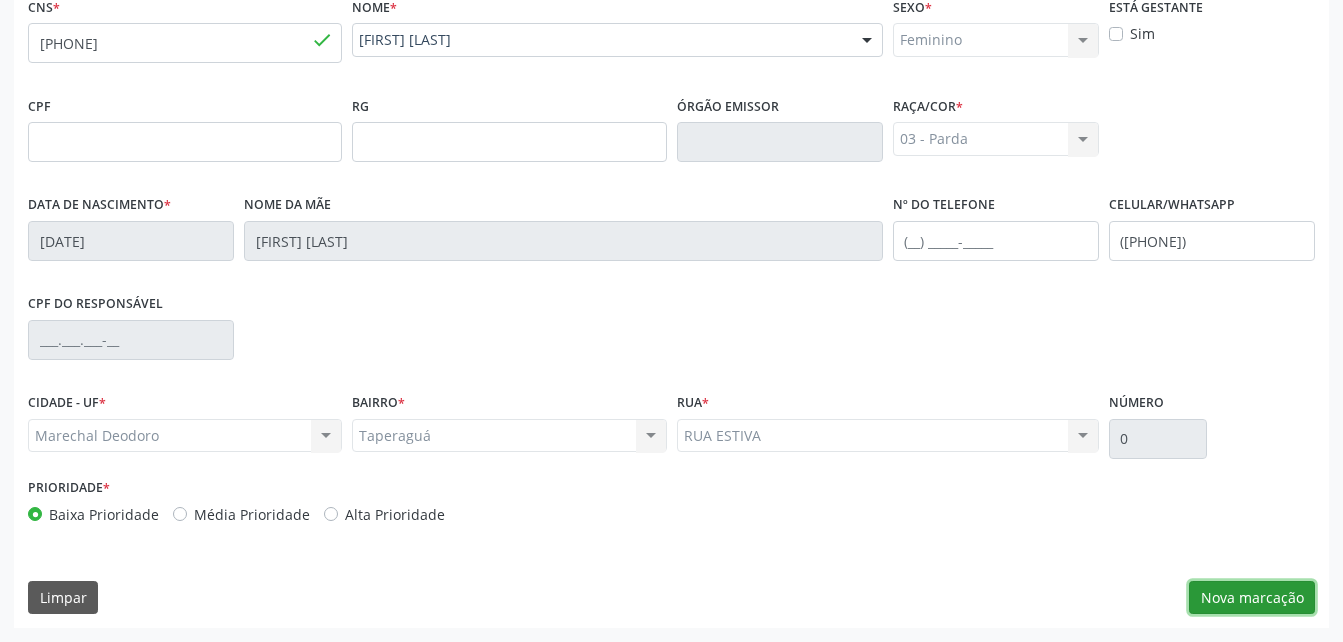 click on "Nova marcação" at bounding box center [1252, 598] 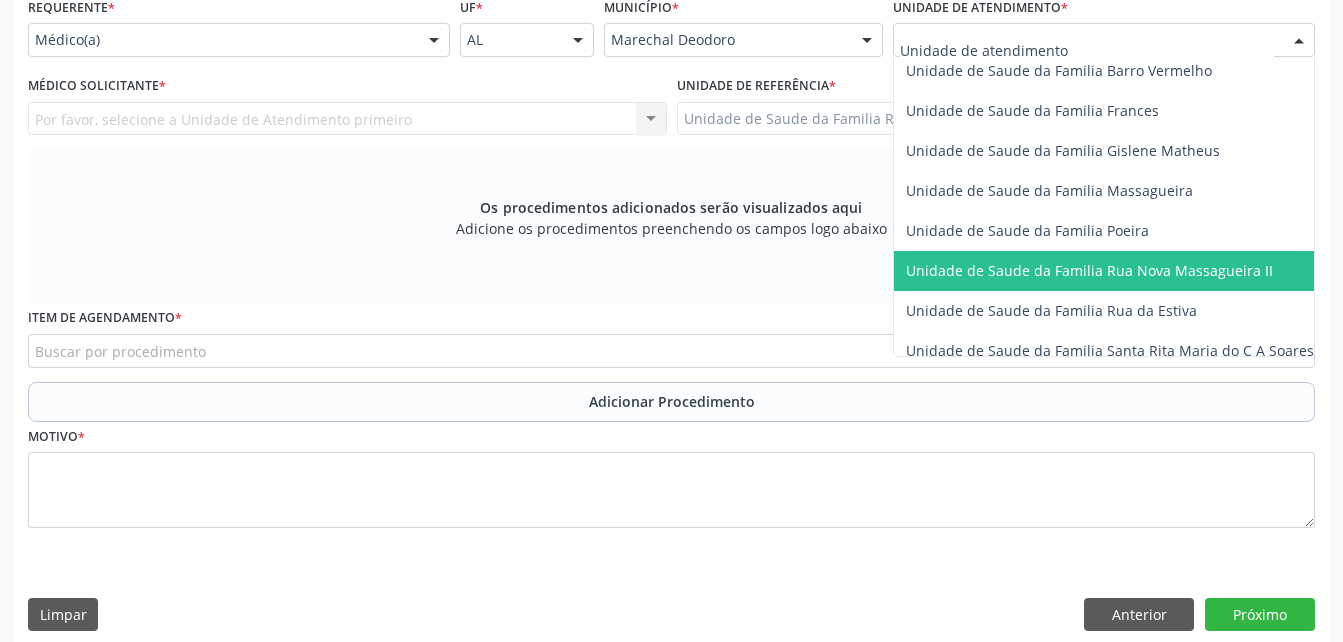 scroll, scrollTop: 1200, scrollLeft: 0, axis: vertical 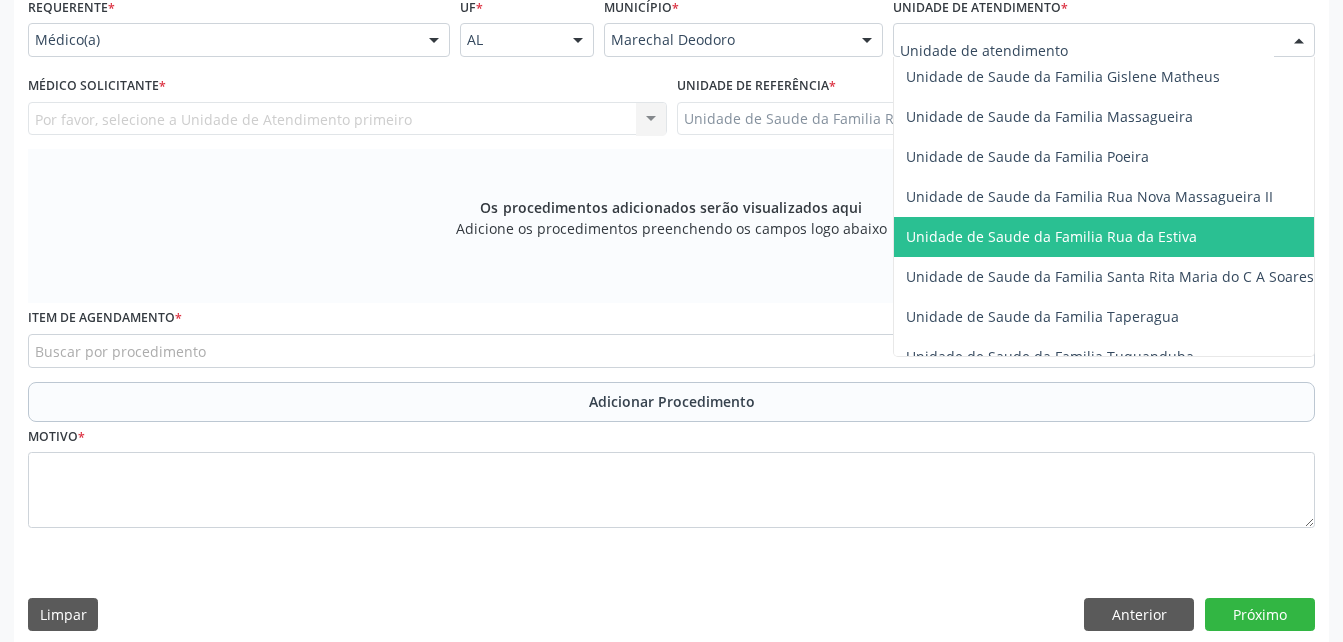 click on "Unidade de Saude da Familia Rua da Estiva" at bounding box center (1110, 237) 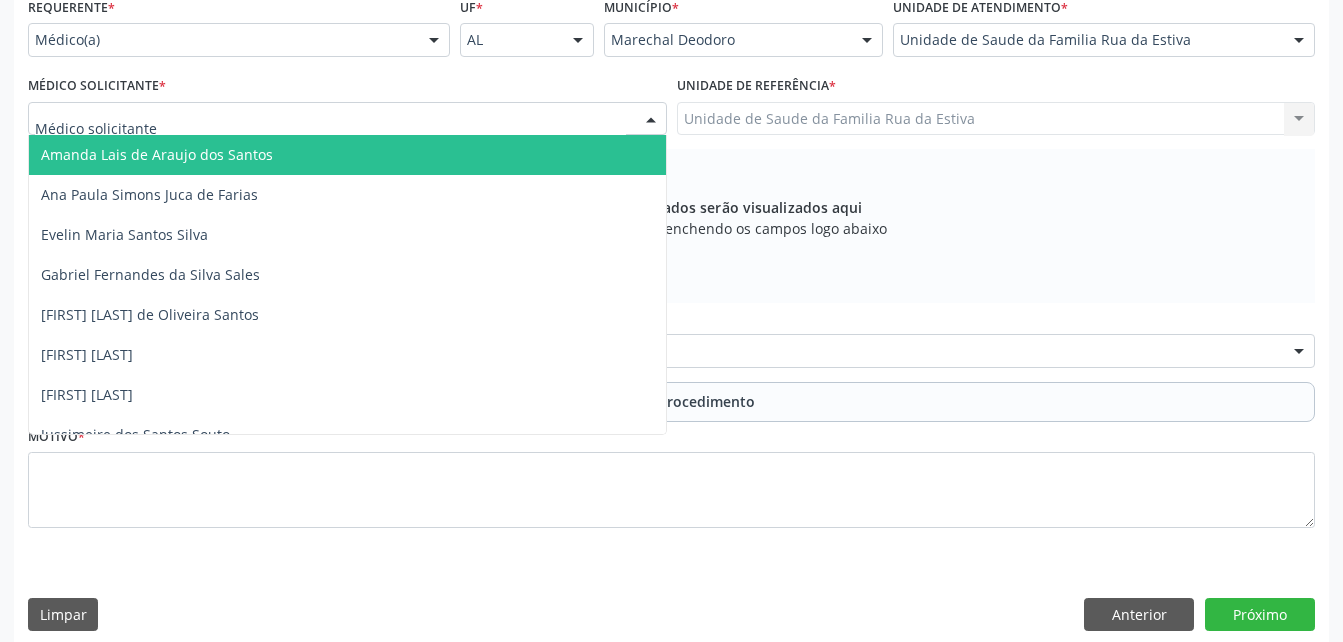 click at bounding box center [347, 119] 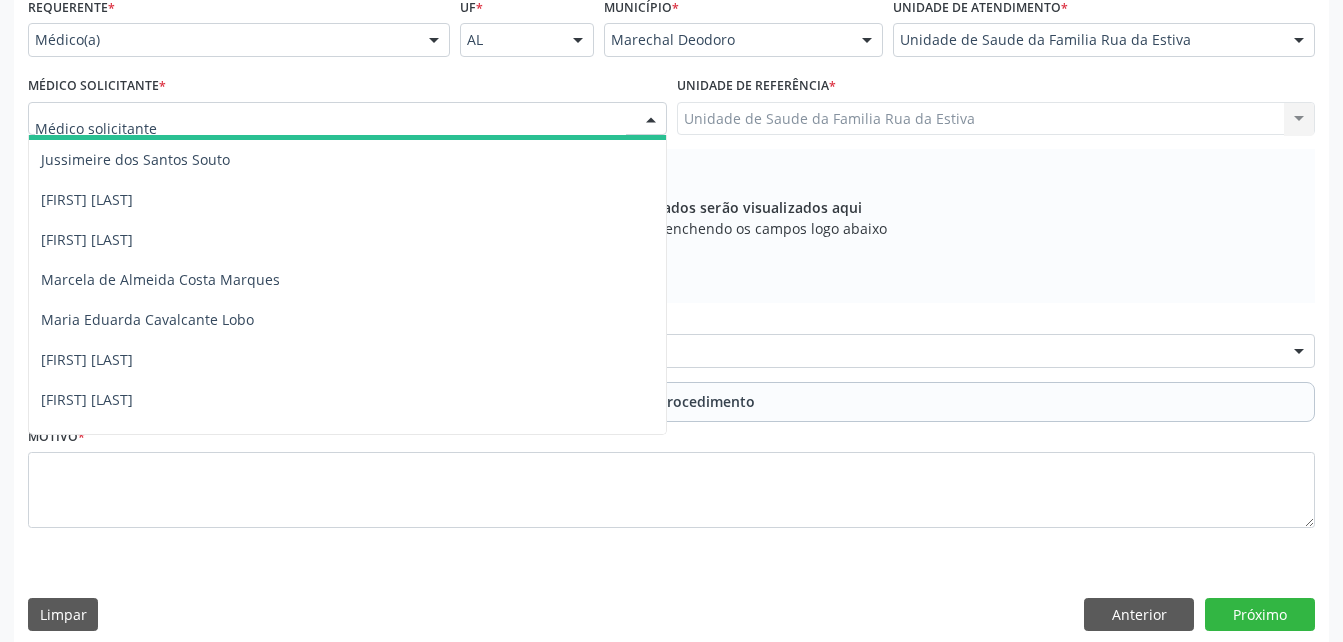 scroll, scrollTop: 300, scrollLeft: 0, axis: vertical 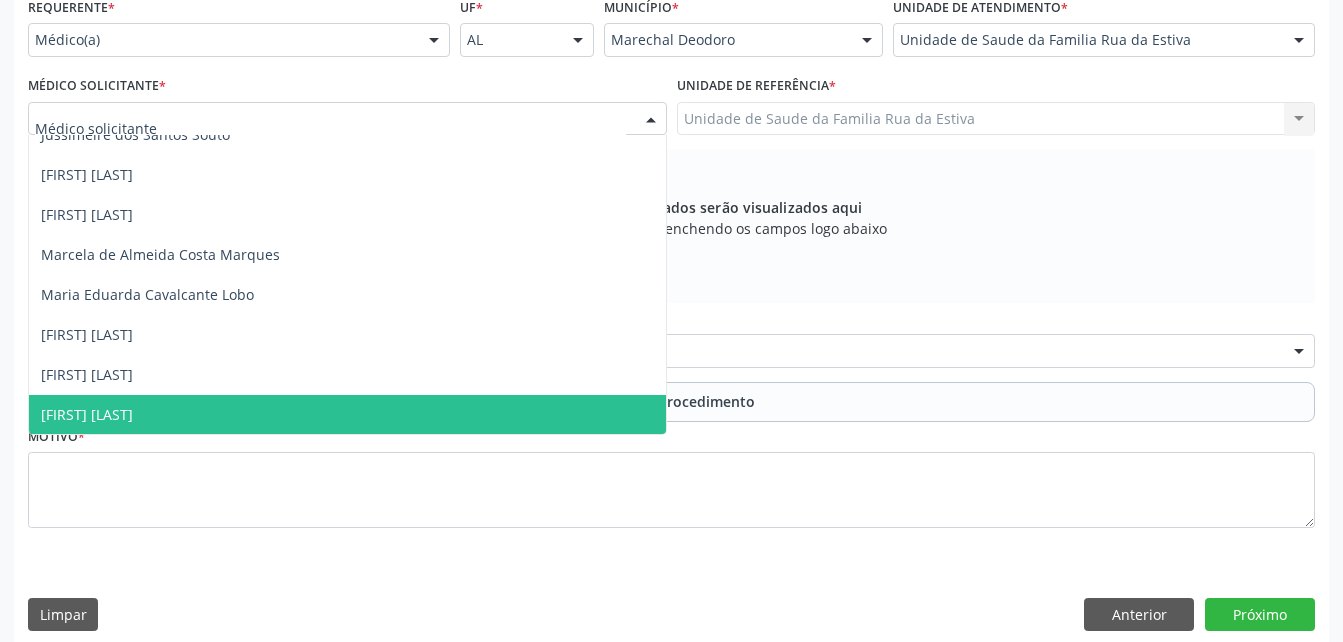 click on "[FIRST] [LAST]" at bounding box center [347, 415] 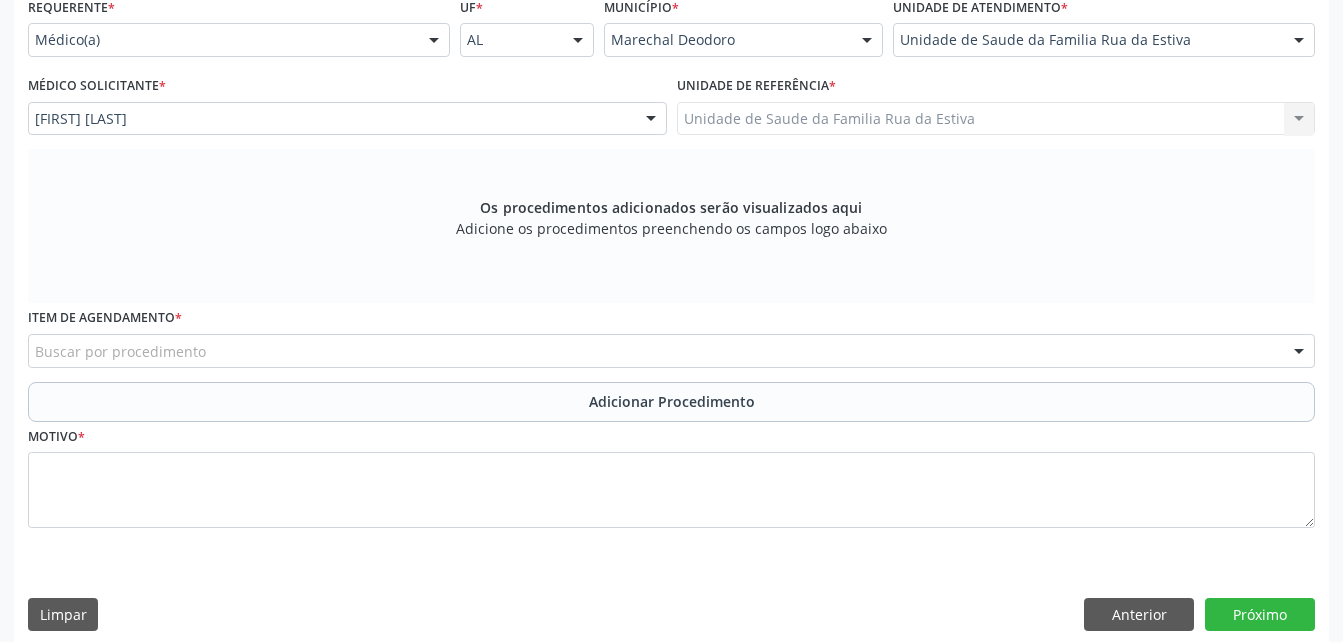 click on "Buscar por procedimento" at bounding box center [671, 351] 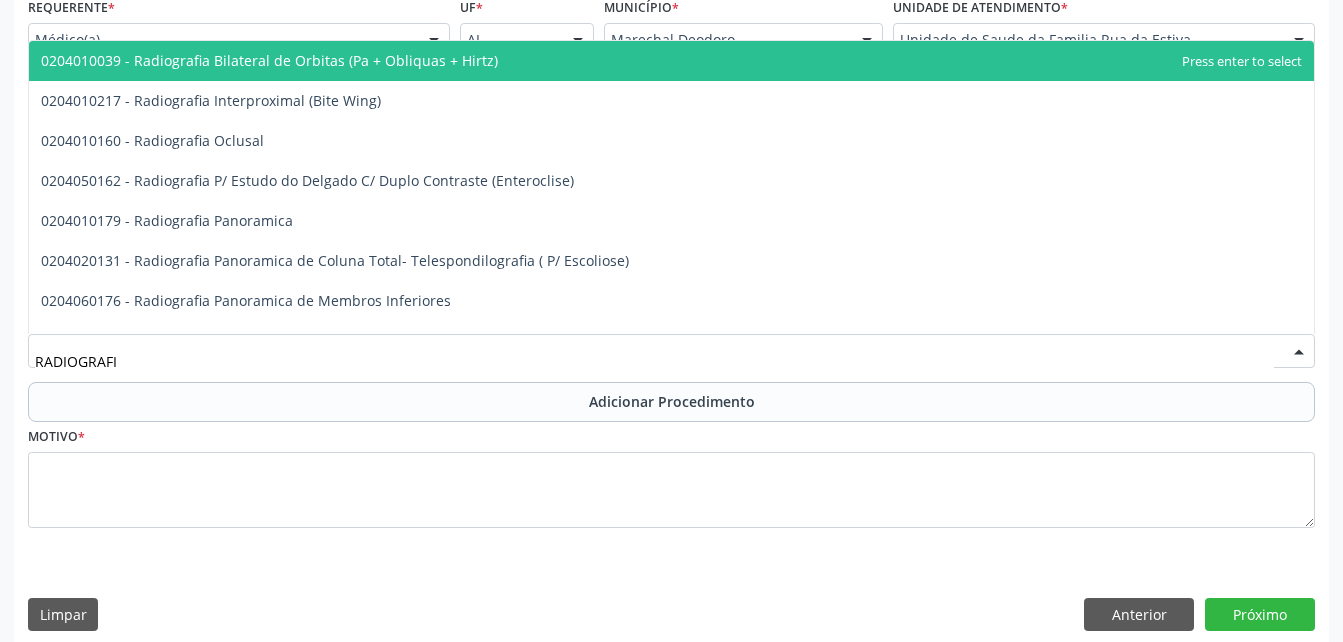 type on "RADIOGRAFIA" 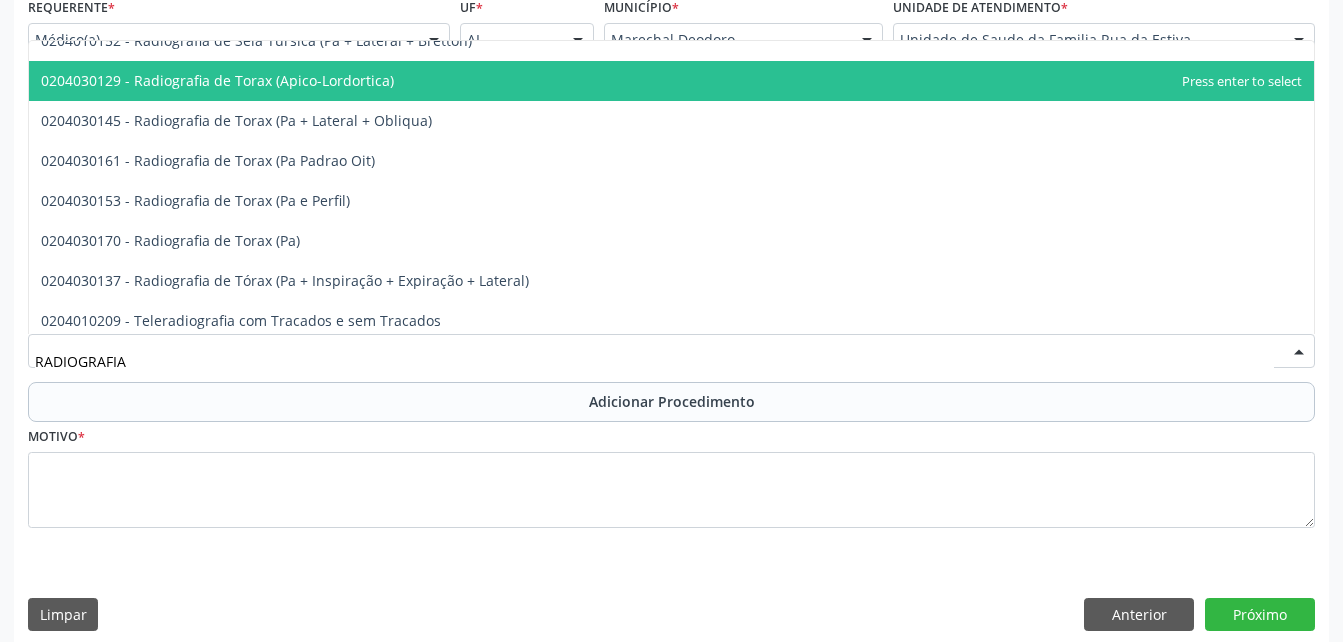 scroll, scrollTop: 2587, scrollLeft: 0, axis: vertical 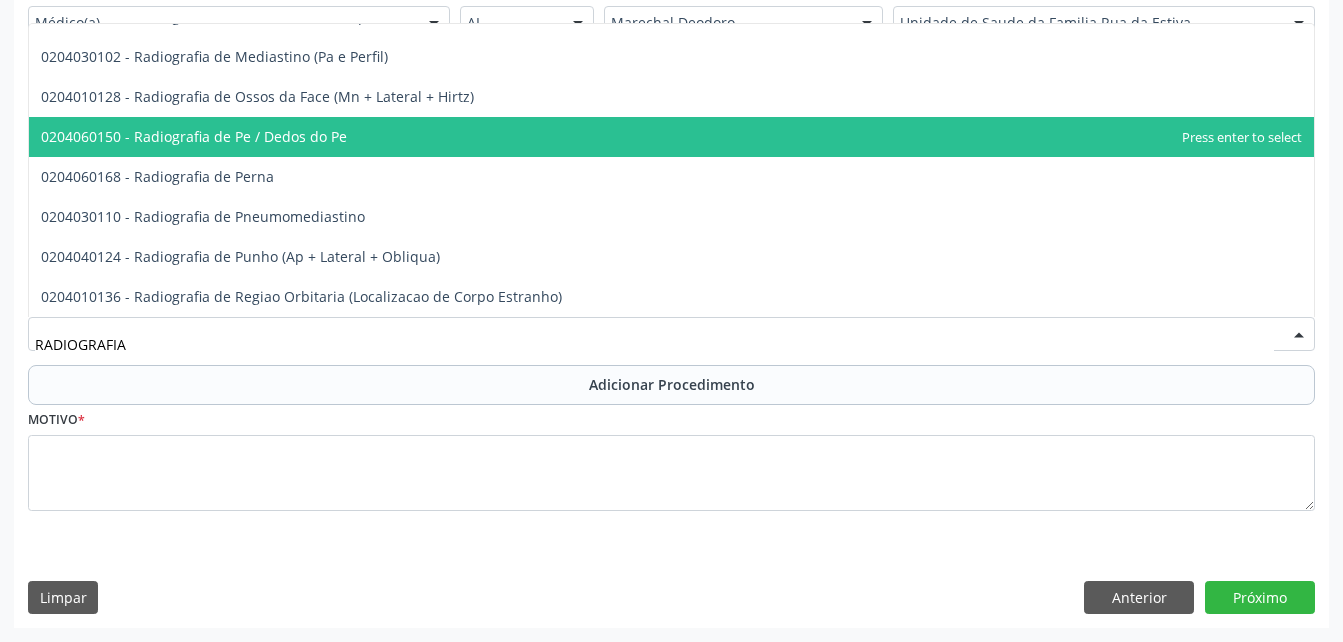 click on "0204060150 - Radiografia de Pe / Dedos do Pe" at bounding box center (671, 137) 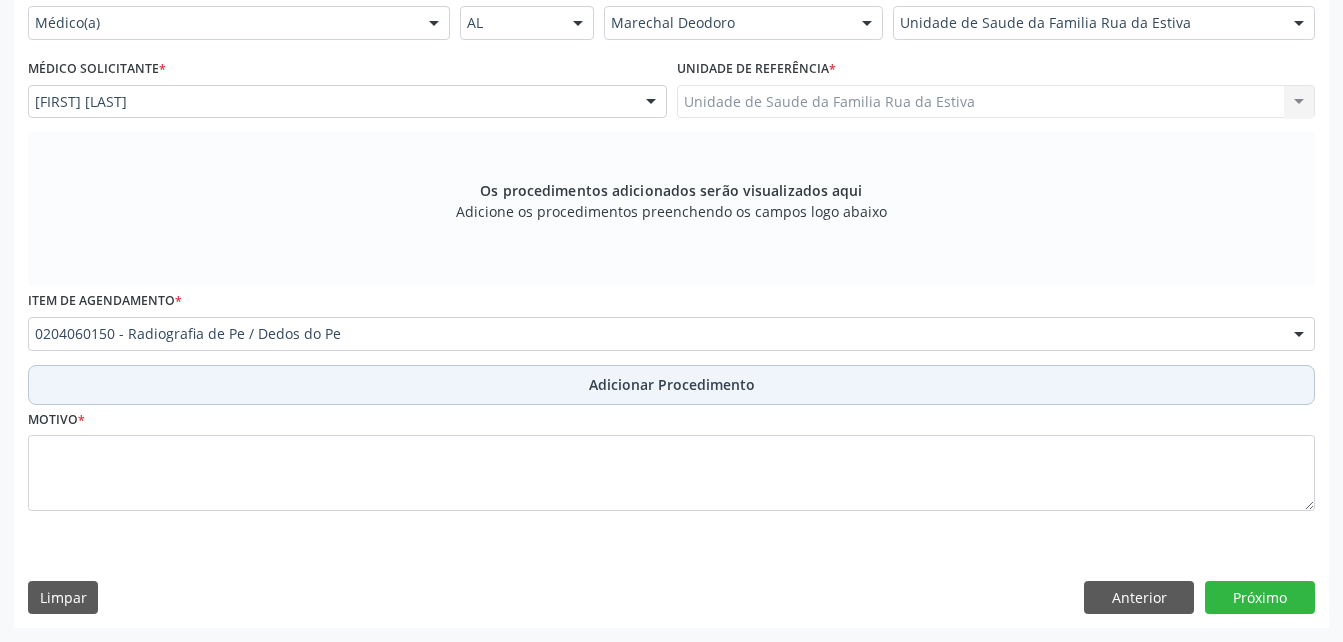 click on "Adicionar Procedimento" at bounding box center (672, 384) 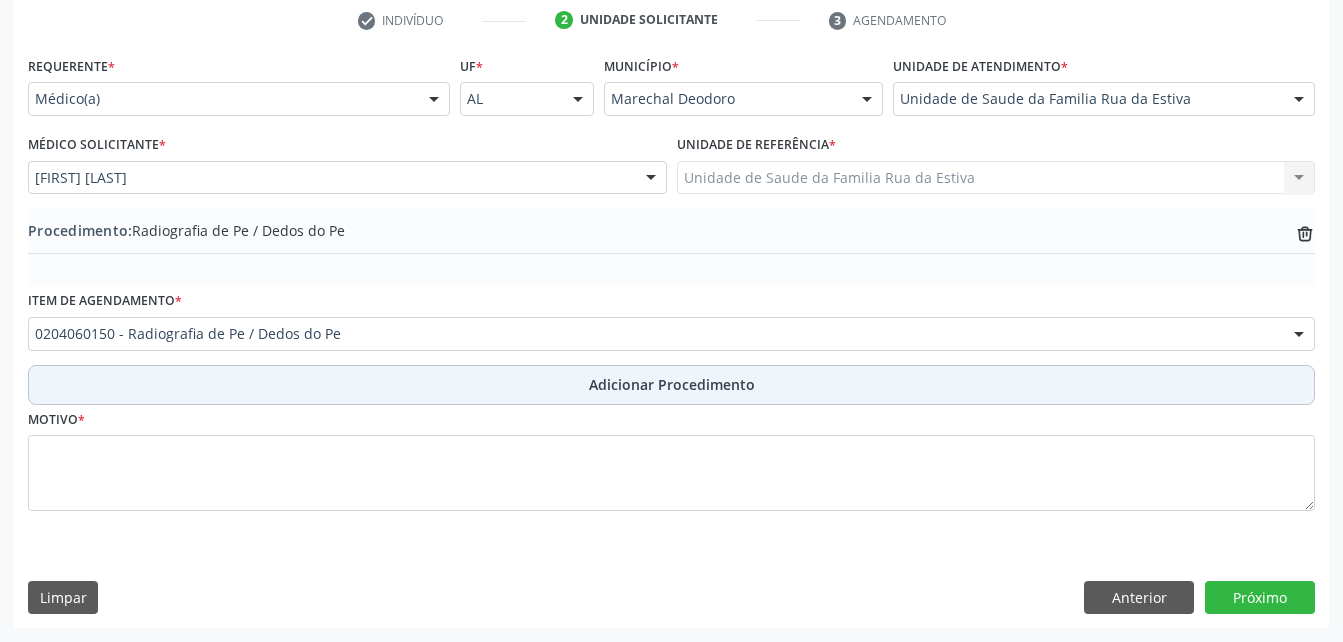 scroll, scrollTop: 411, scrollLeft: 0, axis: vertical 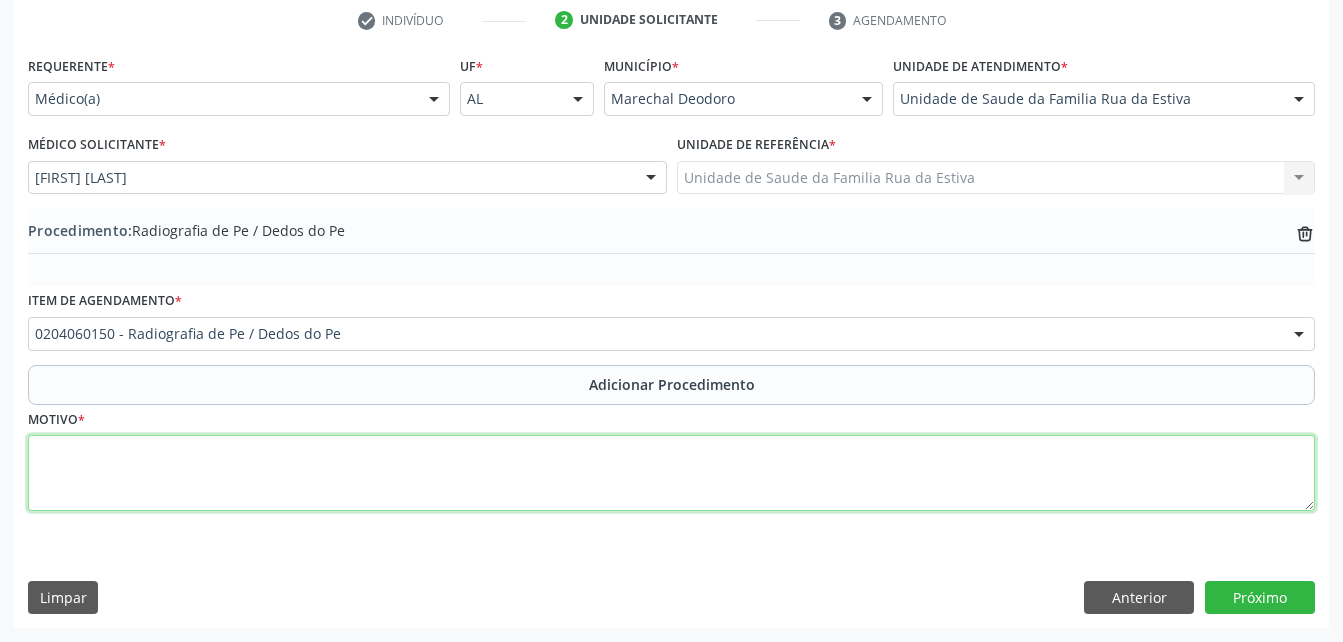click at bounding box center (671, 473) 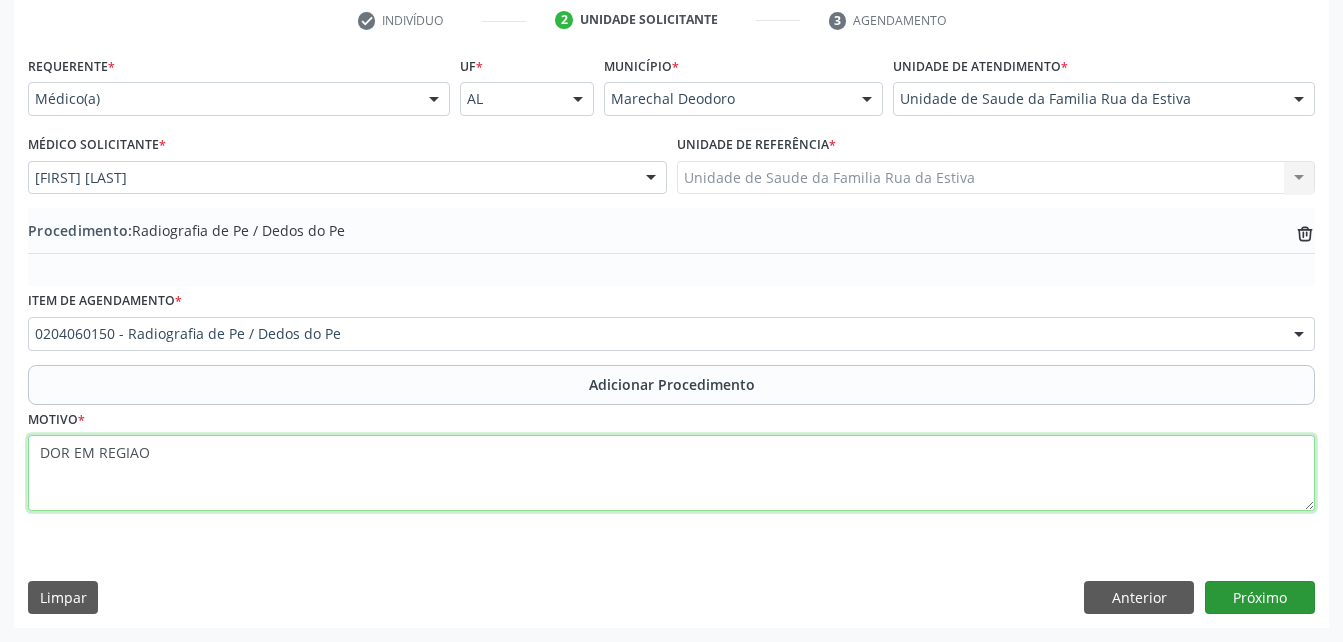 type on "DOR EM REGIAO" 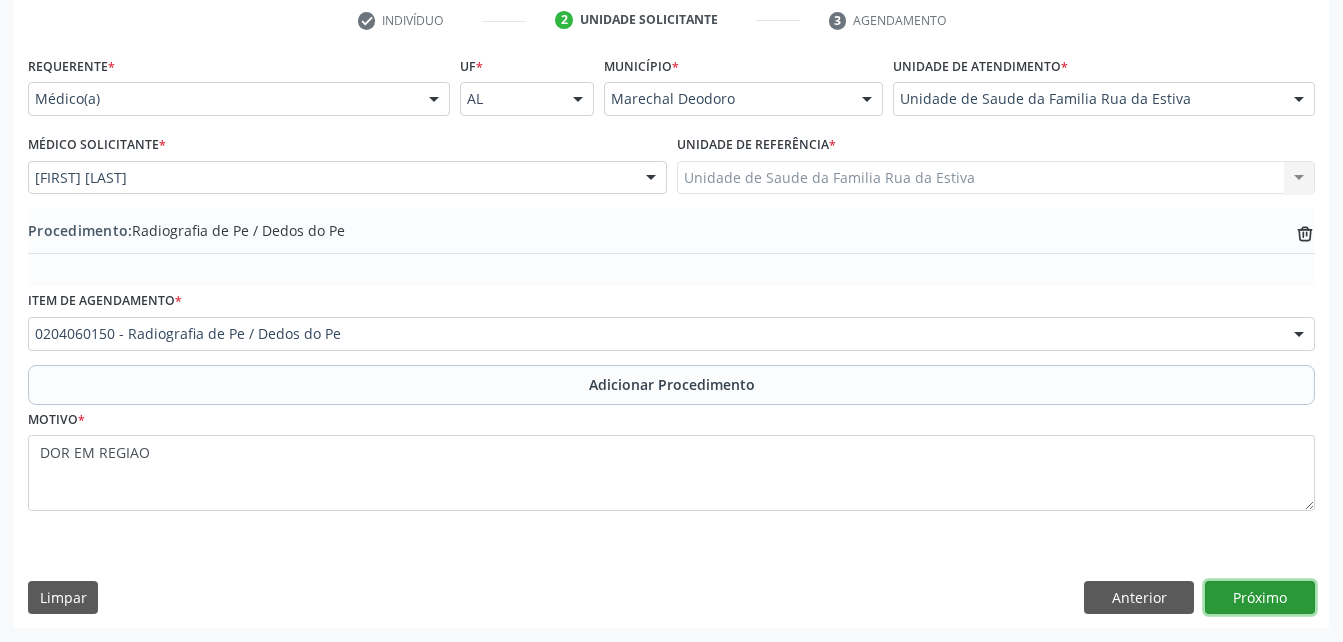 click on "Próximo" at bounding box center [1260, 598] 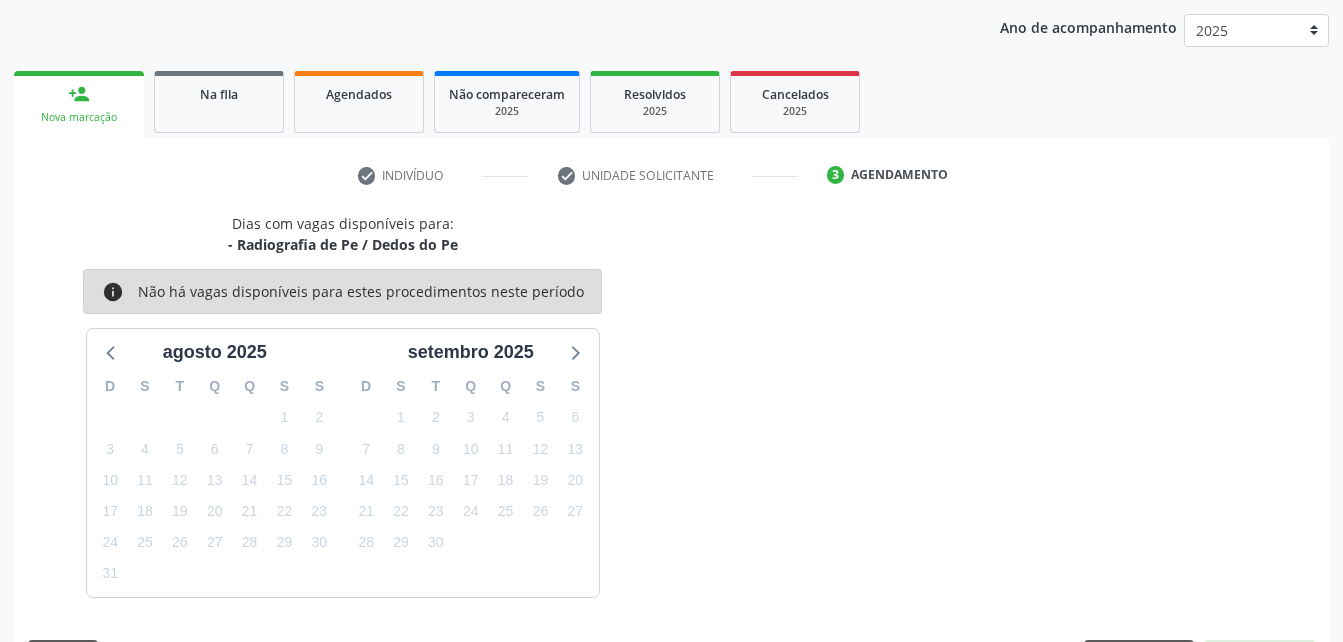 scroll, scrollTop: 315, scrollLeft: 0, axis: vertical 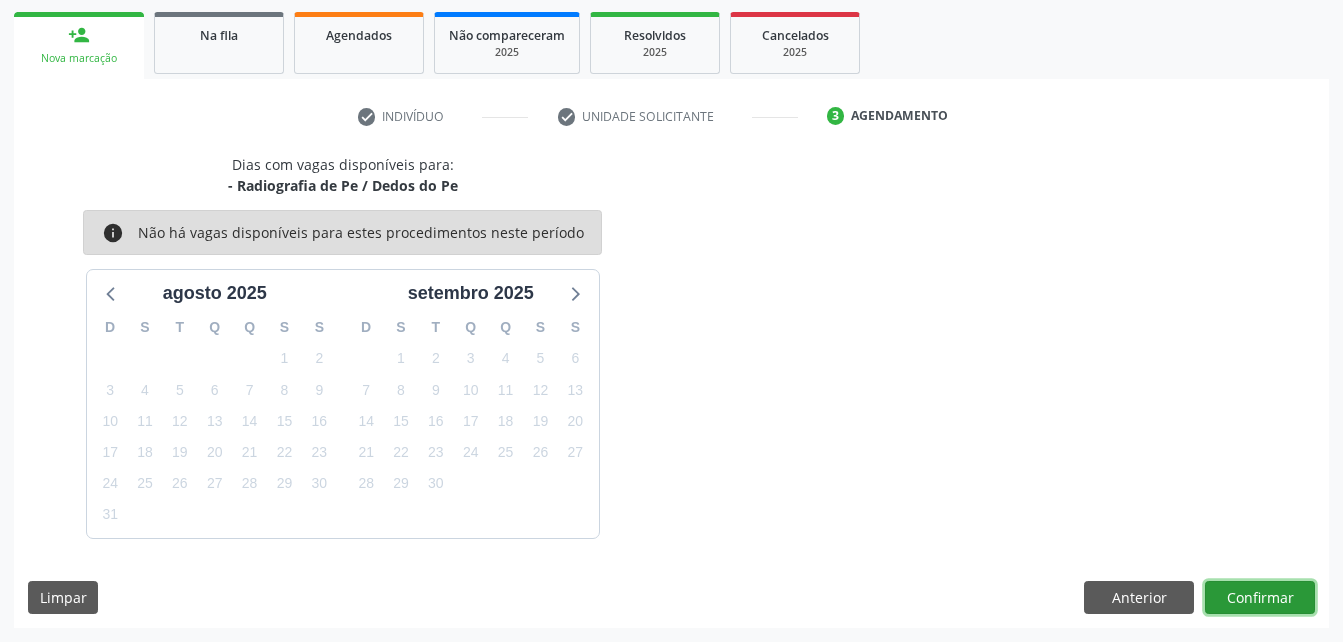 click on "Confirmar" at bounding box center [1260, 598] 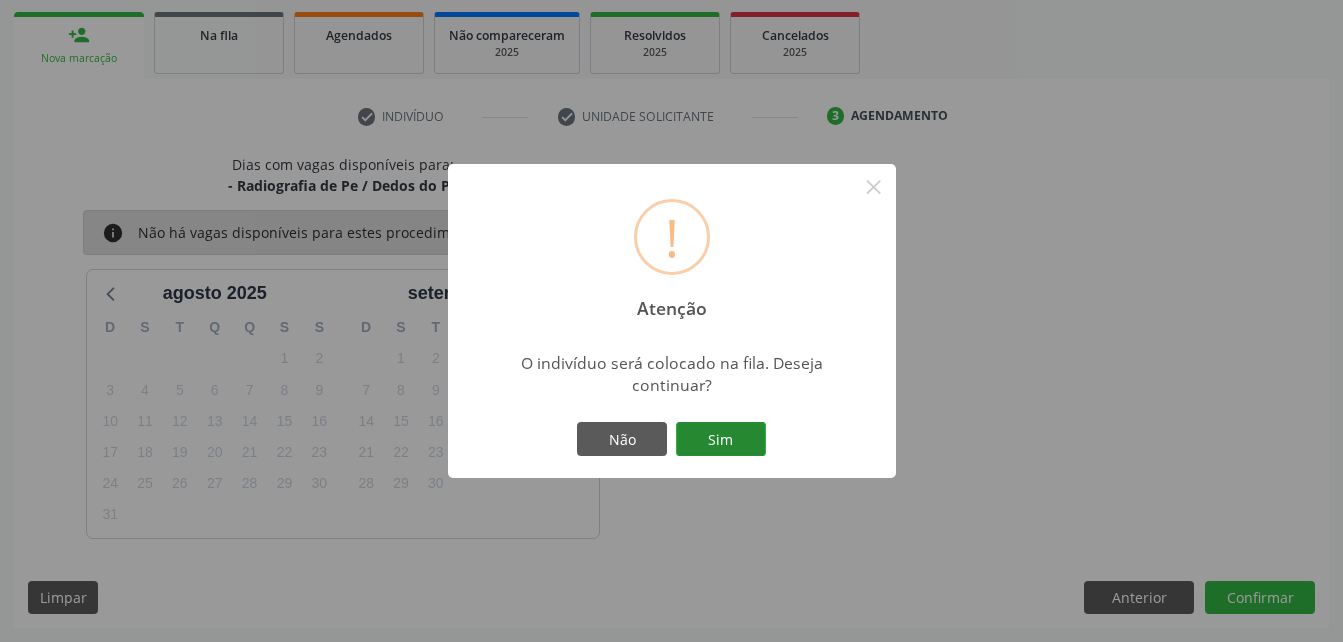 click on "Sim" at bounding box center (721, 439) 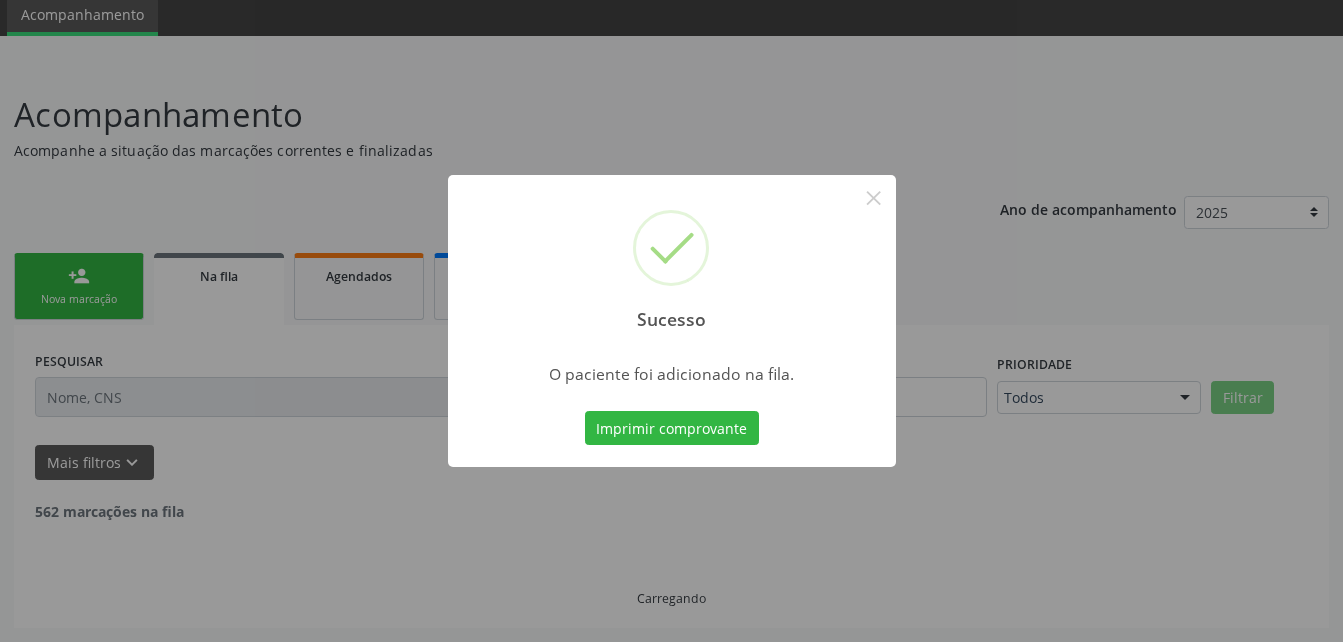 scroll, scrollTop: 53, scrollLeft: 0, axis: vertical 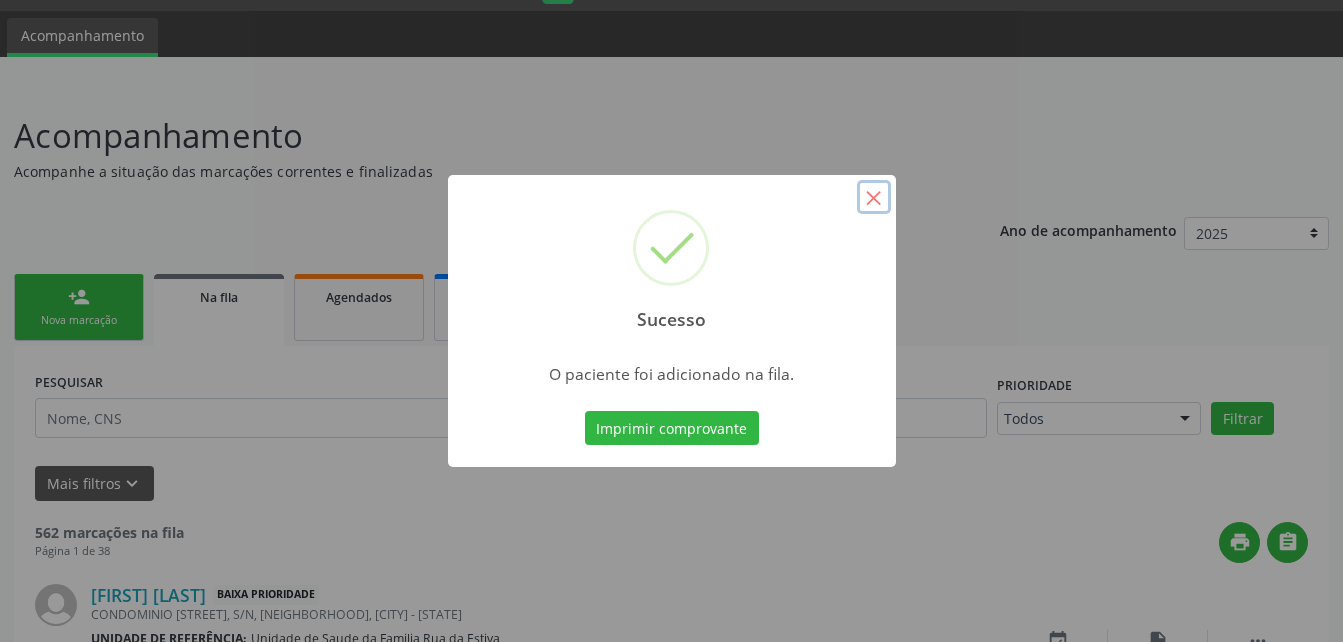 click on "×" at bounding box center [874, 197] 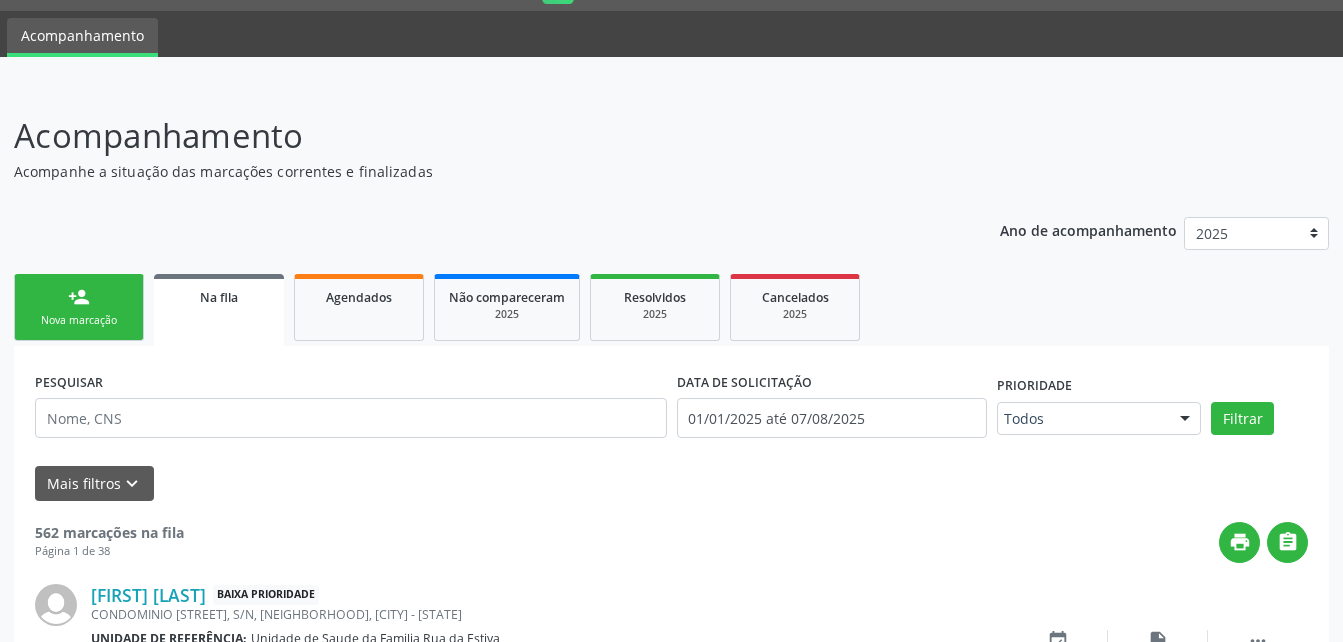 click on "person_add
Nova marcação" at bounding box center [79, 307] 